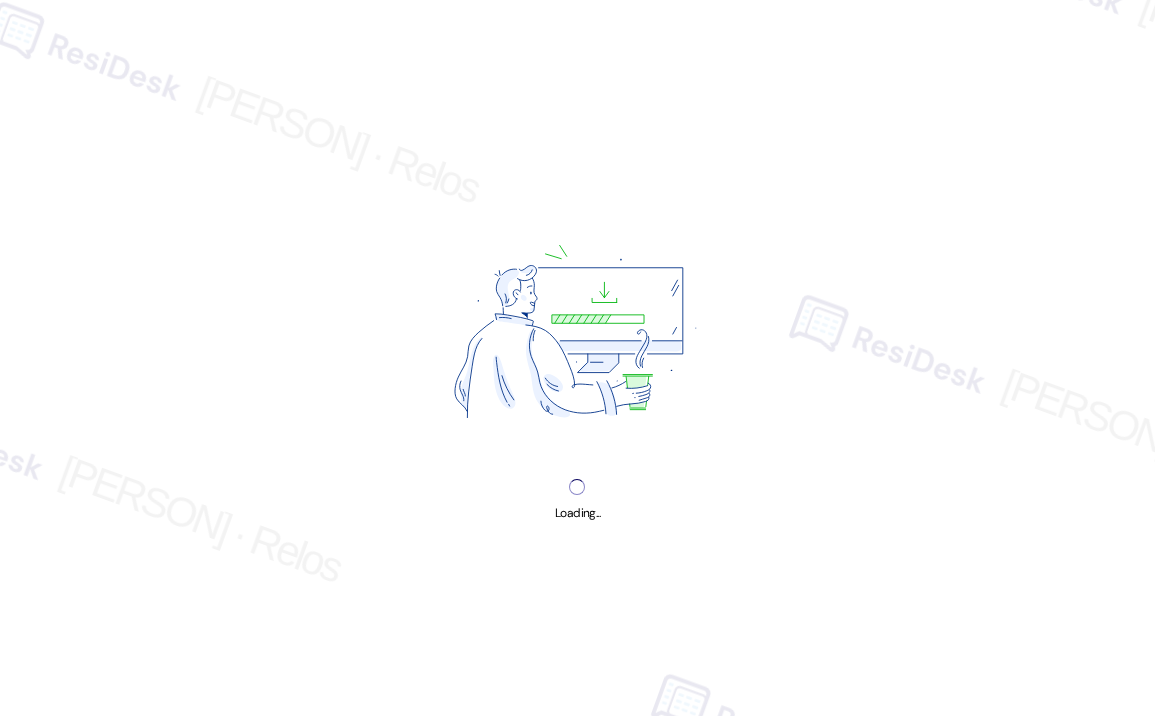 scroll, scrollTop: 0, scrollLeft: 0, axis: both 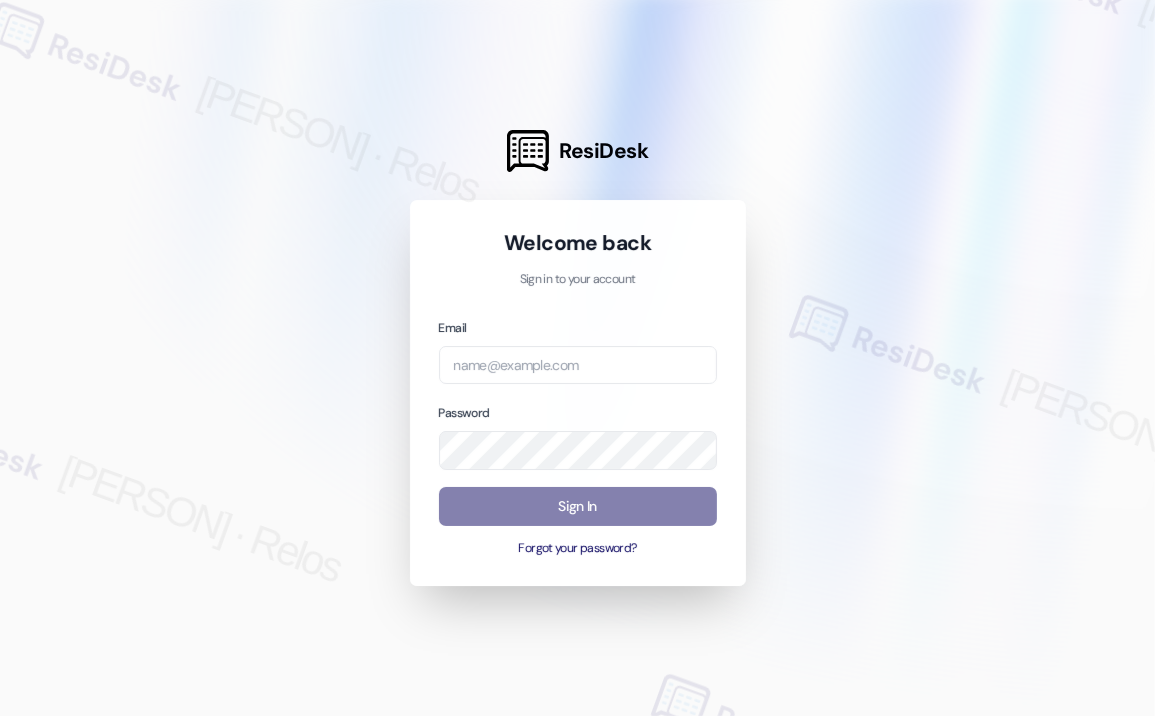click at bounding box center (577, 358) 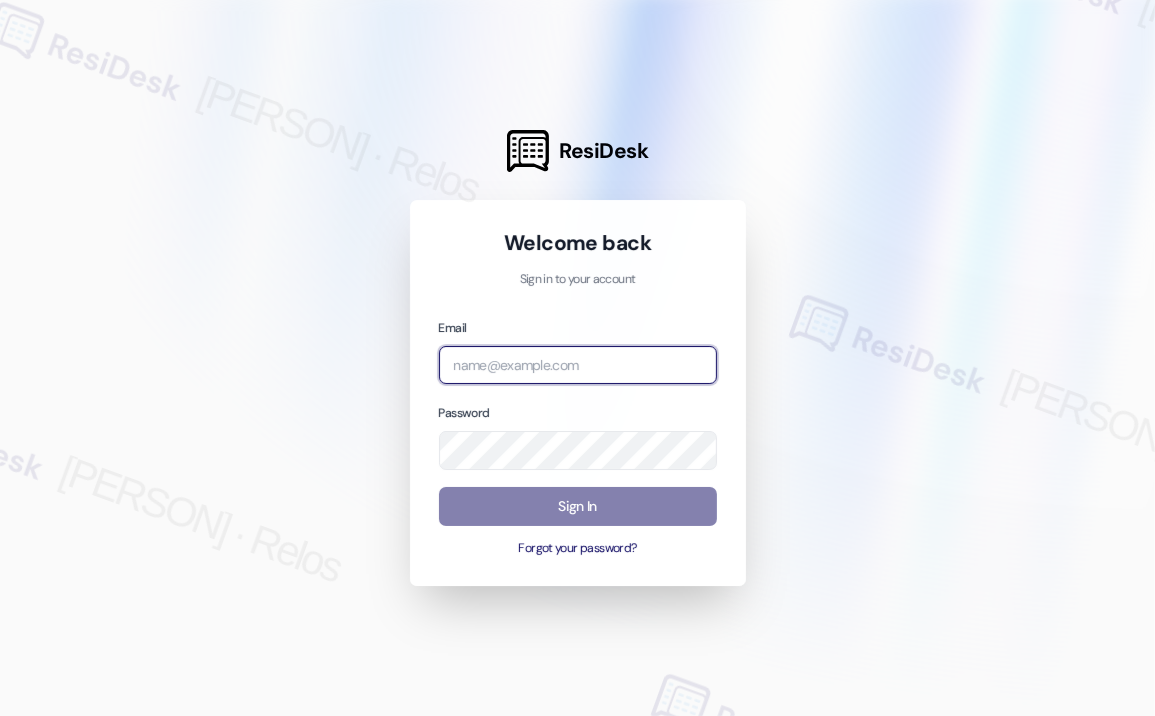 click at bounding box center [578, 365] 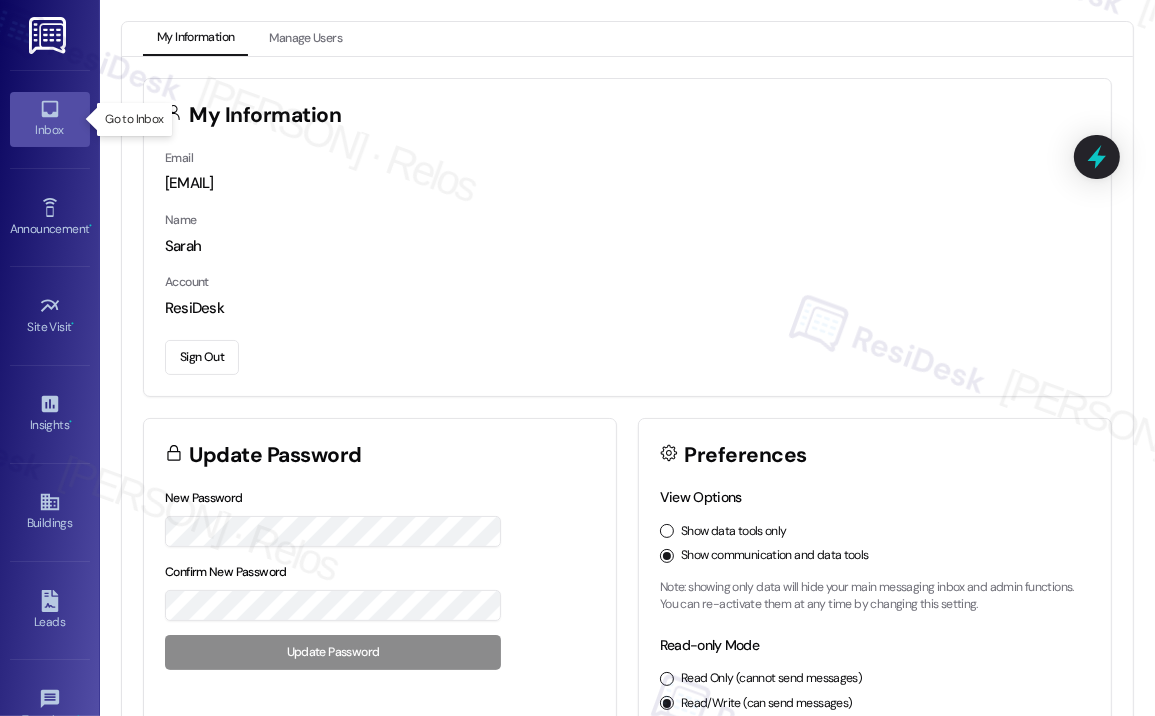 click 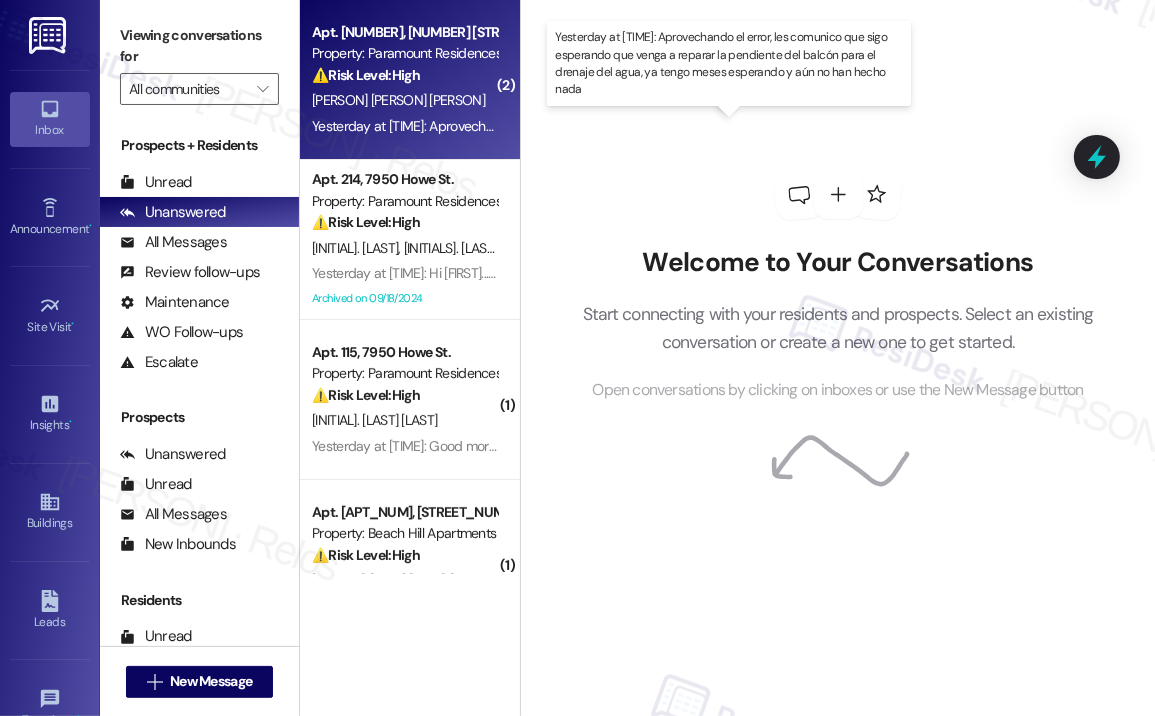 click on "[DAY_OF_WEEK] at [TIME]: Aprovechando el error, les comunico que sigo esperando que venga a reparar la pendiente del balcón para el drenaje del agua, ya tengo meses esperando y aún no han hecho nada [DAY_OF_WEEK] at [TIME]: Aprovechando el error, les comunico que sigo esperando que venga a reparar la pendiente del balcón para el drenaje del agua, ya tengo meses esperando y aún no han hecho nada" at bounding box center (899, 126) 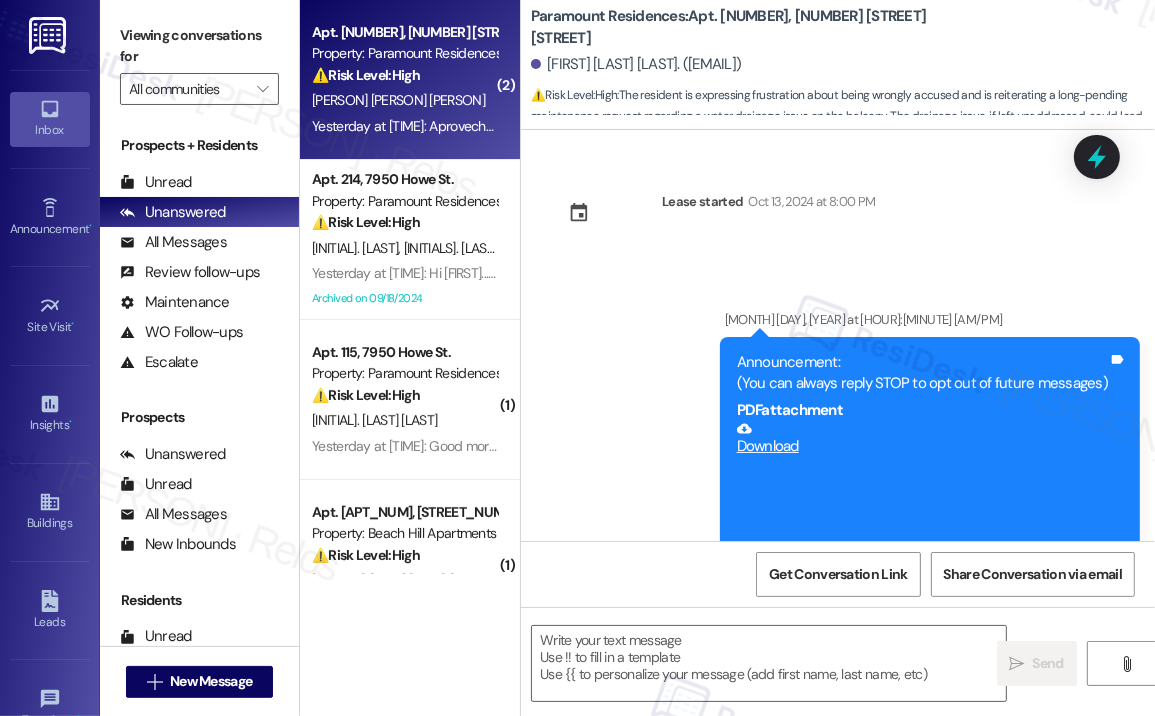 type on "Fetching suggested responses. Please feel free to read through the conversation in the meantime." 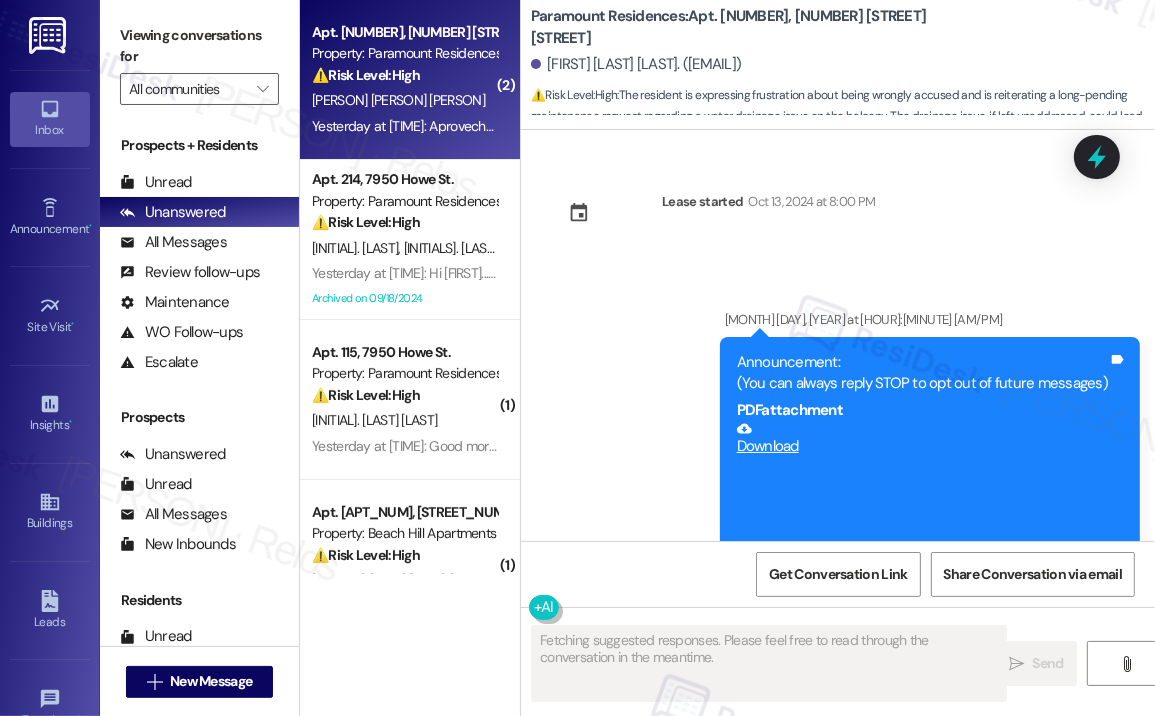 scroll, scrollTop: 54296, scrollLeft: 0, axis: vertical 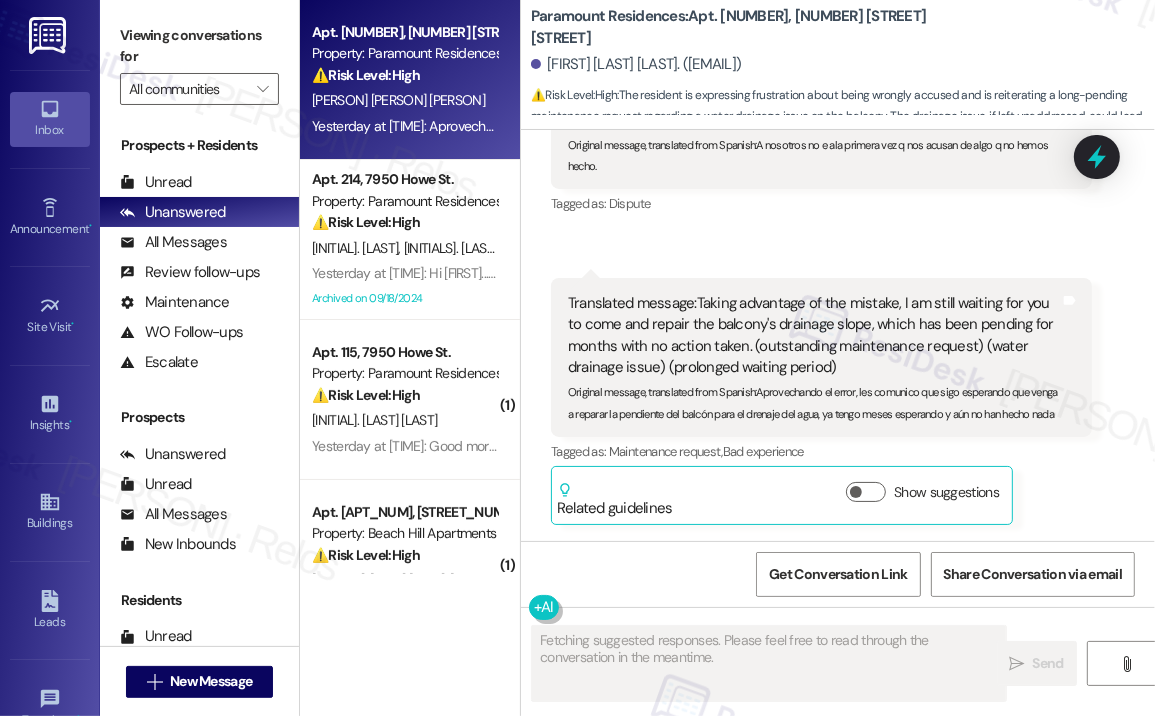 click on "Received via SMS Armando Alonso Pastora Rayo Yesterday at 12:22 PM Translated message:  We are not the first to be accused of something we haven't done. (previous accusations) (clarification of innocence) Original message, translated from   Spanish :  A nosotros no e ala primera vez q nos acusan de algo q no hemos hecho.  Translated from original message: A nosotros no e ala primera vez q nos acusan de algo q no hemos hecho.  Tags and notes Tagged as:   Dispute Click to highlight conversations about Dispute Received via SMS 12:23 PM Armando Alonso Pastora Rayo   Neutral Yesterday at 12:23 PM Translated message:  Taking advantage of the mistake, I am still waiting for you to come and repair the balcony's drainage slope, which has been pending for months with no action taken. (outstanding maintenance request) (water drainage issue) (prolonged waiting period) Original message, translated from   Spanish :  Tags and notes Tagged as:   Maintenance request ,  Bad experience  Related guidelines Show suggestions" at bounding box center (838, 270) 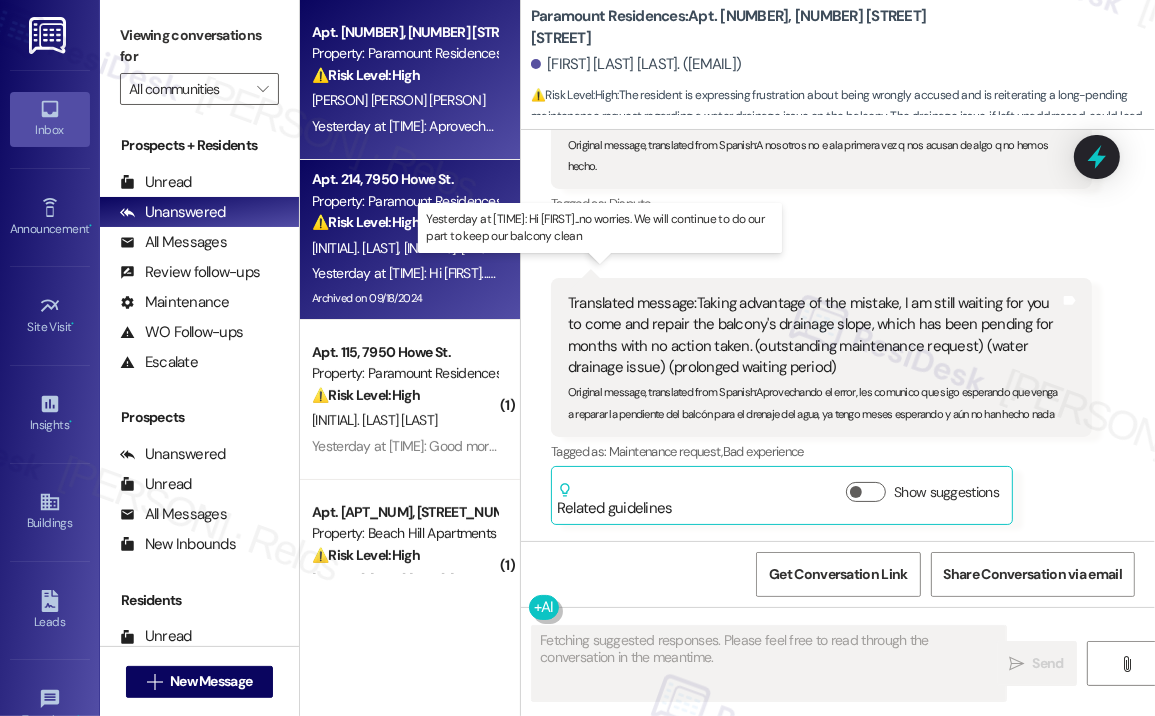 scroll, scrollTop: 100, scrollLeft: 0, axis: vertical 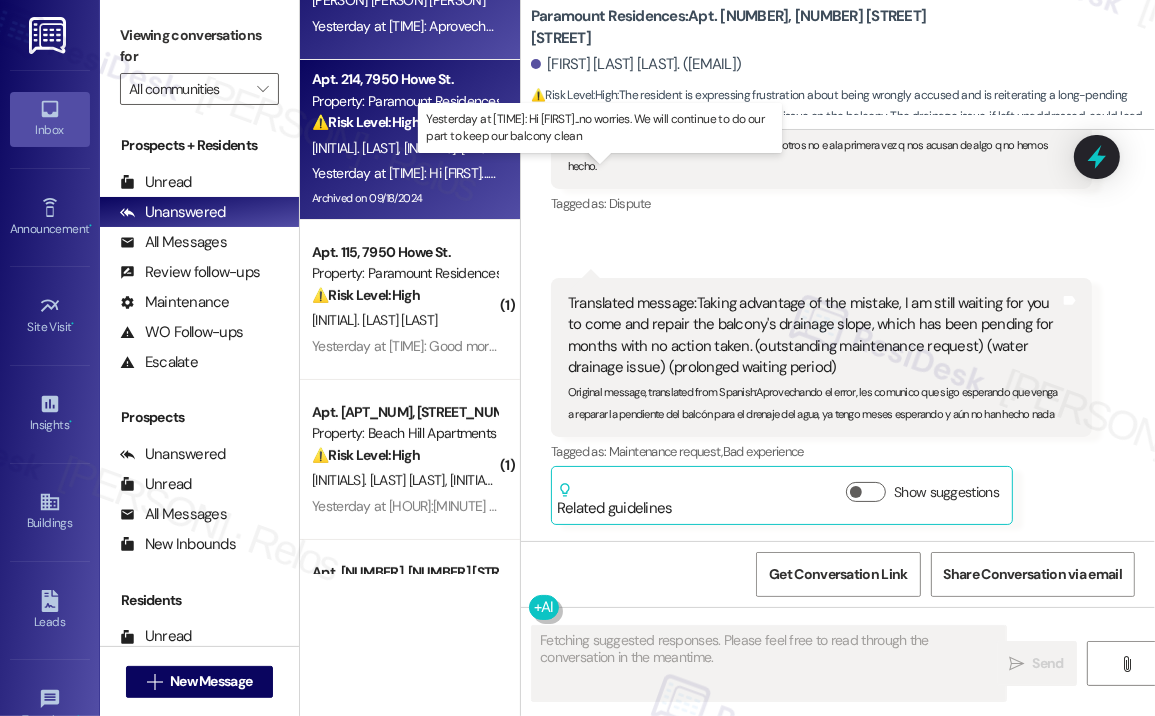 click on "Yesterday at 12:16 PM: Hi Sarah...no worries. We will continue to do our part to keep our balcony clean Yesterday at 12:16 PM: Hi Sarah...no worries. We will continue to do our part to keep our balcony clean" at bounding box center (598, 173) 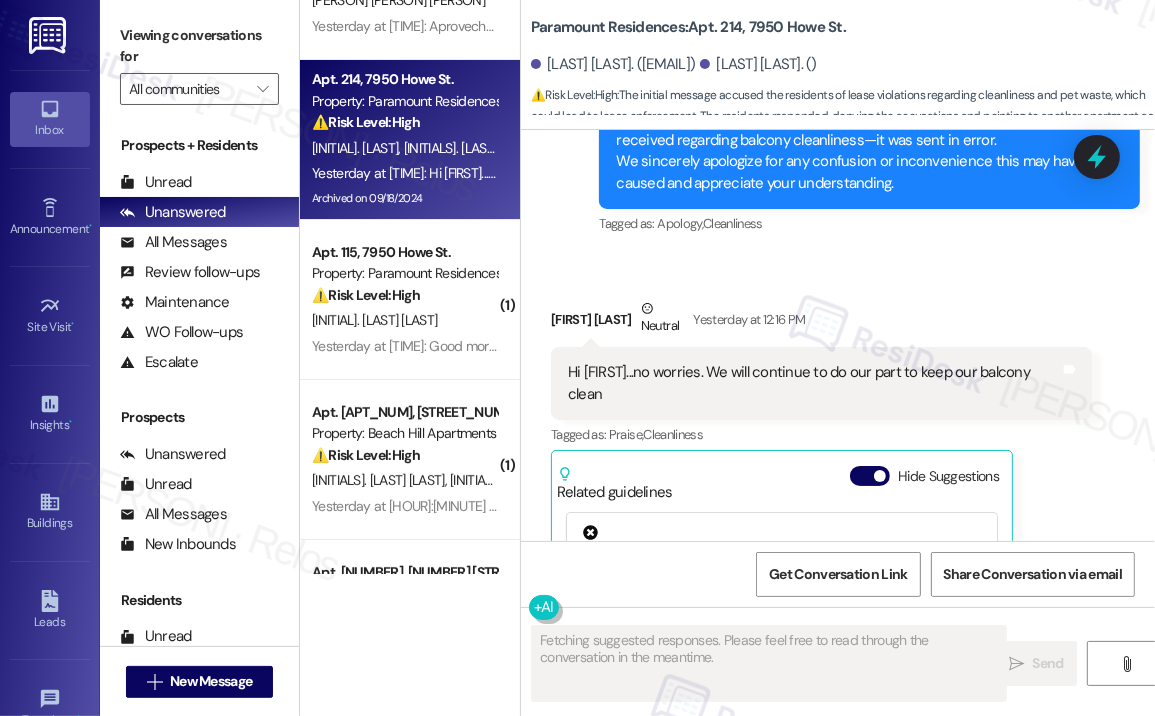 scroll, scrollTop: 37892, scrollLeft: 0, axis: vertical 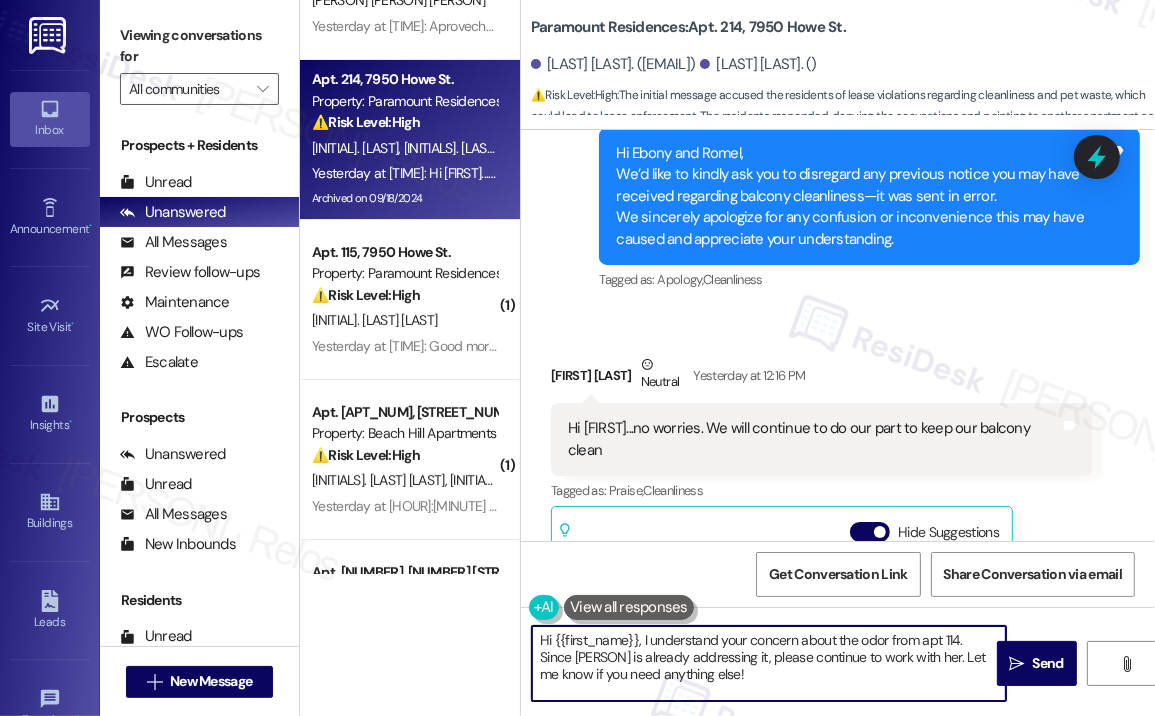 click on "Hi {{first_name}}, I understand your concern about the odor from apt 114. Since Nora is already addressing it, please continue to work with her. Let me know if you need anything else!" at bounding box center [769, 663] 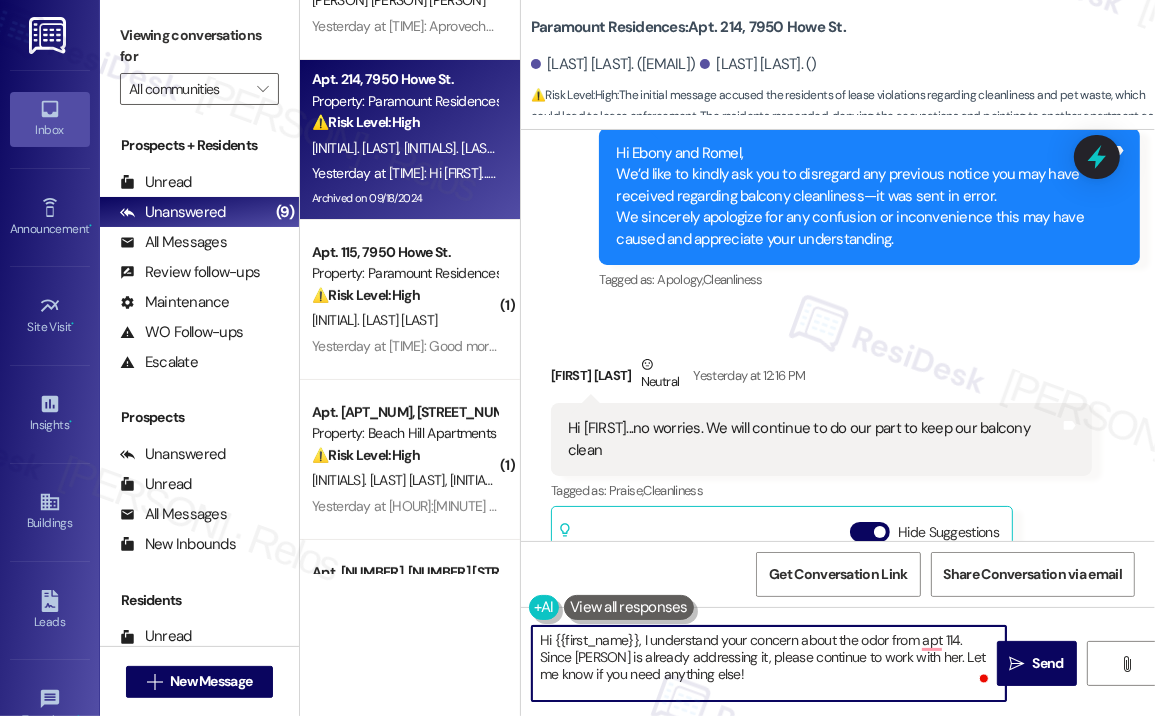 drag, startPoint x: 736, startPoint y: 670, endPoint x: 640, endPoint y: 638, distance: 101.19289 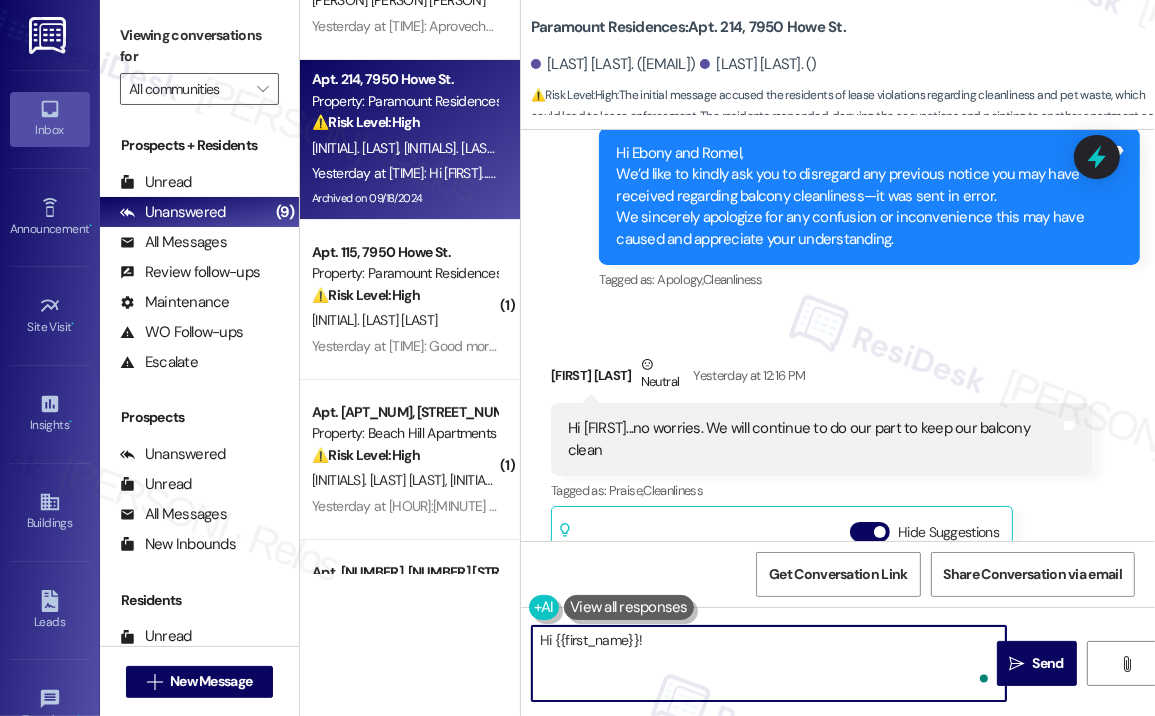 paste on "Again, I sincerely apologize if my message caused any confusion or inconvenience. I truly appreciate your response and your commitment to continuing to keep your balcony clean — thank you for doing your part." 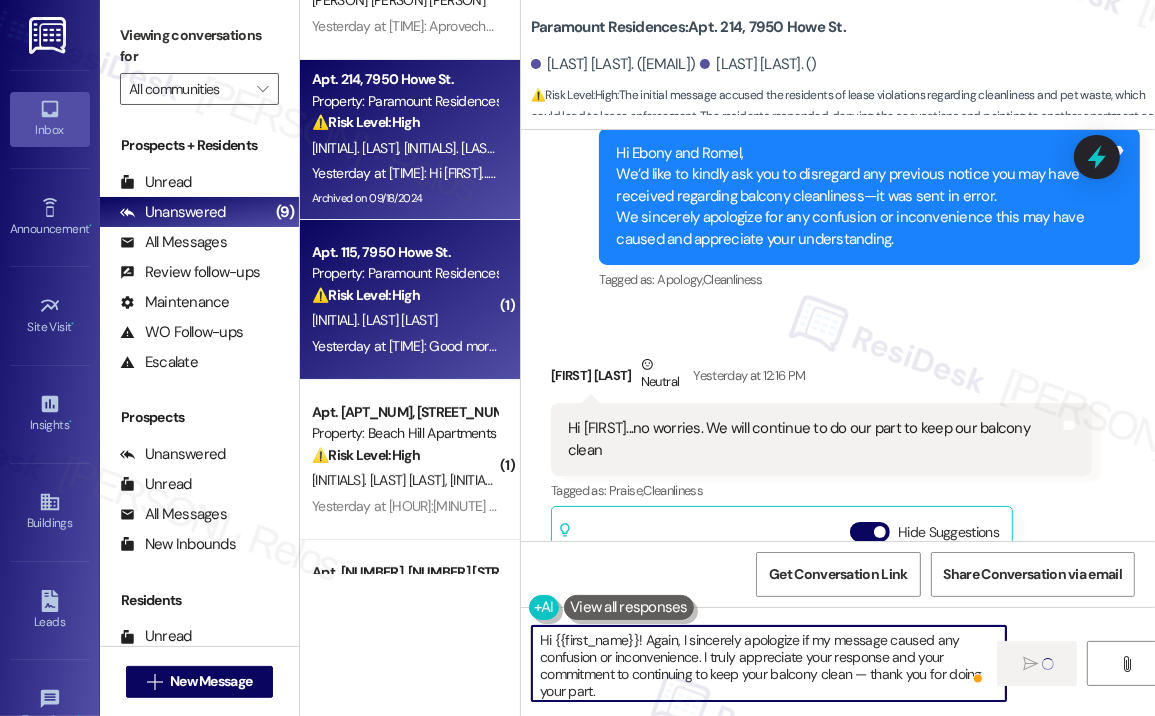 type on "Hi {{first_name}}! Again, I sincerely apologize if my message caused any confusion or inconvenience. I truly appreciate your response and your commitment to continuing to keep your balcony clean — thank you for doing your part." 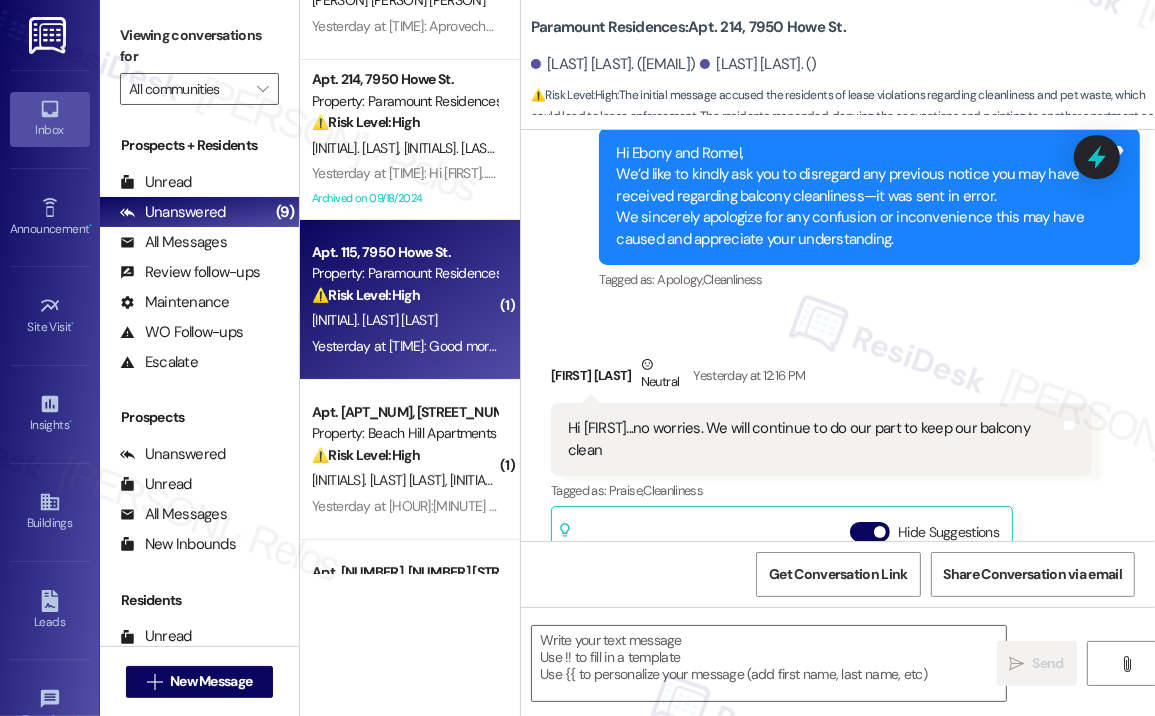 scroll, scrollTop: 38092, scrollLeft: 0, axis: vertical 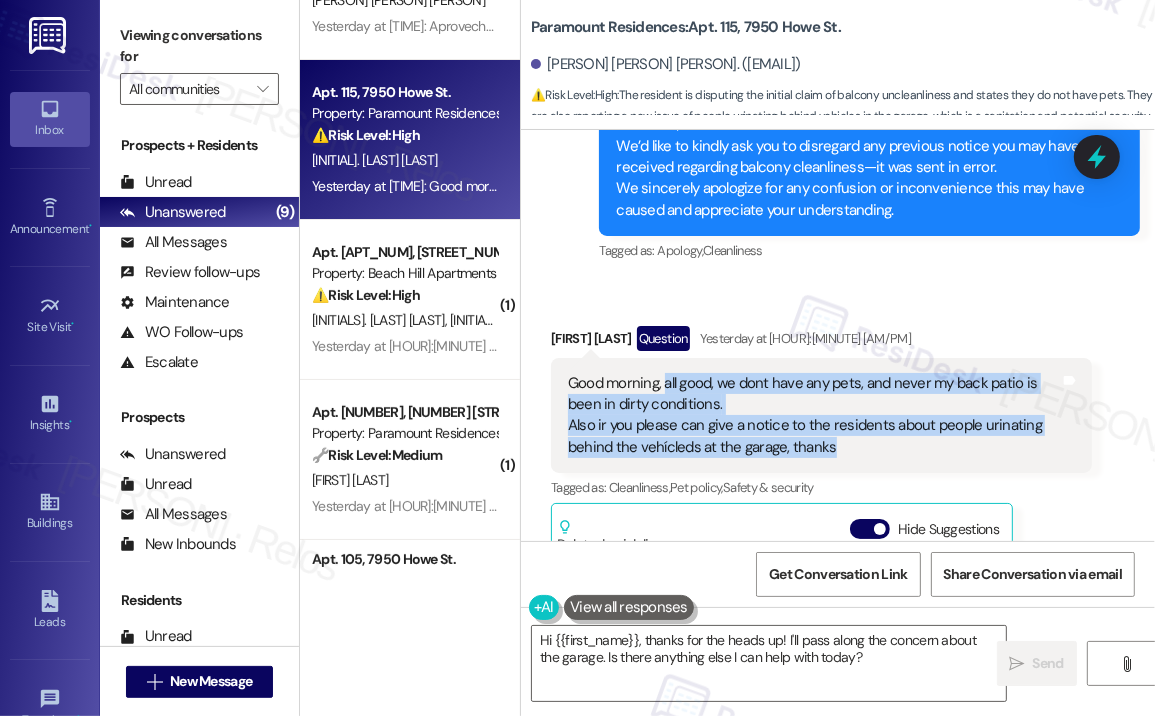 drag, startPoint x: 853, startPoint y: 424, endPoint x: 663, endPoint y: 369, distance: 197.8004 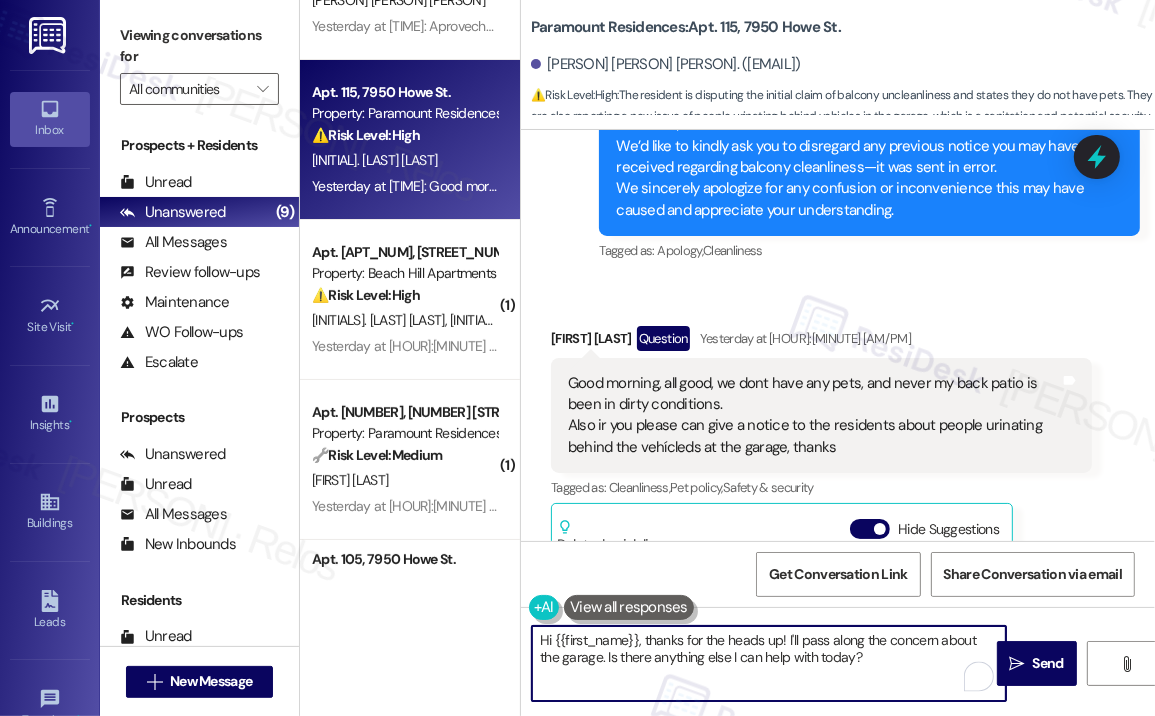 drag, startPoint x: 856, startPoint y: 657, endPoint x: 637, endPoint y: 637, distance: 219.91135 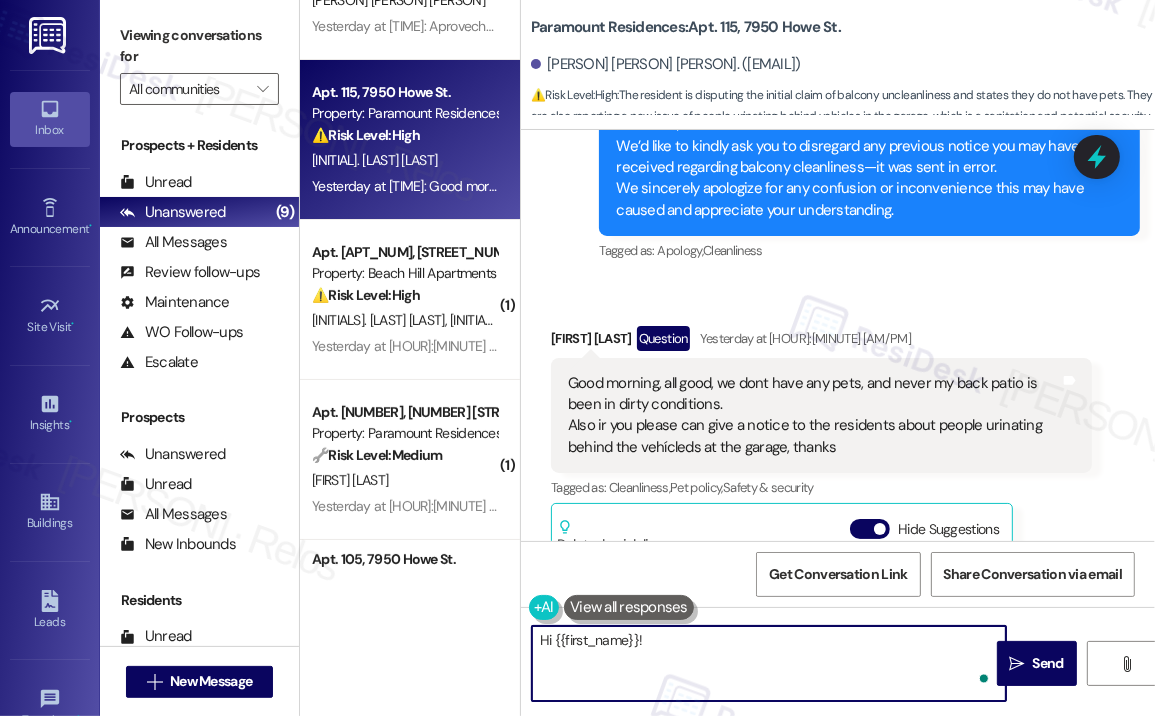paste on "Again, I sincerely apologize if my message caused any confusion or inconvenience. I appreciate you confirming that you don’t have any pets and that your back patio has been kept clean.
Regarding the issue of people urinating behind vehicles in the garage — that’s definitely concerning. Have you noticed this happening at specific times or days, or is it more random? Any details you can provide will help us inform the site team so they can address it appropriately." 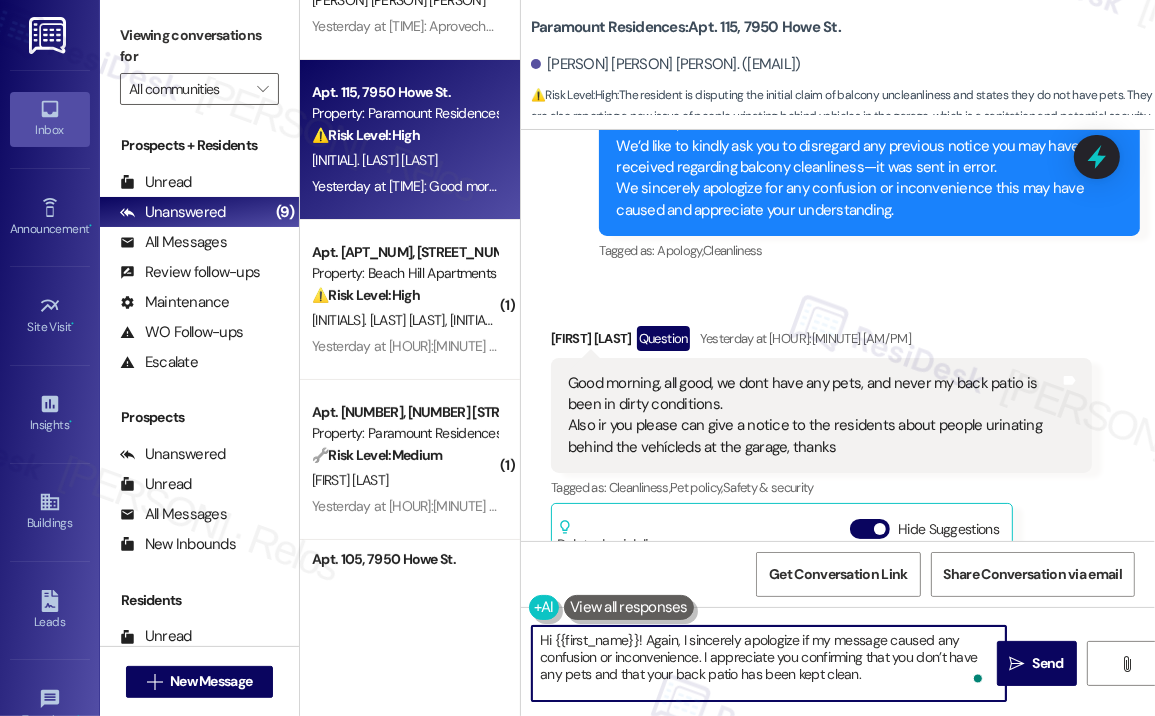 scroll, scrollTop: 67, scrollLeft: 0, axis: vertical 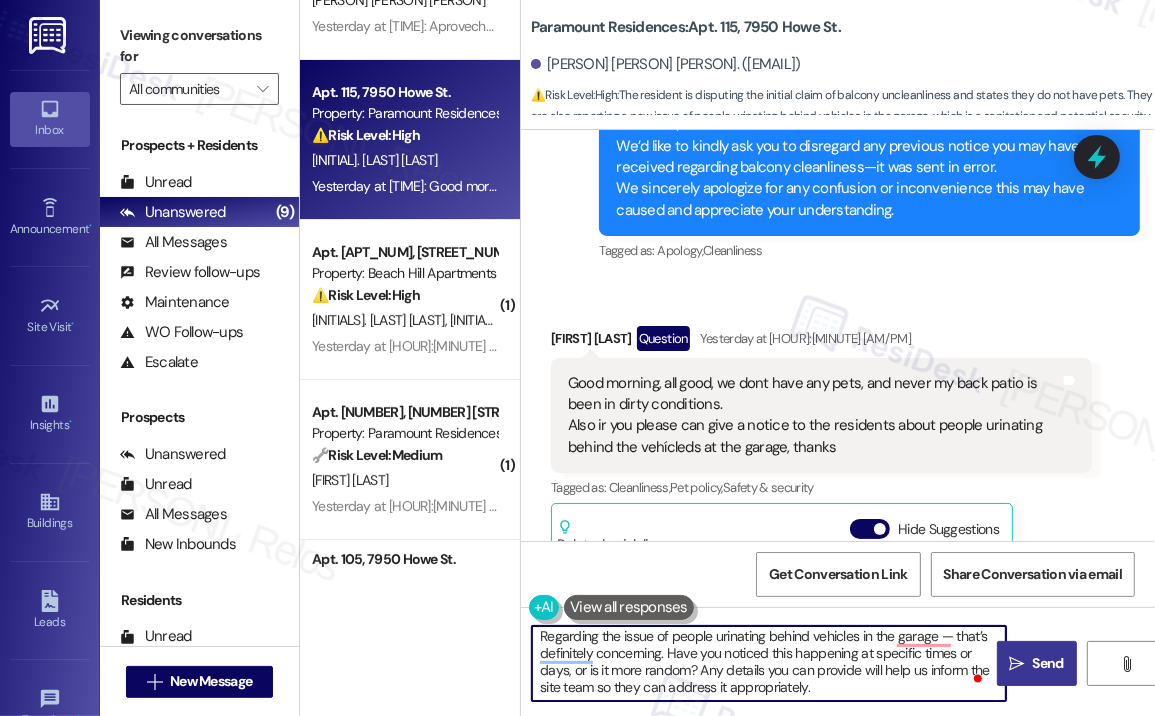 type on "Hi {{first_name}}! Again, I sincerely apologize if my message caused any confusion or inconvenience. I appreciate you confirming that you don’t have any pets and that your back patio has been kept clean.
Regarding the issue of people urinating behind vehicles in the garage — that’s definitely concerning. Have you noticed this happening at specific times or days, or is it more random? Any details you can provide will help us inform the site team so they can address it appropriately." 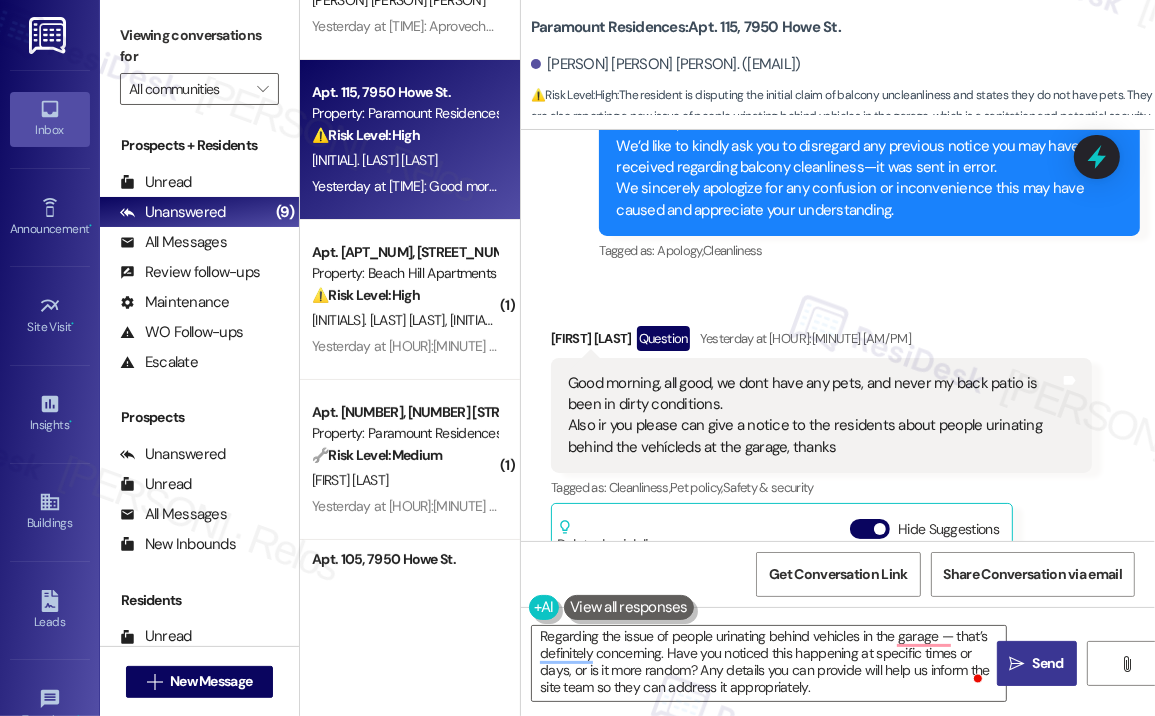 click on "Send" at bounding box center [1048, 663] 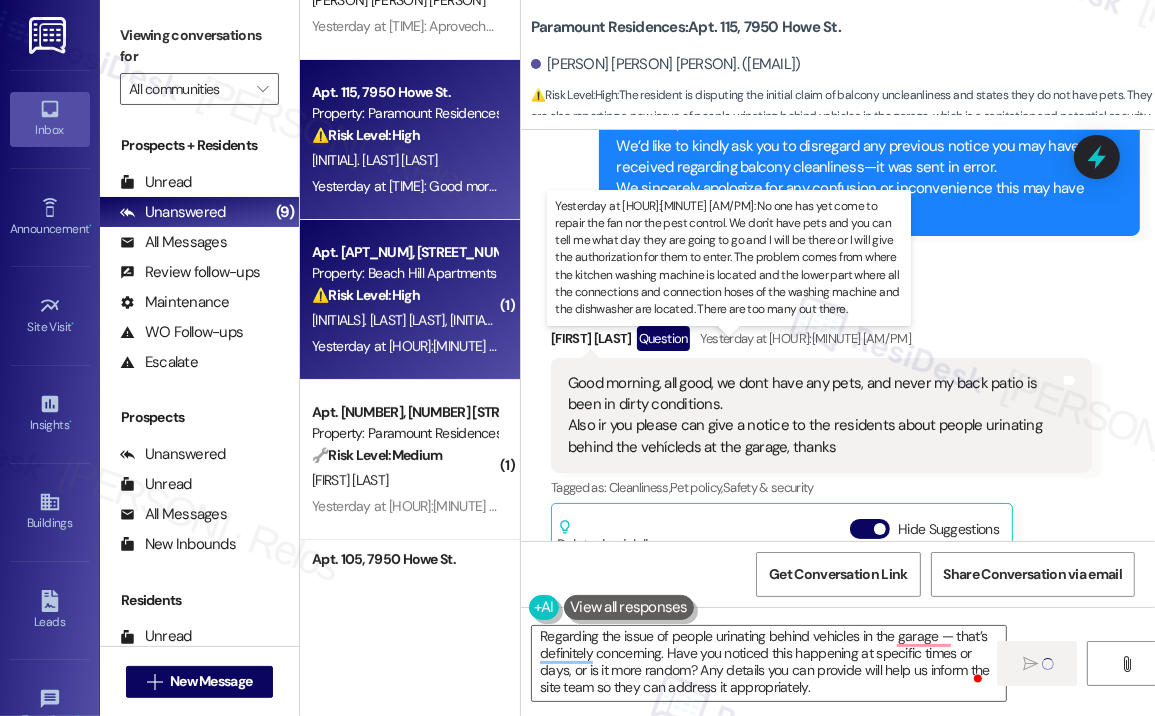 click on "[TIME]: No one has yet come to repair the fan nor the pest control. We don't have pets and you can tell me what day they are going to go and I will be there or I will give the authorization for them to enter. The problem comes from where the kitchen washing machine is located and the lower part where all the connections and connection hoses of the washing machine and the dishwasher are located. There are too many out there. [TIME]: No one has yet come to repair the fan nor the pest control. We don't have pets and you can tell me what day they are going to go and I will be there or I will give the authorization for them to enter. The problem comes from where the kitchen washing machine is located and the lower part where all the connections and connection hoses of the washing machine and the dishwasher are located. There are too many out there." at bounding box center [1653, 346] 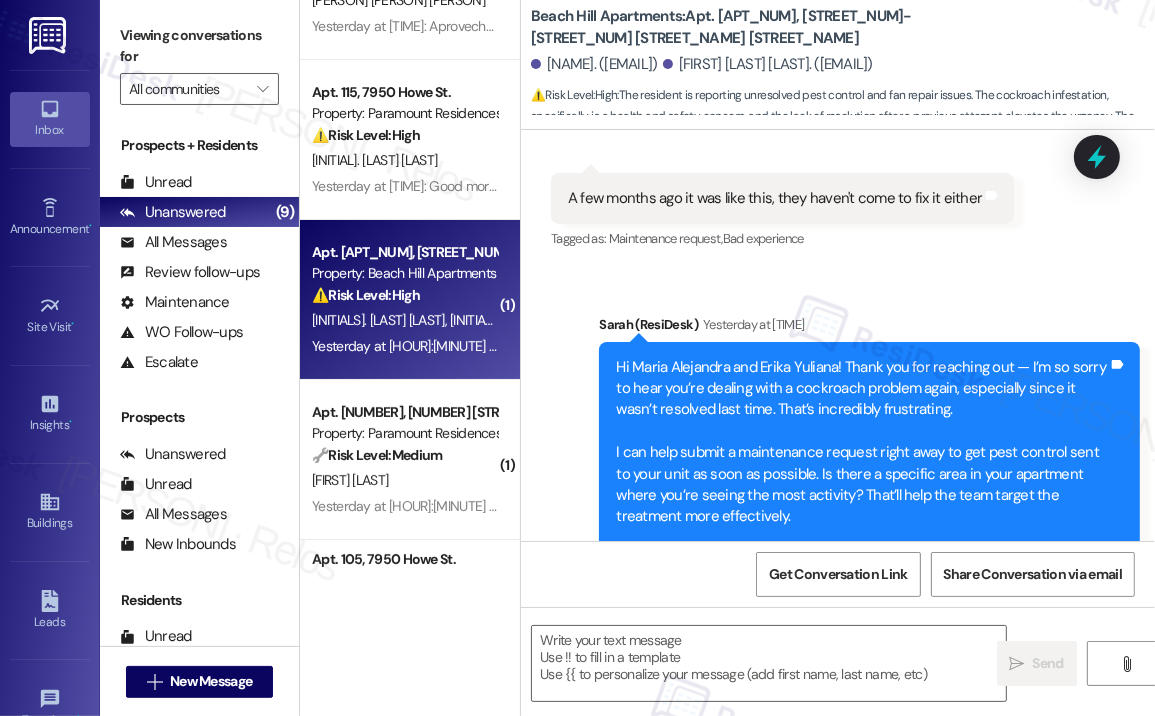 scroll, scrollTop: 4560, scrollLeft: 0, axis: vertical 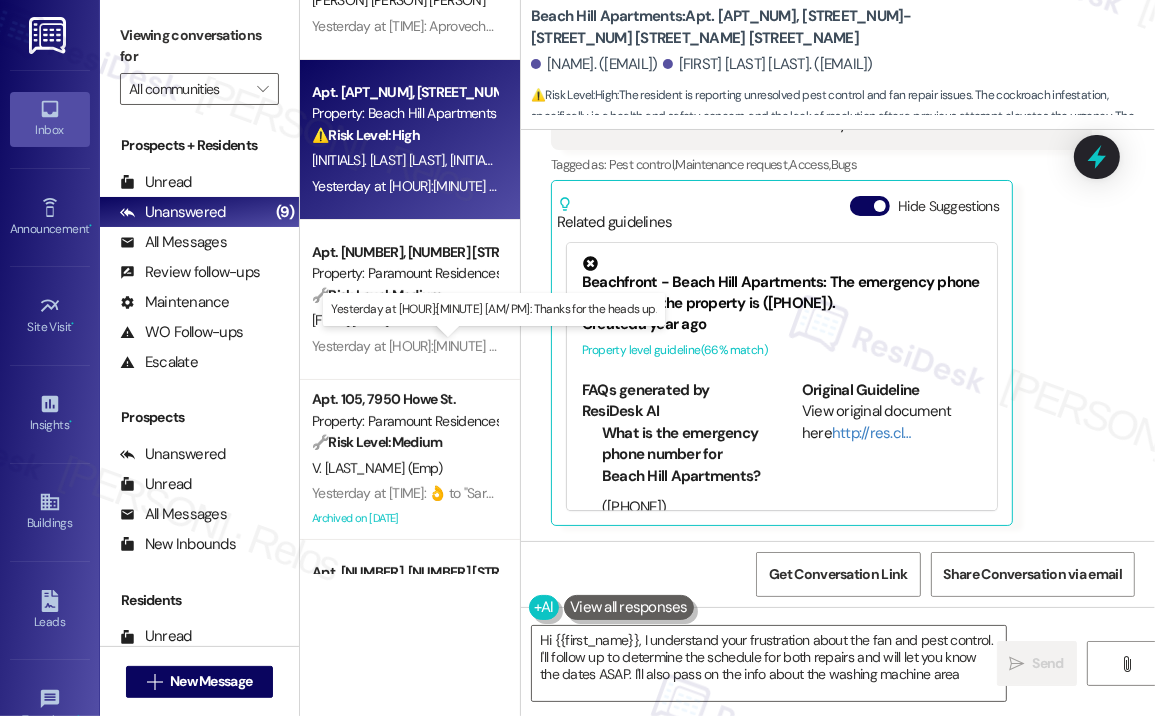 type on "Hi {{first_name}}, I understand your frustration about the fan and pest control. I'll follow up to determine the schedule for both repairs and will let you know the dates ASAP. I'll also pass on the info about the washing machine area!" 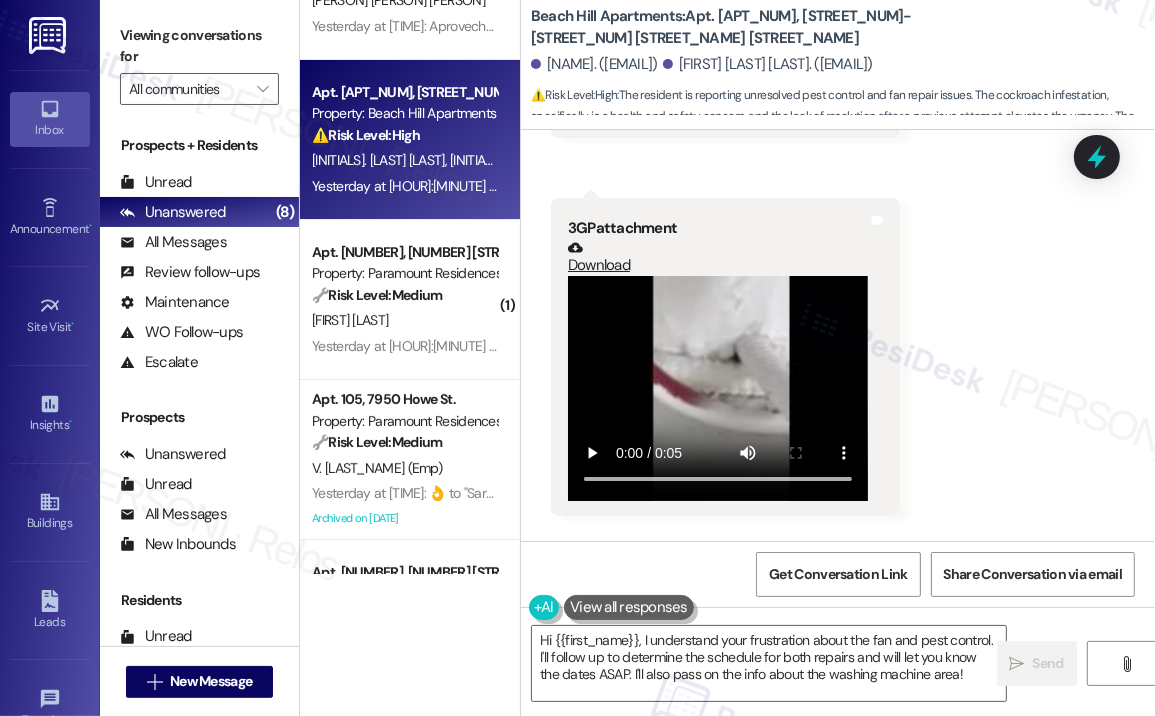 scroll, scrollTop: 3060, scrollLeft: 0, axis: vertical 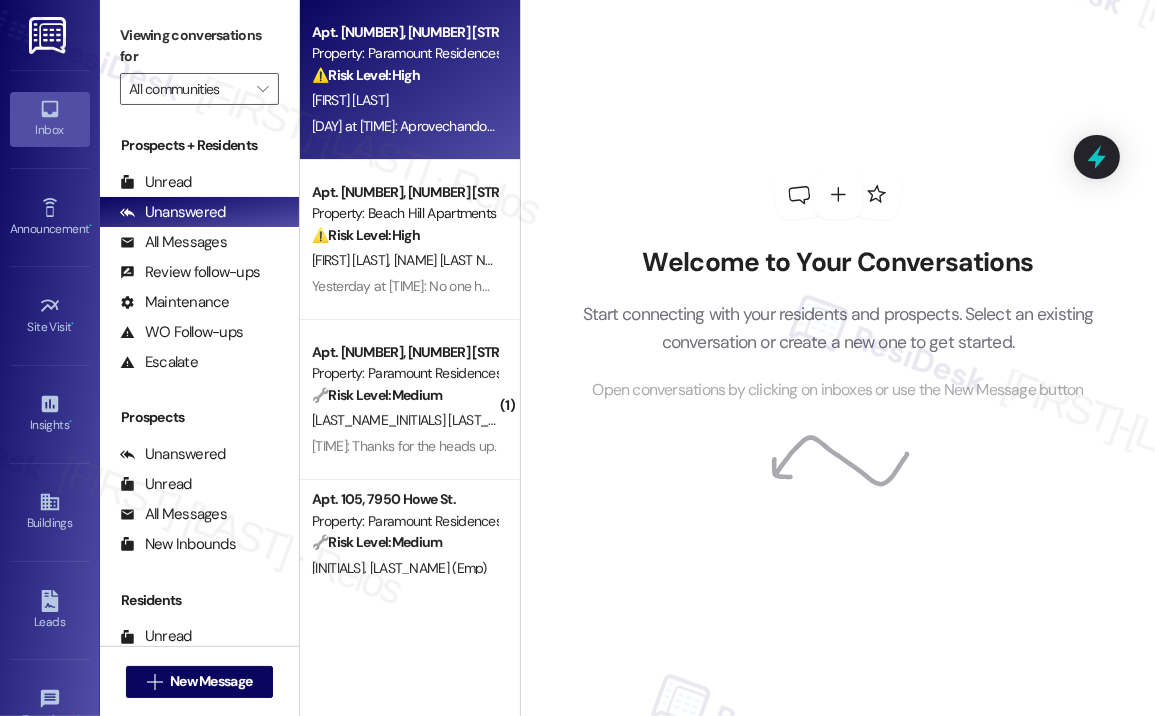 click on "[DAY_OF_WEEK] at [TIME]: Aprovechando el error, les comunico que sigo esperando que venga a reparar la pendiente del balcón para el drenaje del agua, ya tengo meses esperando y aún no han hecho nada [DAY_OF_WEEK] at [TIME]: Aprovechando el error, les comunico que sigo esperando que venga a reparar la pendiente del balcón para el drenaje del agua, ya tengo meses esperando y aún no han hecho nada" at bounding box center [884, 126] 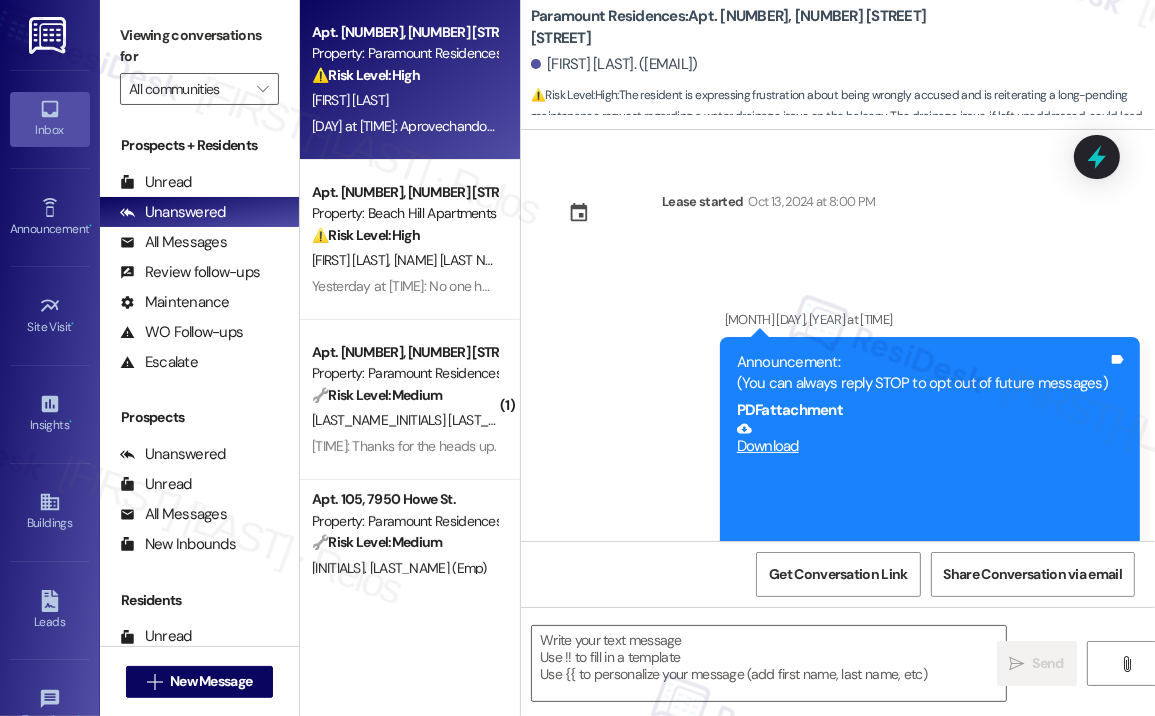 type on "Fetching suggested responses. Please feel free to read through the conversation in the meantime." 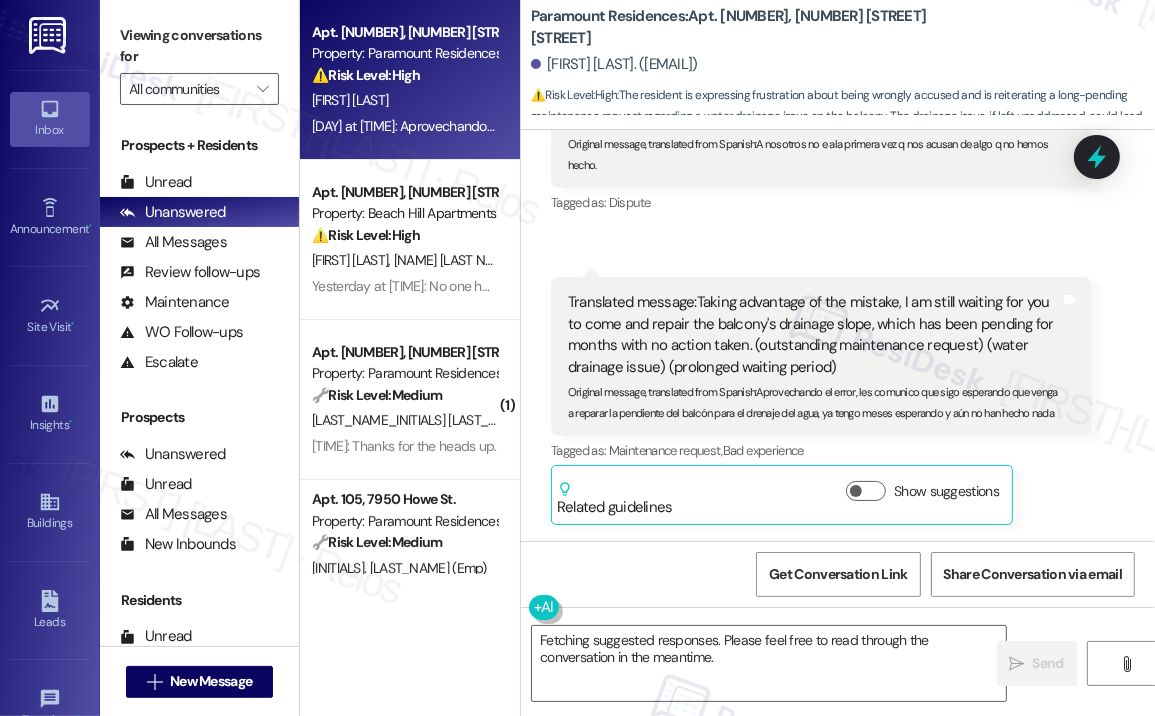 scroll, scrollTop: 54196, scrollLeft: 0, axis: vertical 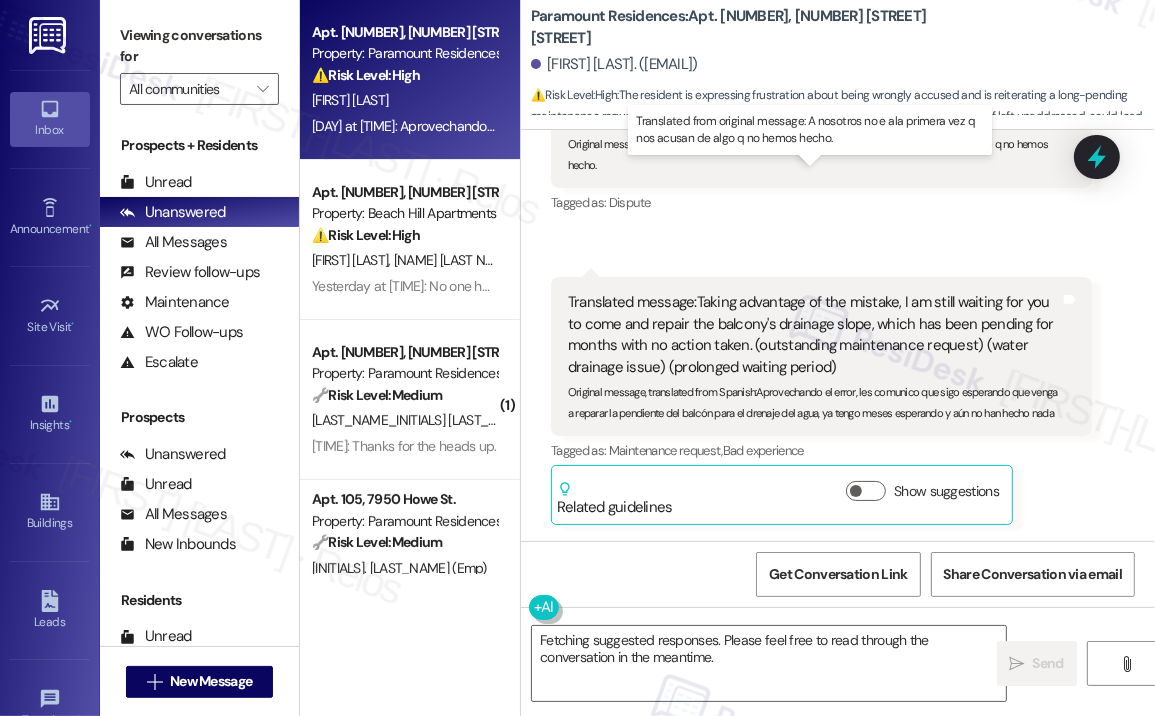drag, startPoint x: 651, startPoint y: 199, endPoint x: 700, endPoint y: 179, distance: 52.924473 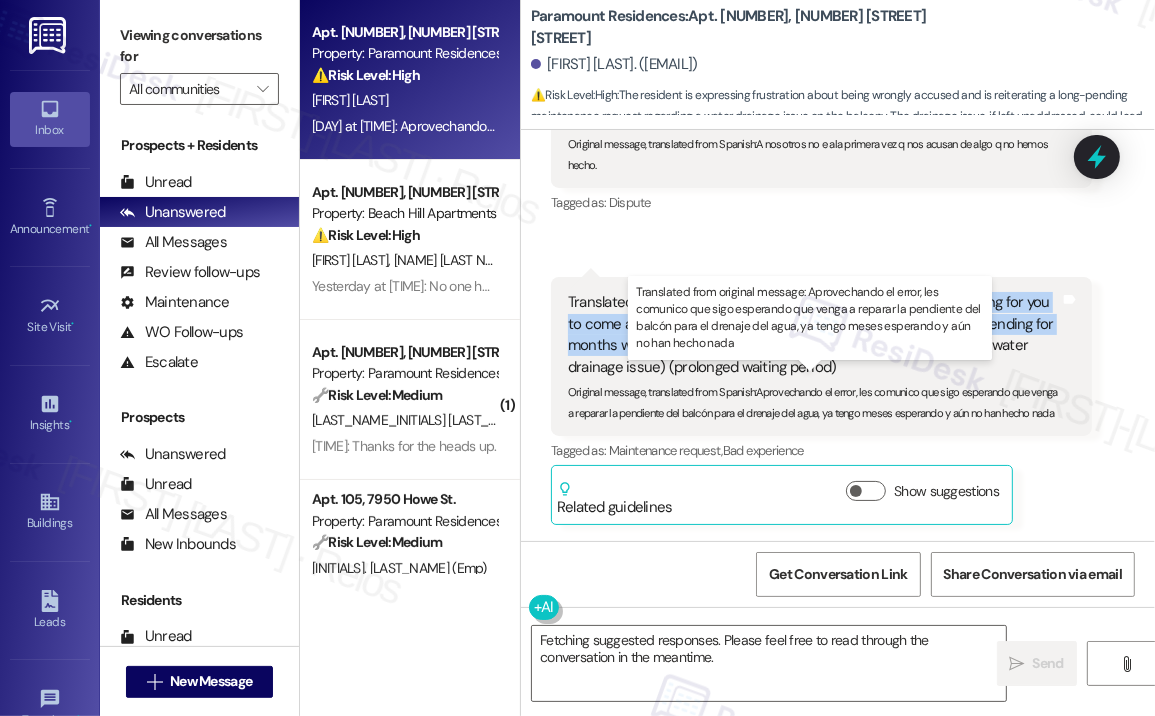 drag, startPoint x: 749, startPoint y: 422, endPoint x: 697, endPoint y: 382, distance: 65.60488 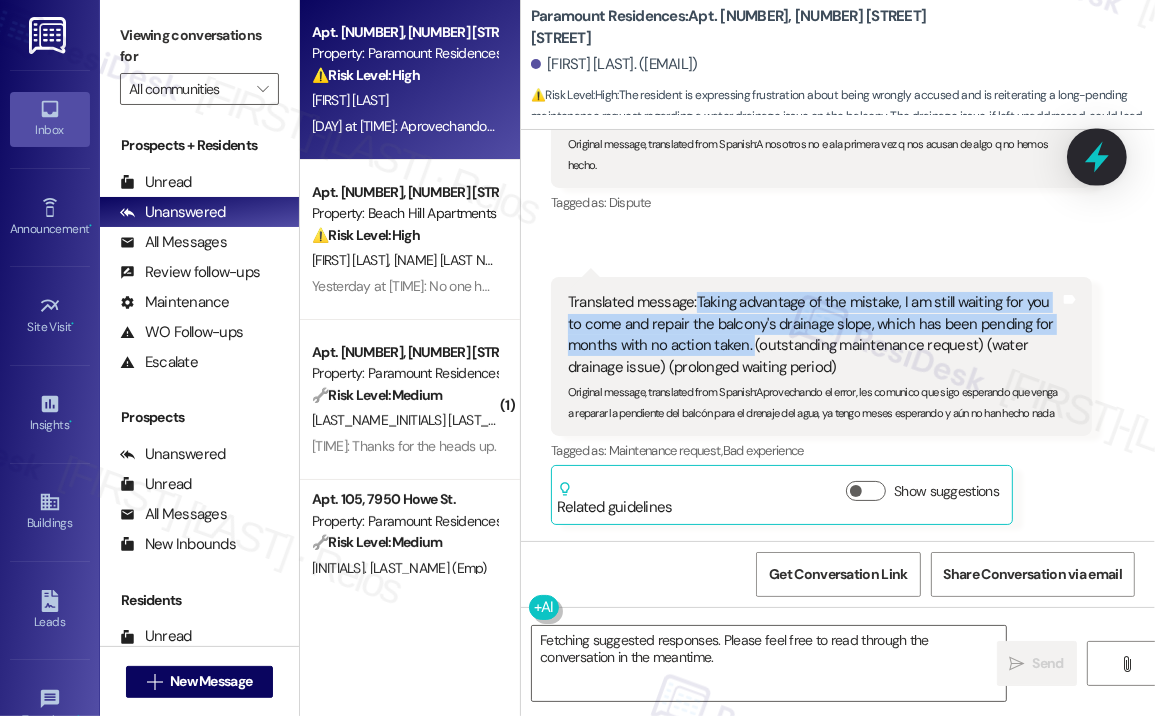 click 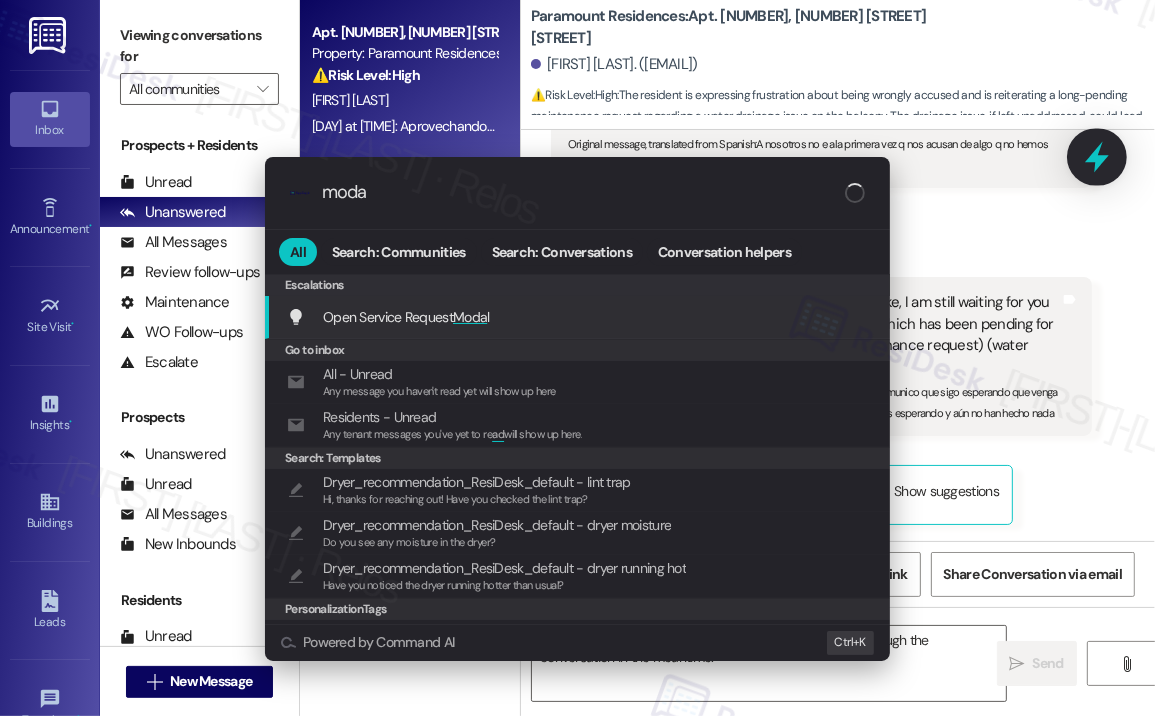 type on "modal" 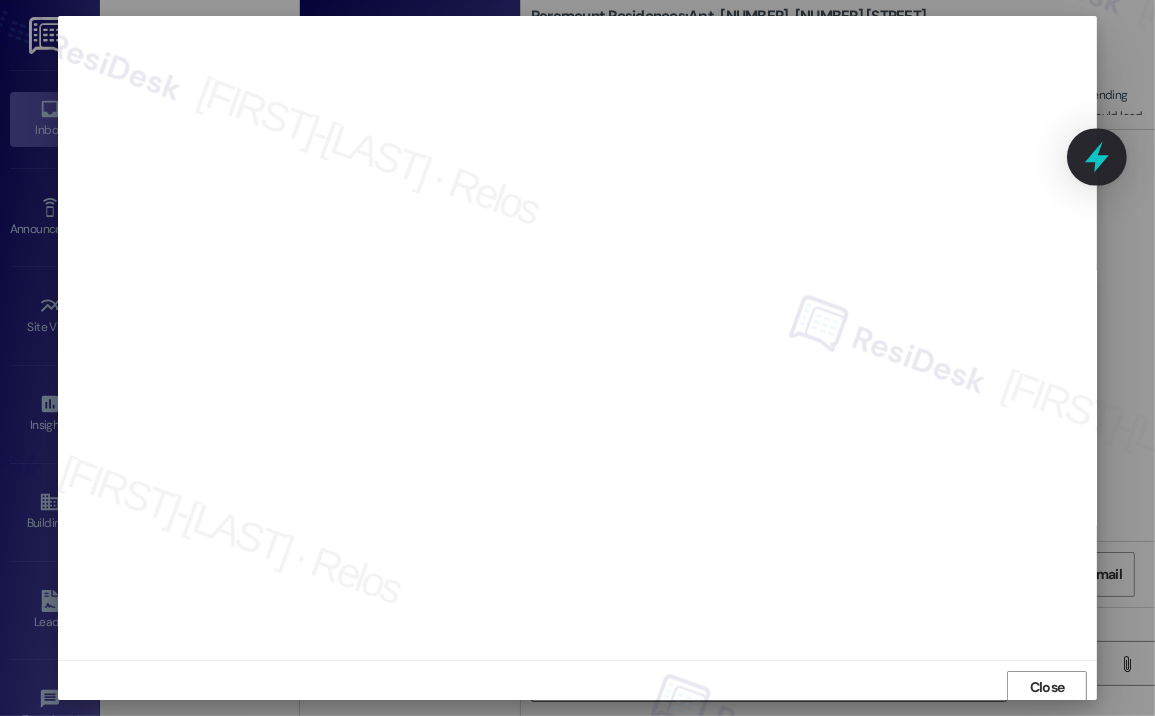 scroll, scrollTop: 3, scrollLeft: 0, axis: vertical 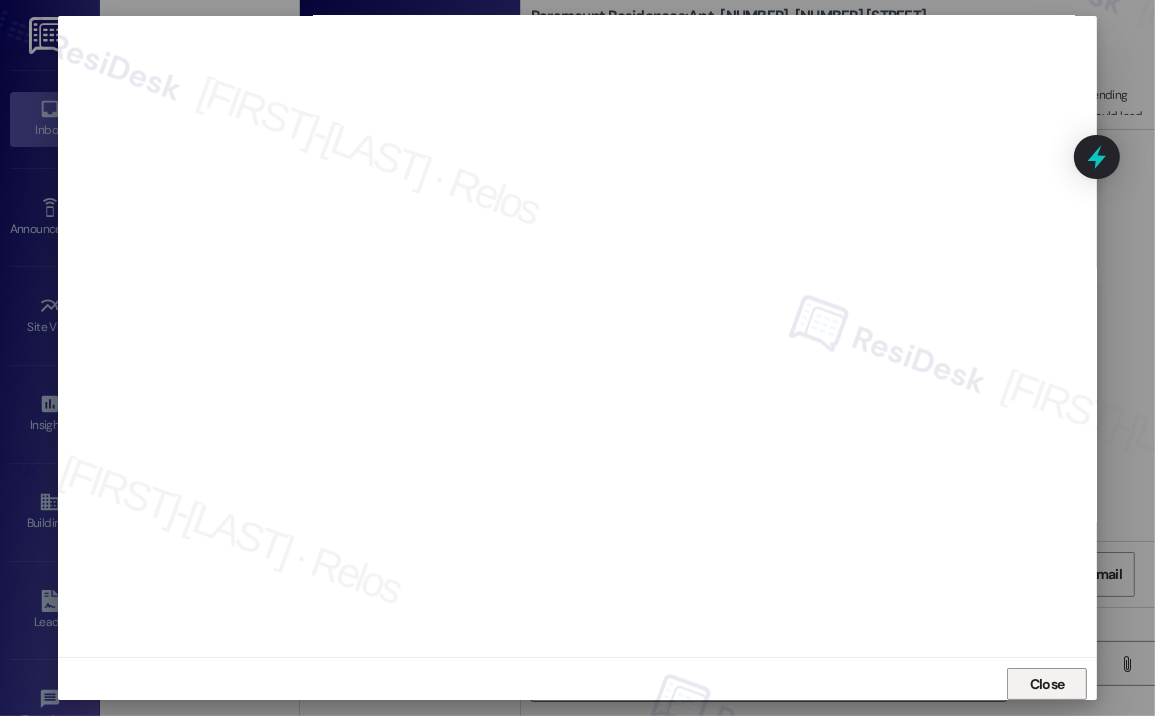 click on "Close" at bounding box center [1047, 684] 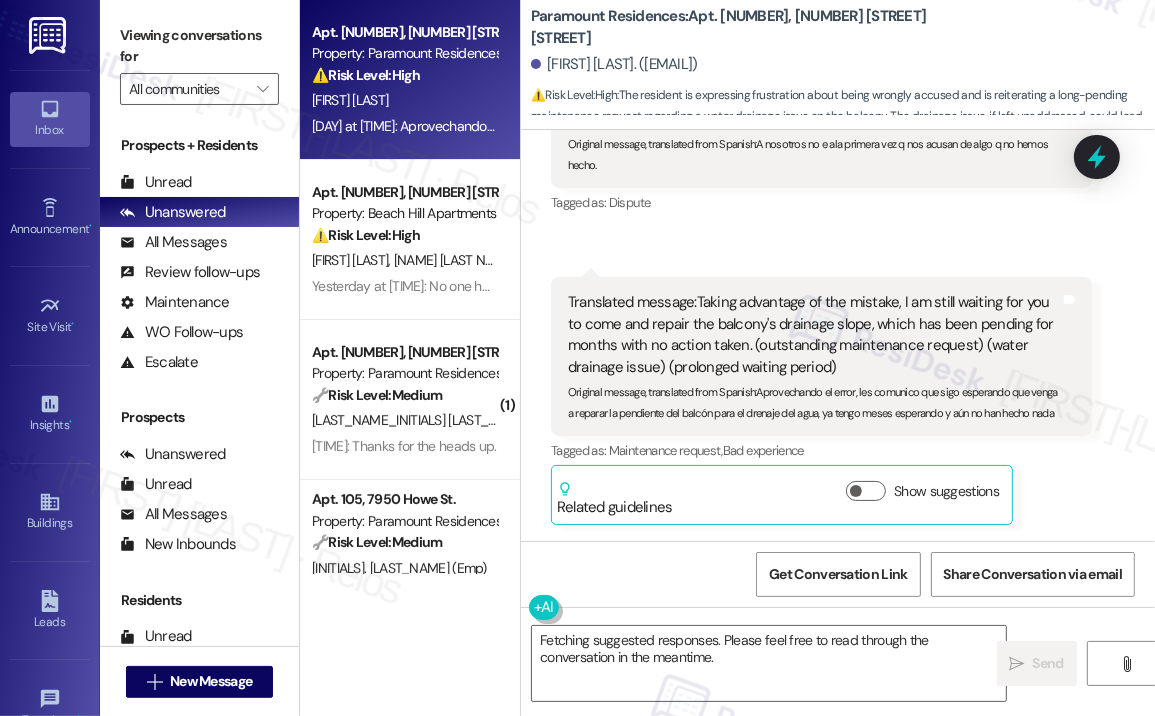 scroll, scrollTop: 54296, scrollLeft: 0, axis: vertical 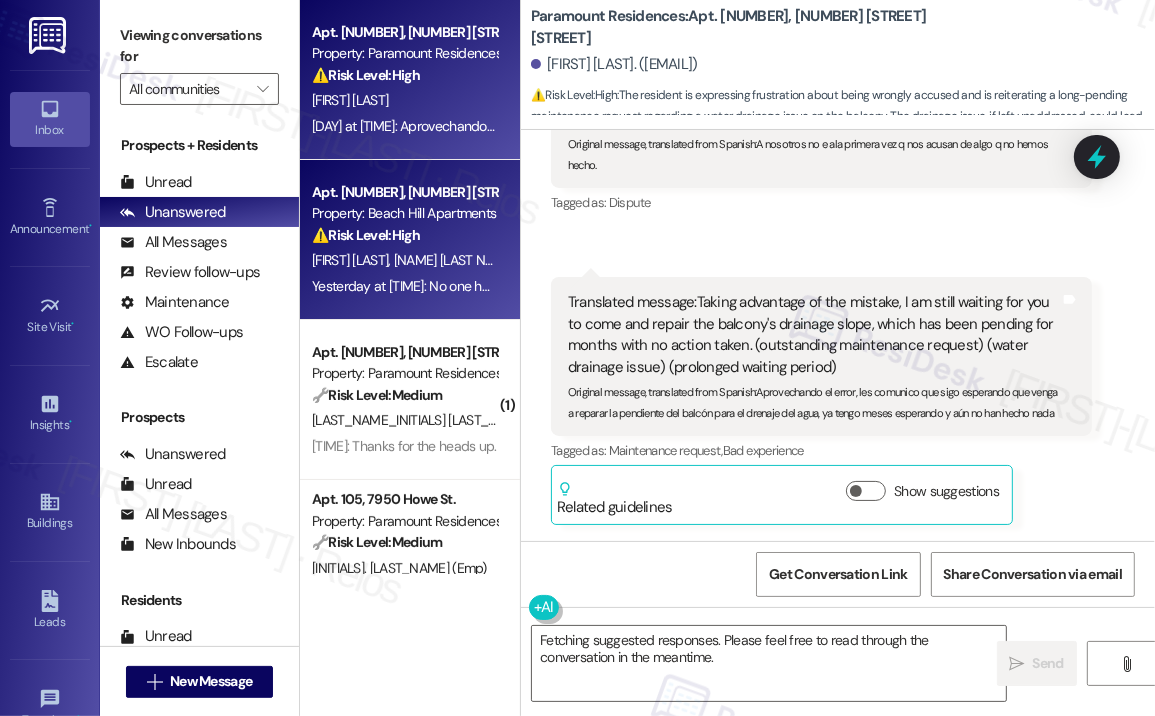 click on "⚠️  Risk Level:  High" at bounding box center (366, 235) 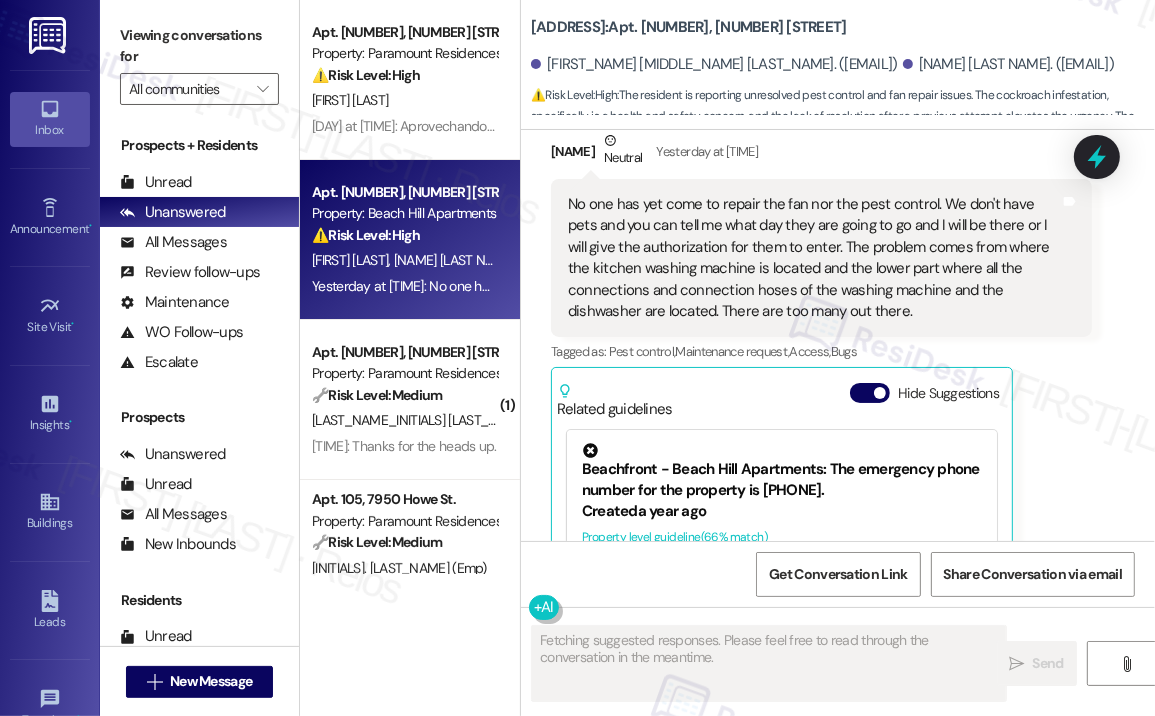 scroll, scrollTop: 4560, scrollLeft: 0, axis: vertical 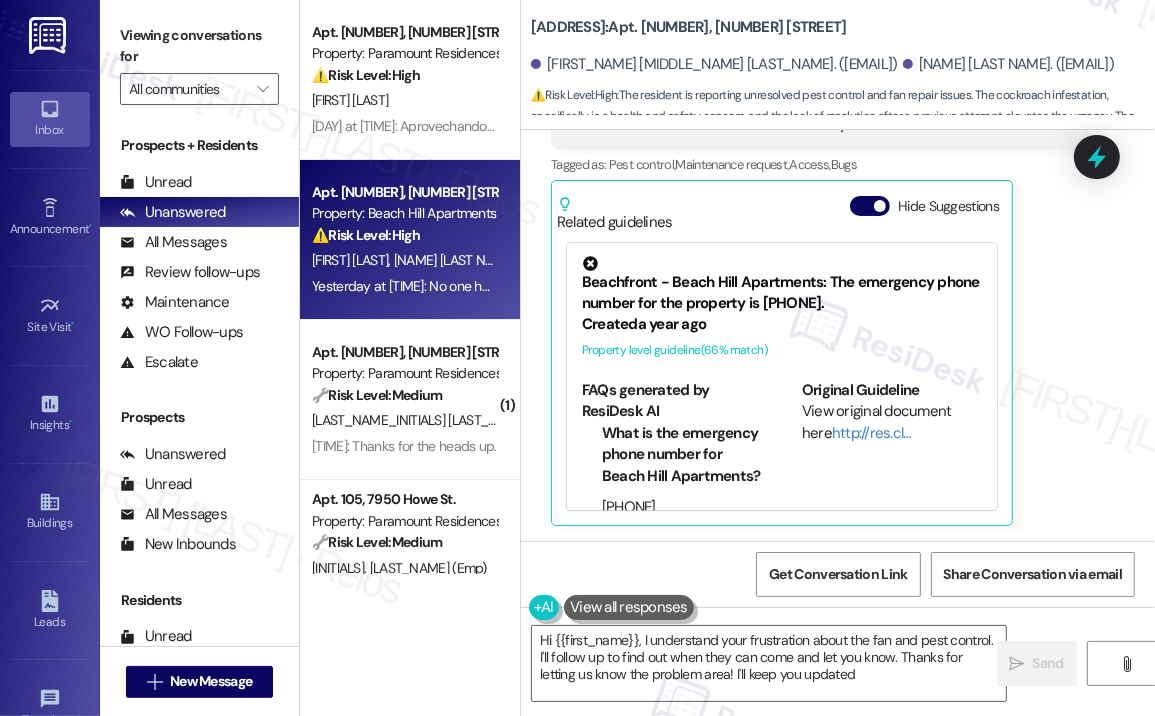 type on "Hi {{first_name}}, I understand your frustration about the fan and pest control. I'll follow up to find out when they can come and let you know. Thanks for letting us know the problem area! I'll keep you updated." 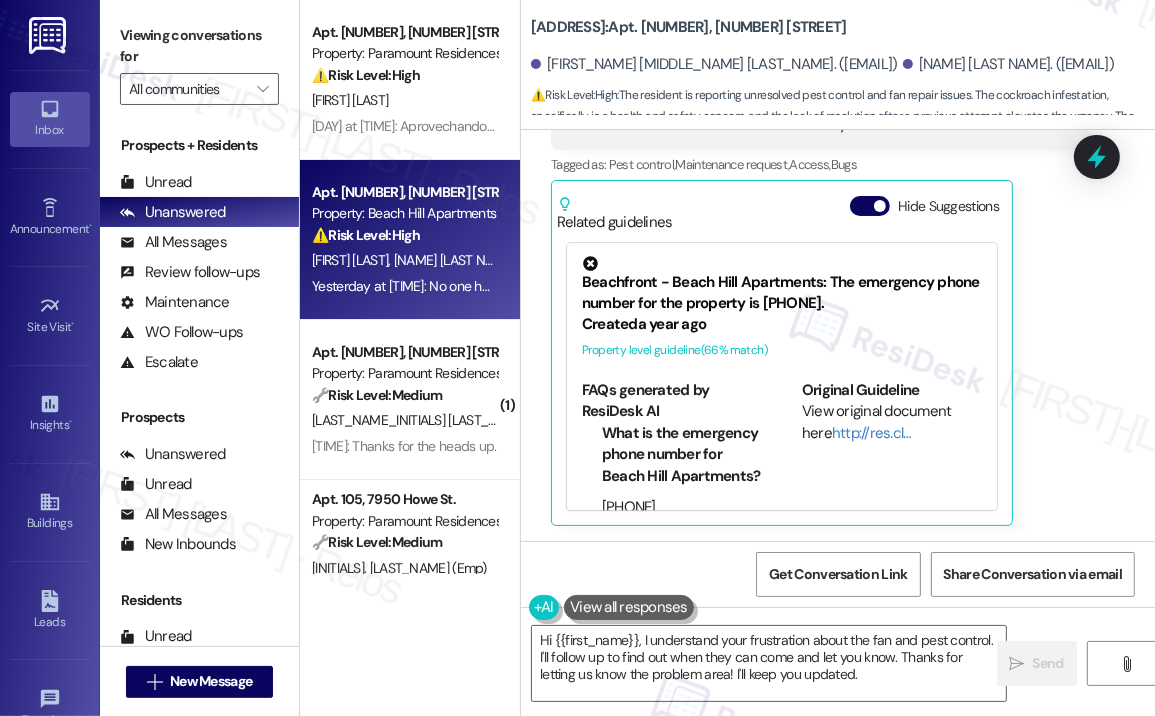 click on "Received via SMS Maria Alejandra Sierra Montenegro   Neutral Yesterday at 10:58 AM No one has yet come to repair the fan nor the pest control. We don't have pets and you can tell me what day they are going to go and I will be there or I will give the authorization for them to enter. The problem comes from where the kitchen washing machine is located and the lower part where all the connections and connection hoses of the washing machine and the dishwasher are located. There are too many out there. Tags and notes Tagged as:   Pest control ,  Click to highlight conversations about Pest control Maintenance request ,  Click to highlight conversations about Maintenance request Access ,  Click to highlight conversations about Access Bugs Click to highlight conversations about Bugs  Related guidelines Hide Suggestions Beachfront - Beach Hill Apartments: The emergency phone number for the property is (323)240-6231. Created  a year ago Property level guideline  ( 66 % match) FAQs generated by ResiDesk AI (323)240-6231" at bounding box center [838, 219] 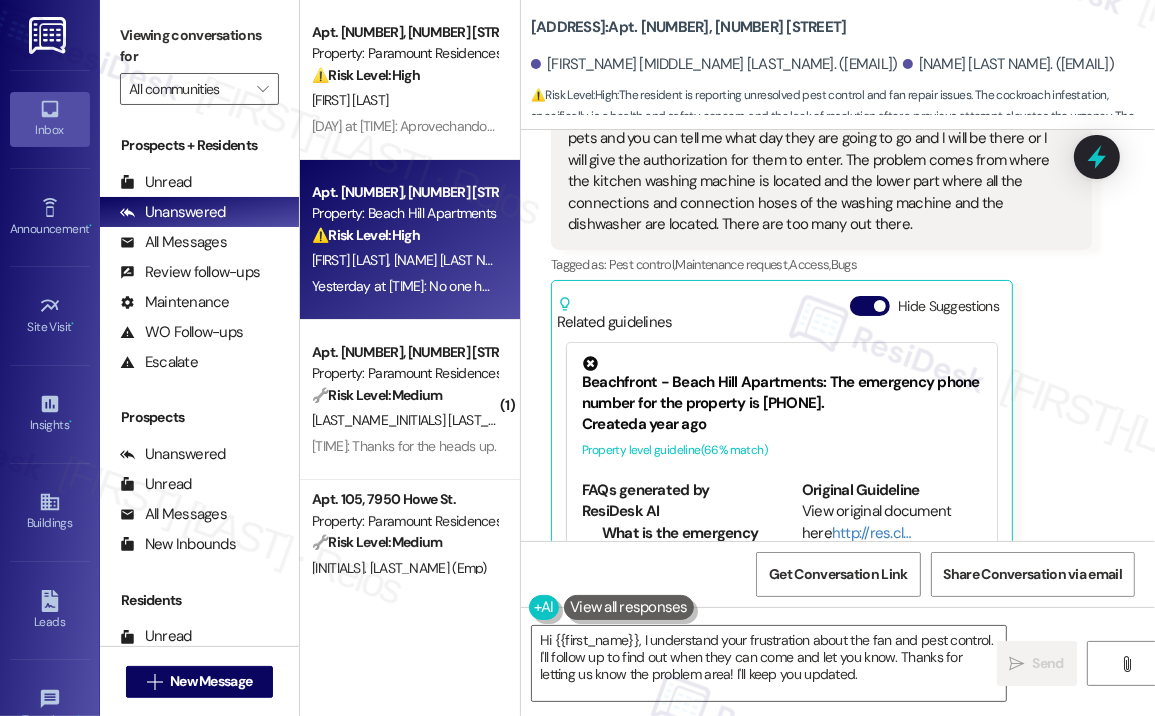 scroll, scrollTop: 4360, scrollLeft: 0, axis: vertical 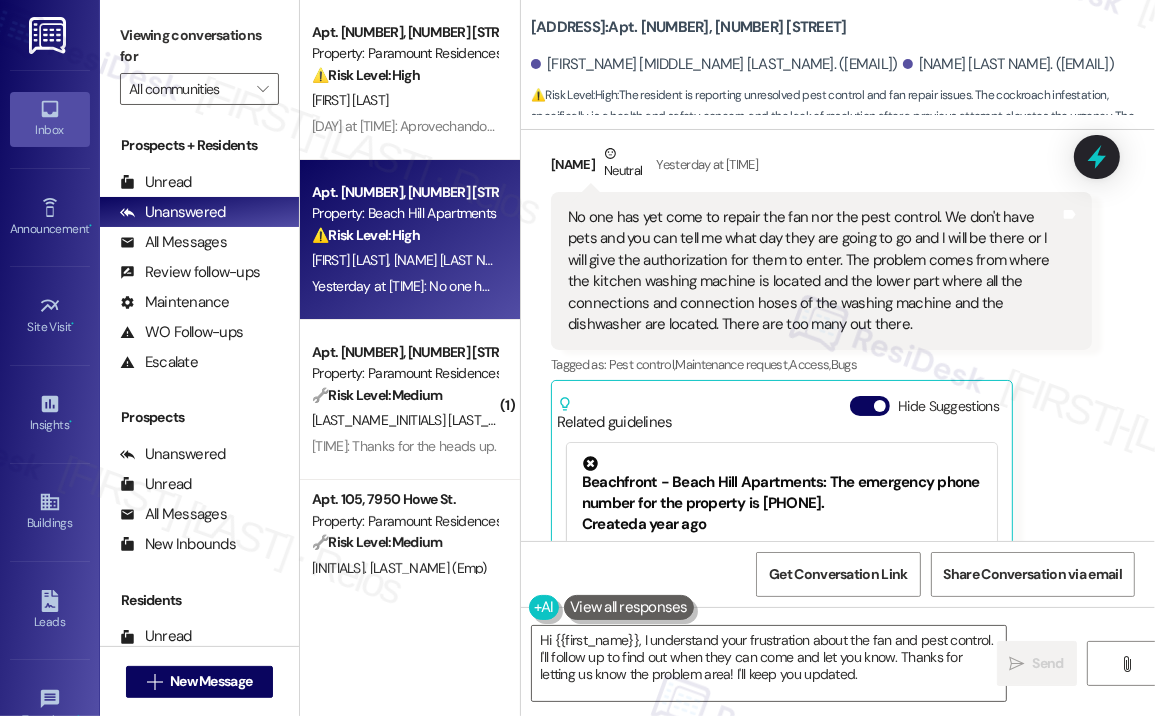 click on "Received via SMS Maria Alejandra Sierra Montenegro   Neutral Yesterday at 10:58 AM No one has yet come to repair the fan nor the pest control. We don't have pets and you can tell me what day they are going to go and I will be there or I will give the authorization for them to enter. The problem comes from where the kitchen washing machine is located and the lower part where all the connections and connection hoses of the washing machine and the dishwasher are located. There are too many out there. Tags and notes Tagged as:   Pest control ,  Click to highlight conversations about Pest control Maintenance request ,  Click to highlight conversations about Maintenance request Access ,  Click to highlight conversations about Access Bugs Click to highlight conversations about Bugs  Related guidelines Hide Suggestions Beachfront - Beach Hill Apartments: The emergency phone number for the property is (323)240-6231. Created  a year ago Property level guideline  ( 66 % match) FAQs generated by ResiDesk AI (323)240-6231" at bounding box center [821, 434] 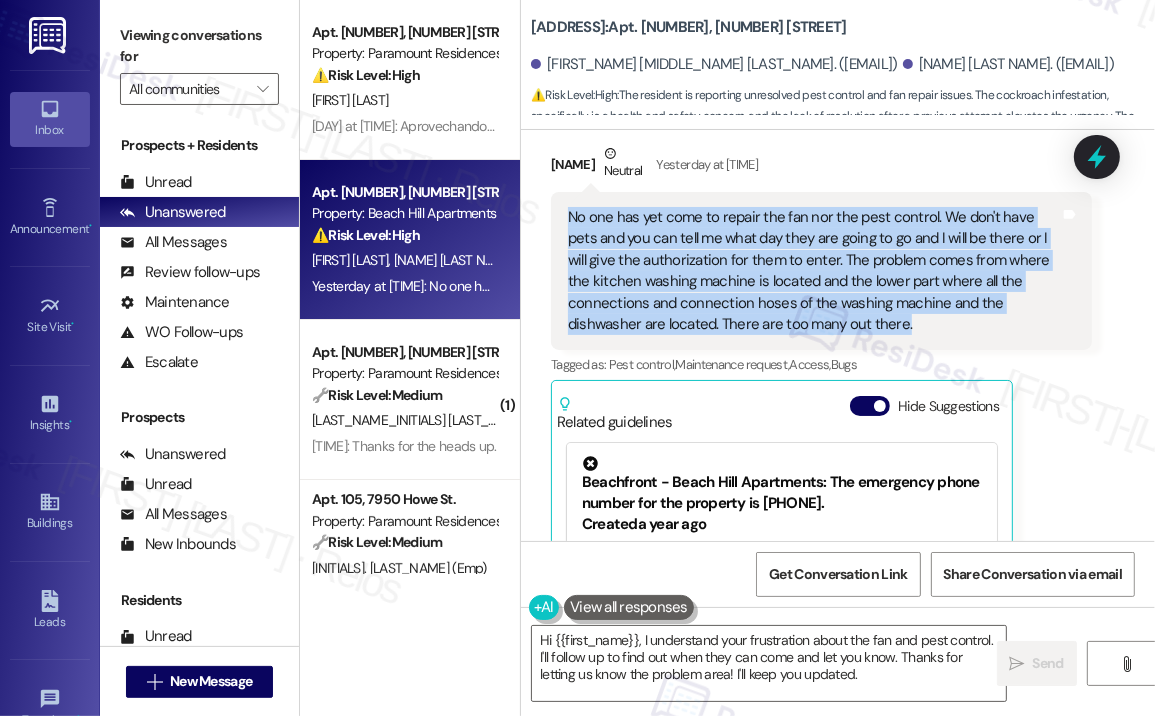 drag, startPoint x: 932, startPoint y: 325, endPoint x: 570, endPoint y: 223, distance: 376.09573 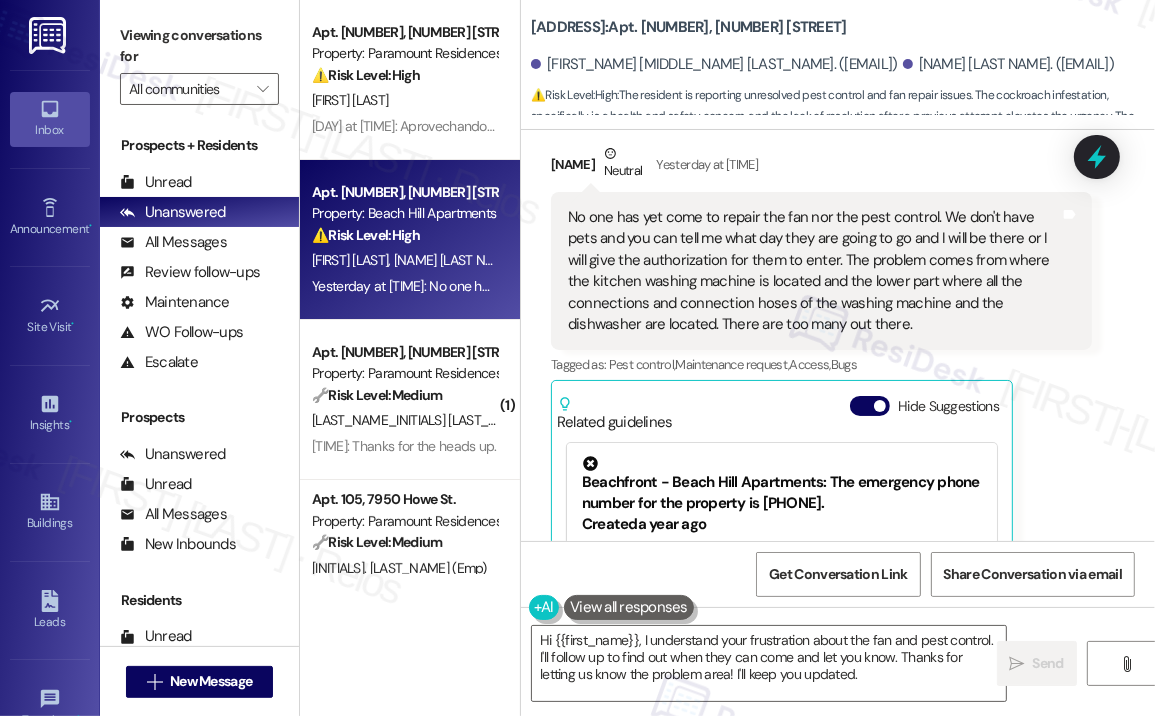click on "Received via SMS Maria Alejandra Sierra Montenegro   Neutral Yesterday at 10:58 AM No one has yet come to repair the fan nor the pest control. We don't have pets and you can tell me what day they are going to go and I will be there or I will give the authorization for them to enter. The problem comes from where the kitchen washing machine is located and the lower part where all the connections and connection hoses of the washing machine and the dishwasher are located. There are too many out there. Tags and notes Tagged as:   Pest control ,  Click to highlight conversations about Pest control Maintenance request ,  Click to highlight conversations about Maintenance request Access ,  Click to highlight conversations about Access Bugs Click to highlight conversations about Bugs  Related guidelines Hide Suggestions Beachfront - Beach Hill Apartments: The emergency phone number for the property is (323)240-6231. Created  a year ago Property level guideline  ( 66 % match) FAQs generated by ResiDesk AI (323)240-6231" at bounding box center [821, 434] 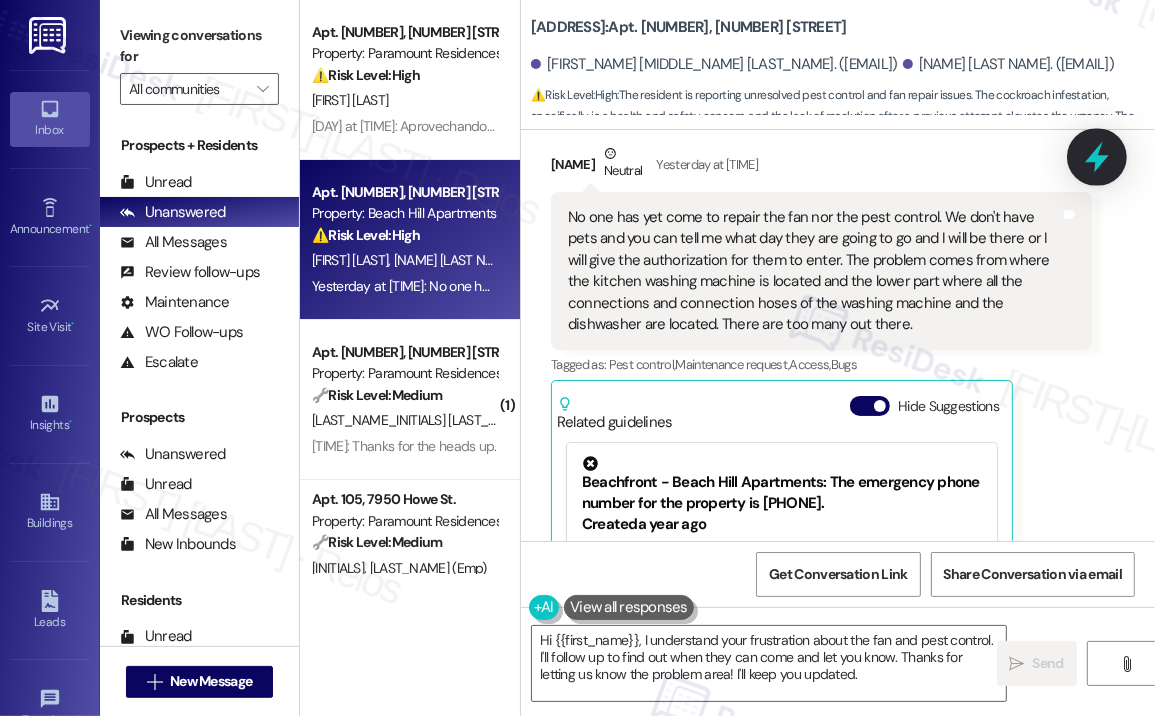 click 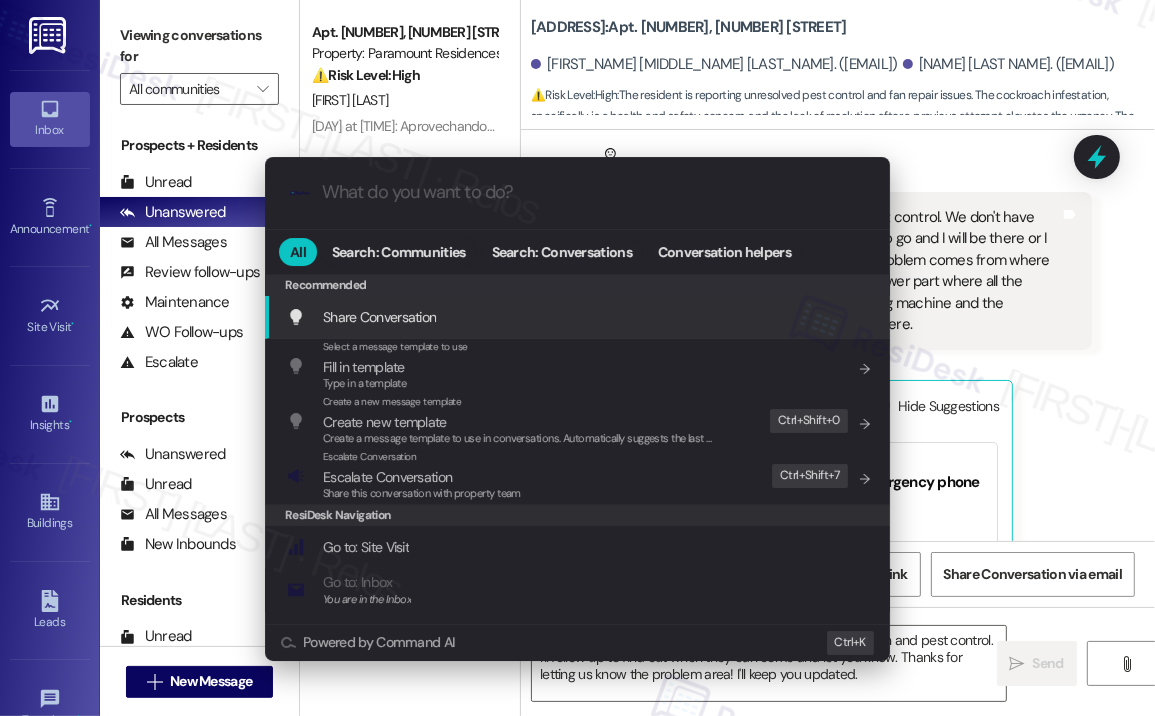 click at bounding box center (593, 192) 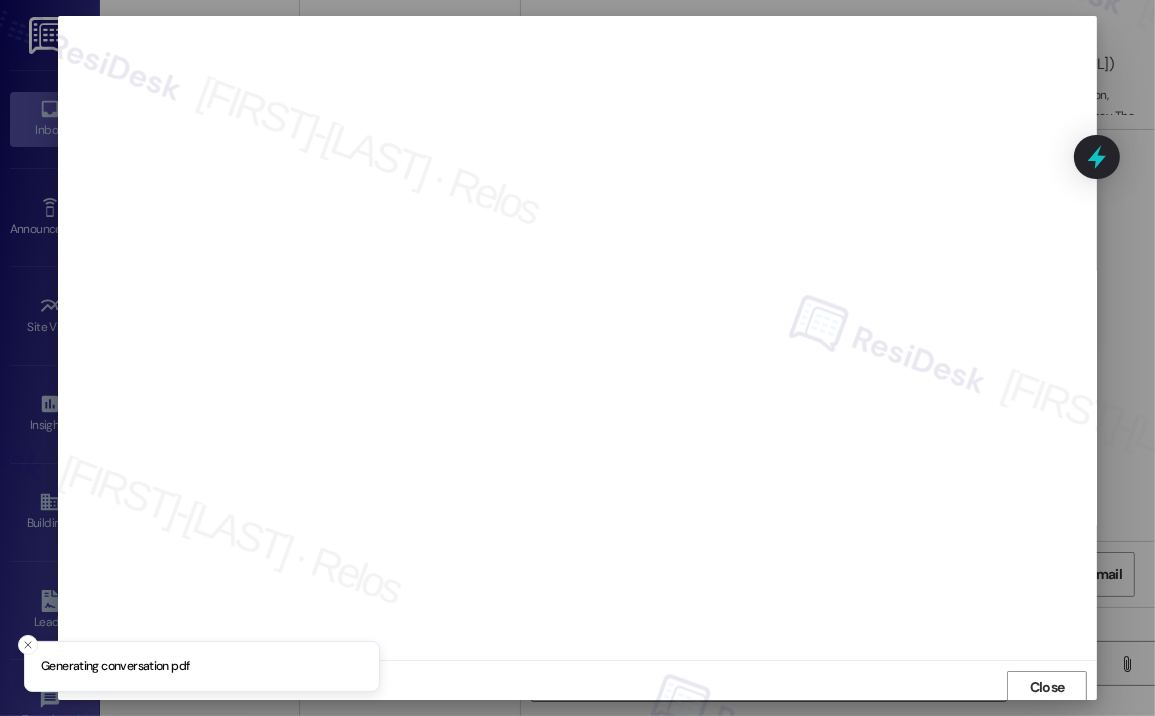 scroll, scrollTop: 3, scrollLeft: 0, axis: vertical 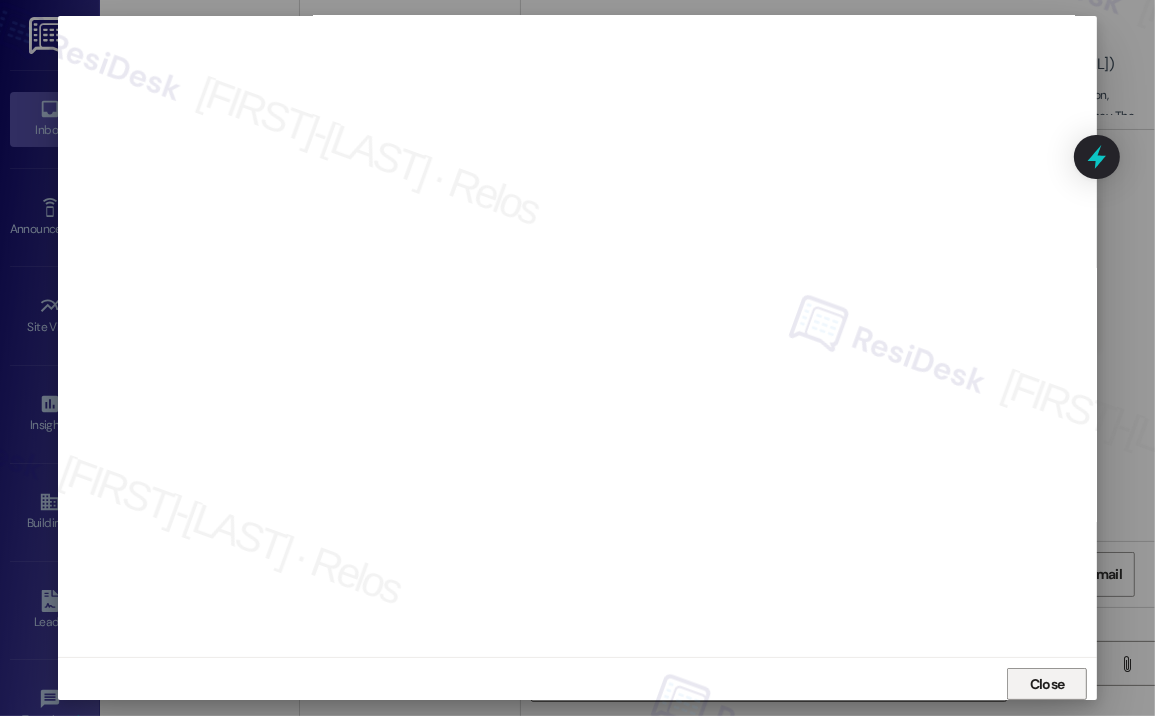 click on "Close" at bounding box center [1047, 684] 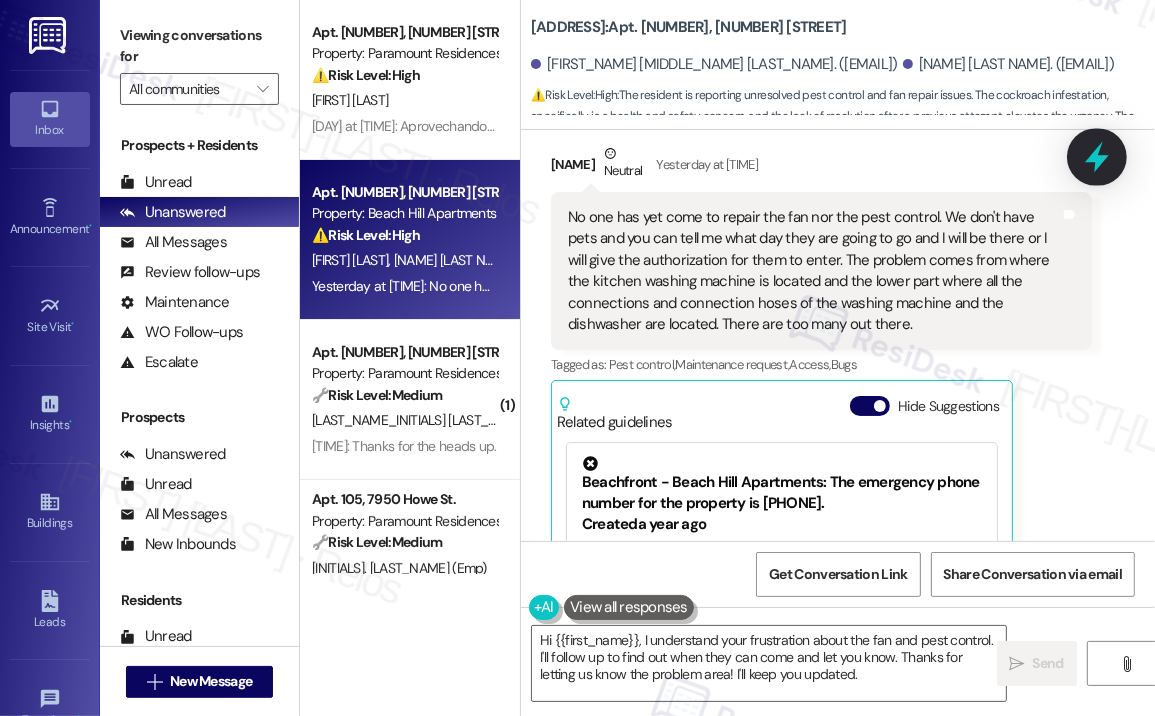 click 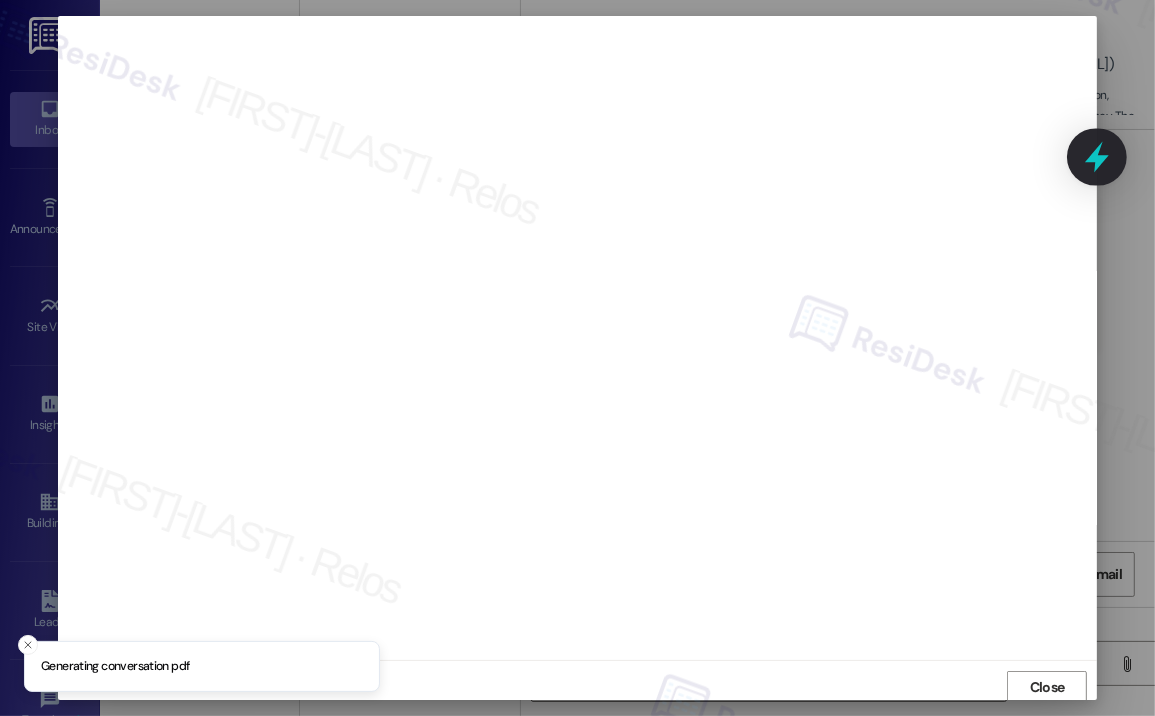 scroll, scrollTop: 3, scrollLeft: 0, axis: vertical 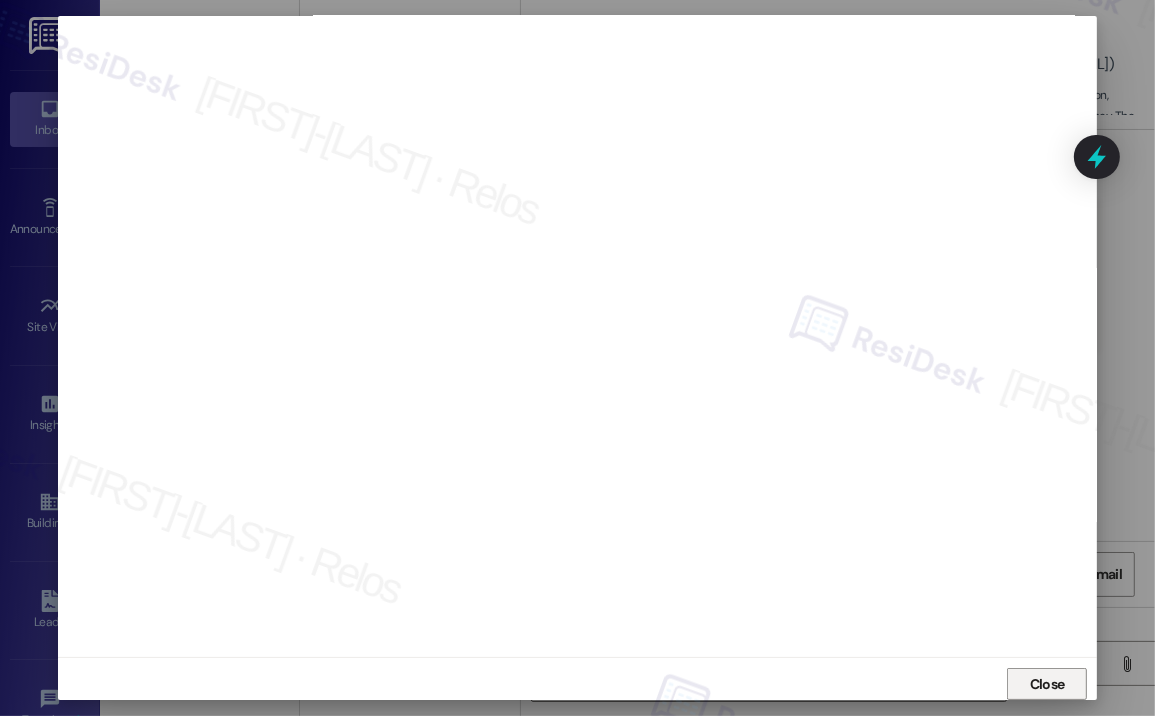 click on "Close" at bounding box center [1047, 684] 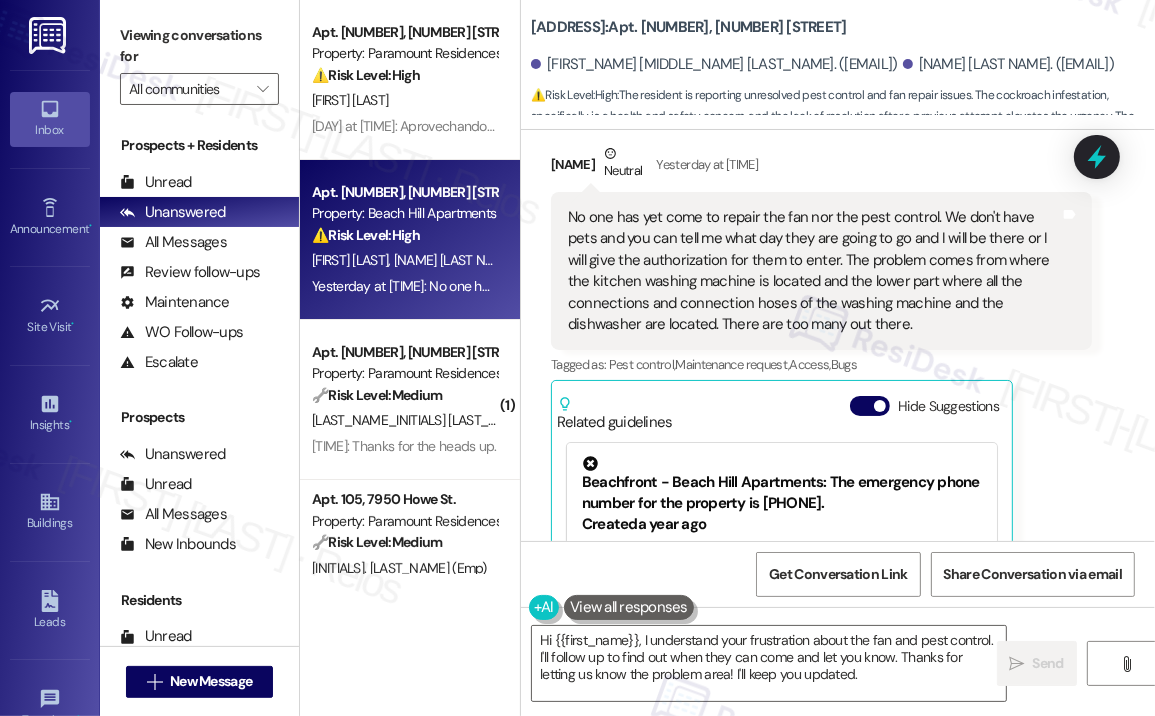 click 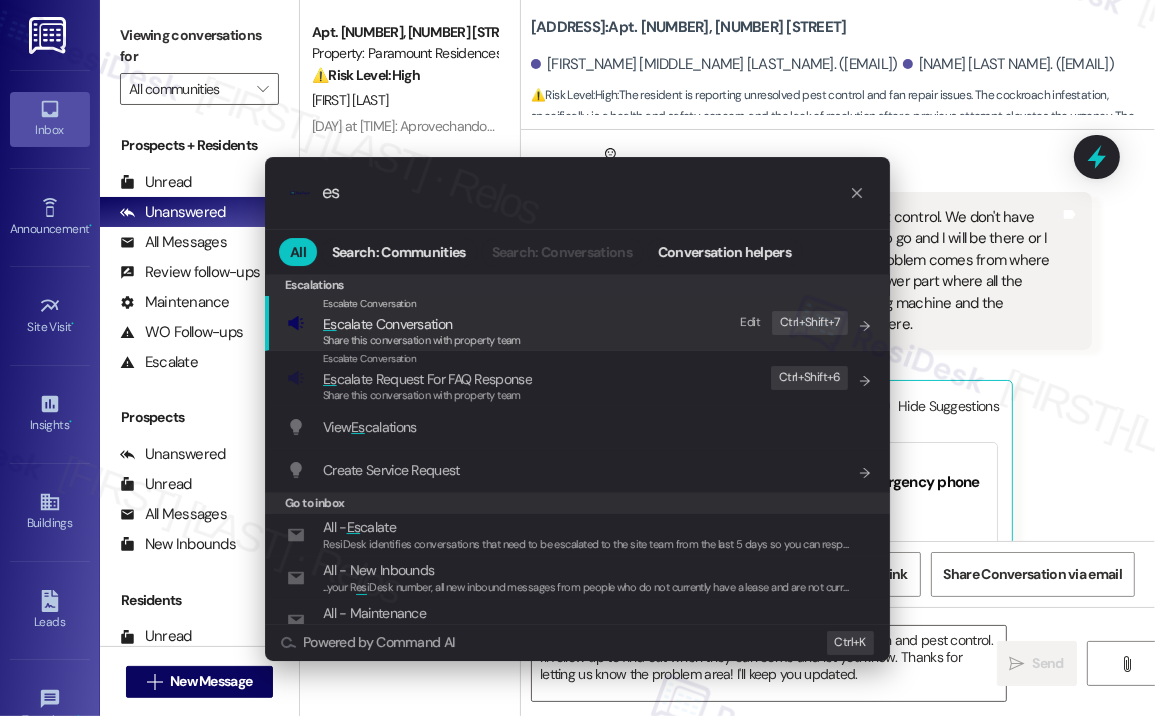 type on "e" 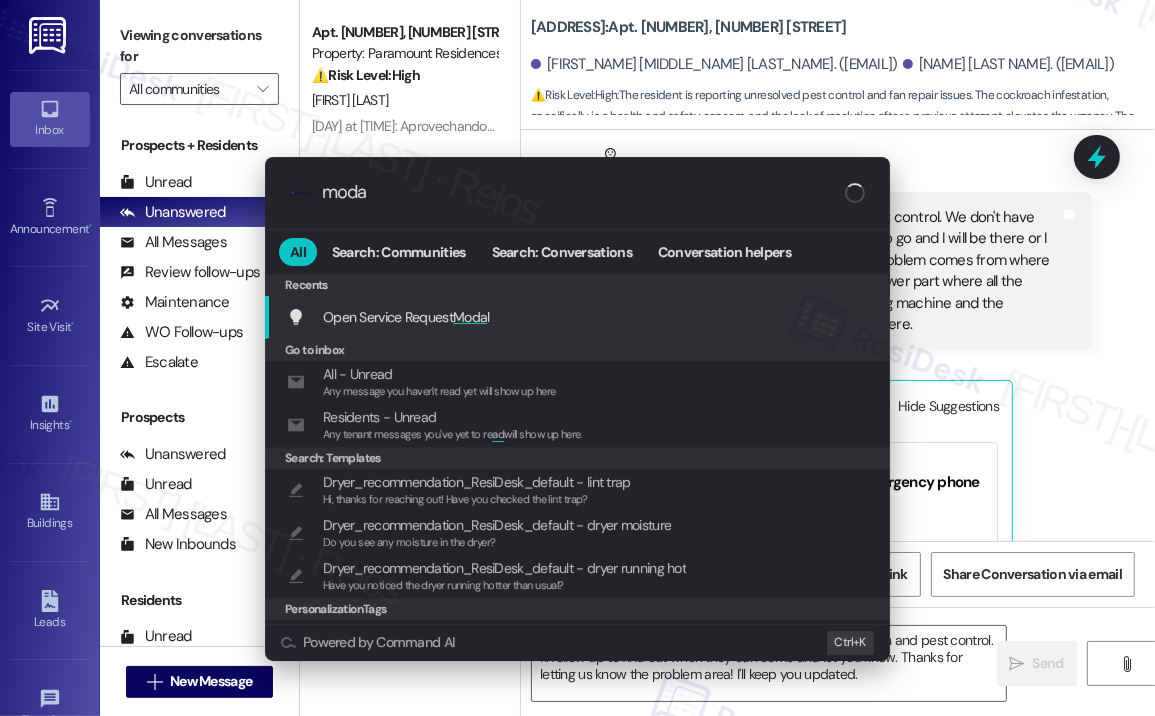 type on "modal" 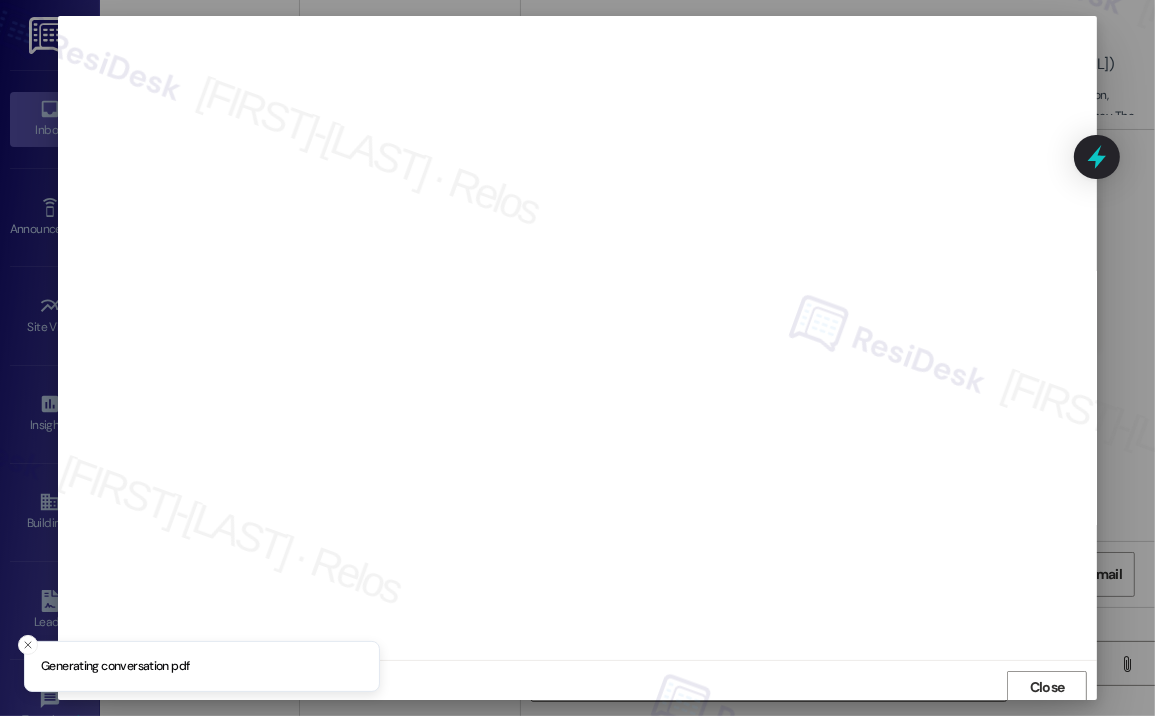 scroll, scrollTop: 3, scrollLeft: 0, axis: vertical 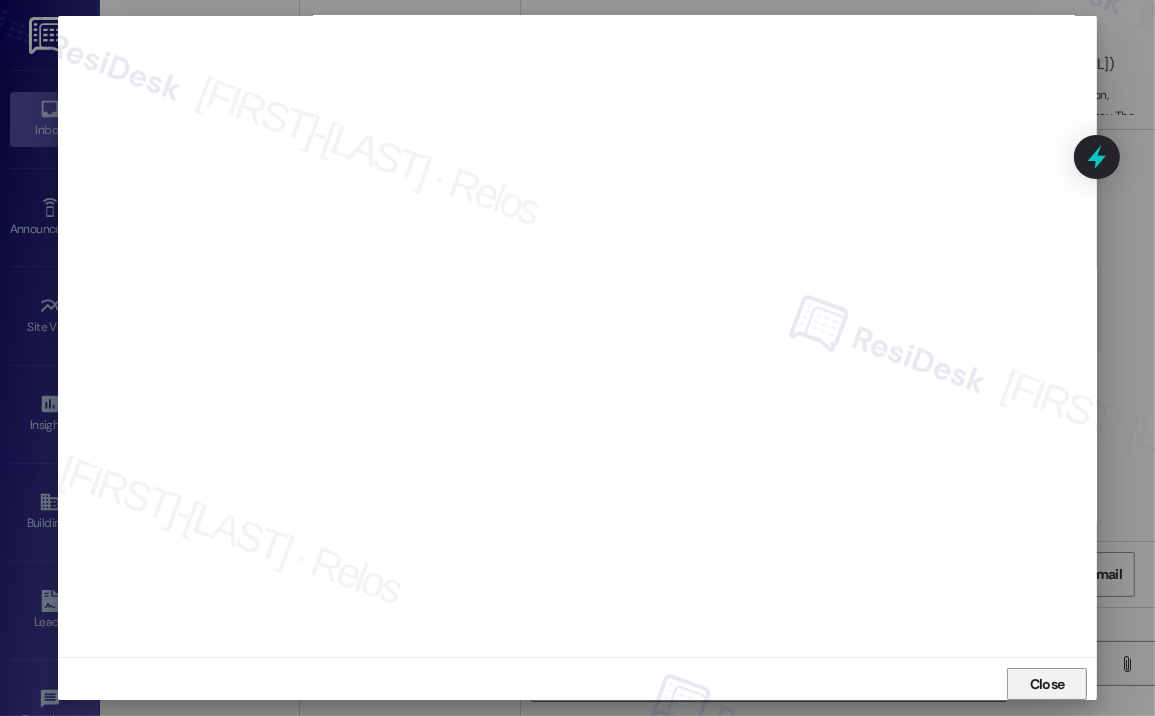 click on "Close" at bounding box center [1047, 684] 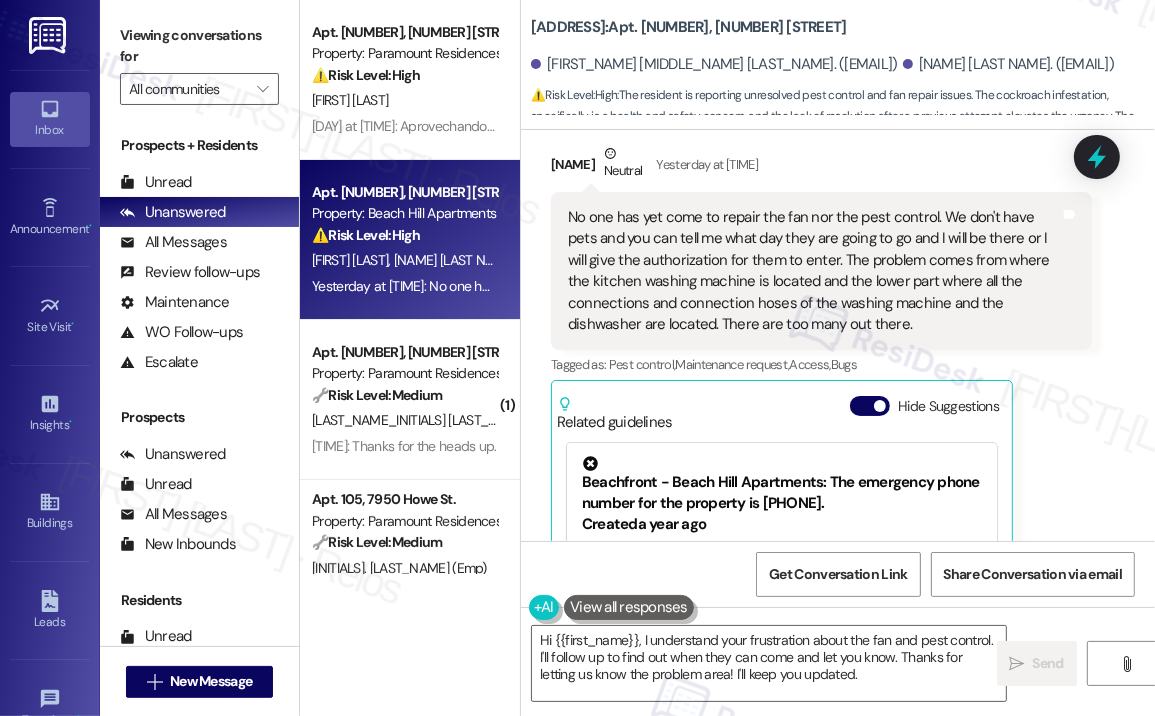 click on "[PERSON_NAME] [PERSON_NAME] Neutral [DAY] at [TIME]" at bounding box center [821, 167] 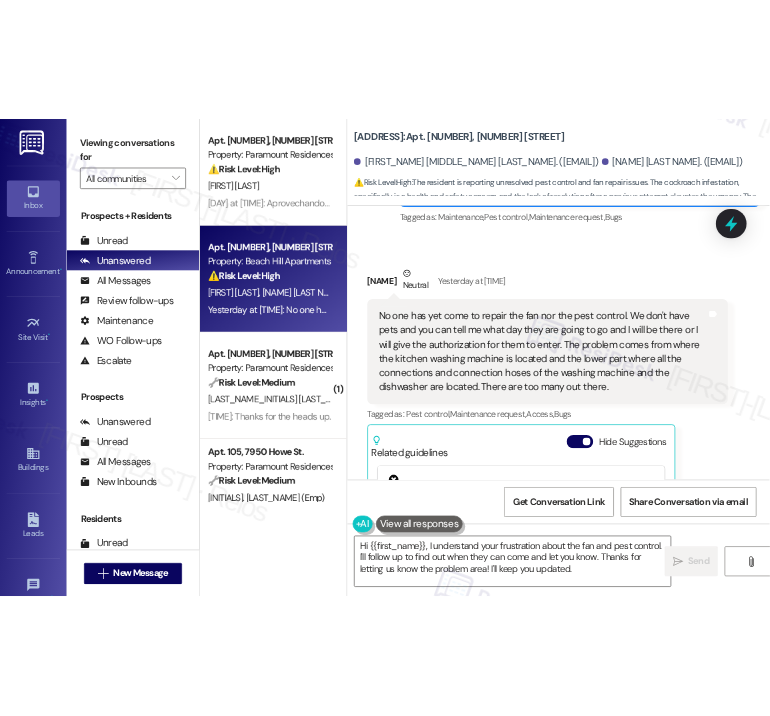 scroll, scrollTop: 4160, scrollLeft: 0, axis: vertical 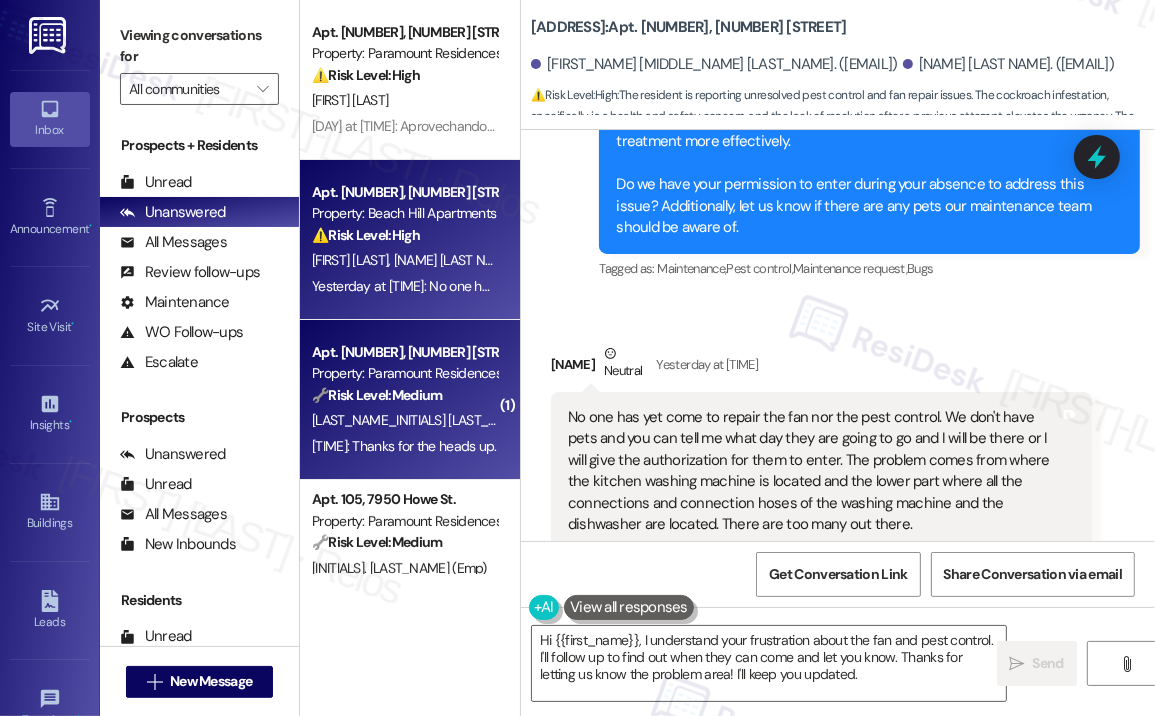 click on "Property: Paramount Residences" at bounding box center [404, 373] 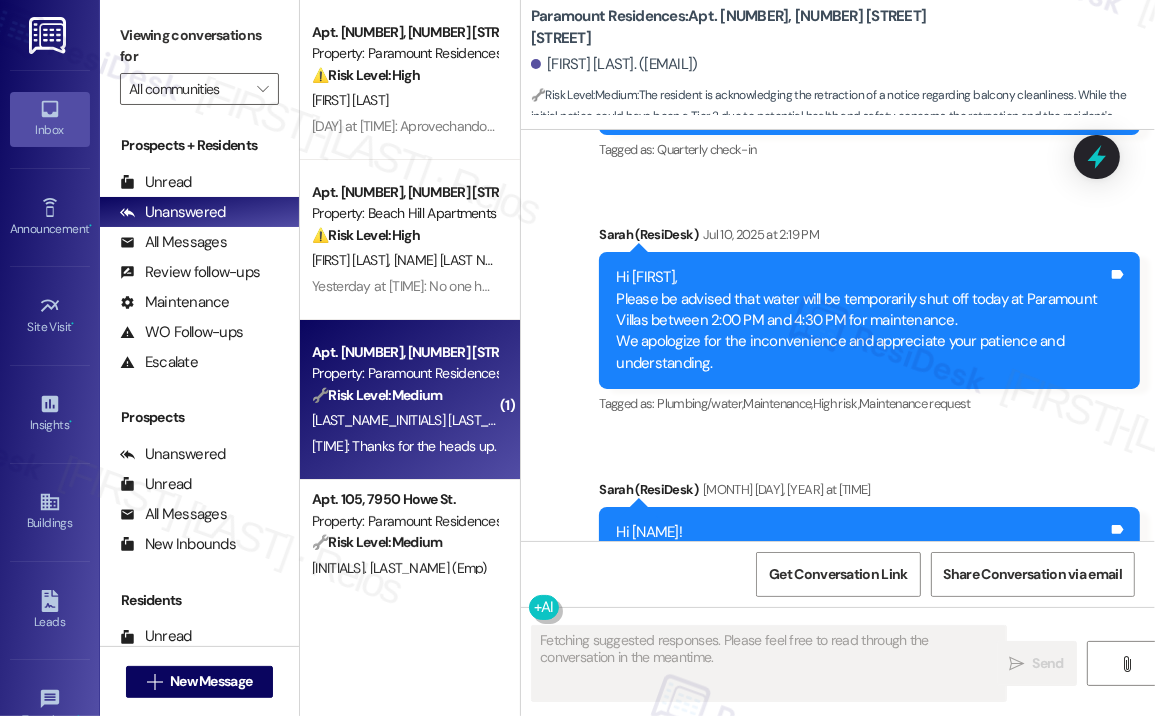 scroll, scrollTop: 10028, scrollLeft: 0, axis: vertical 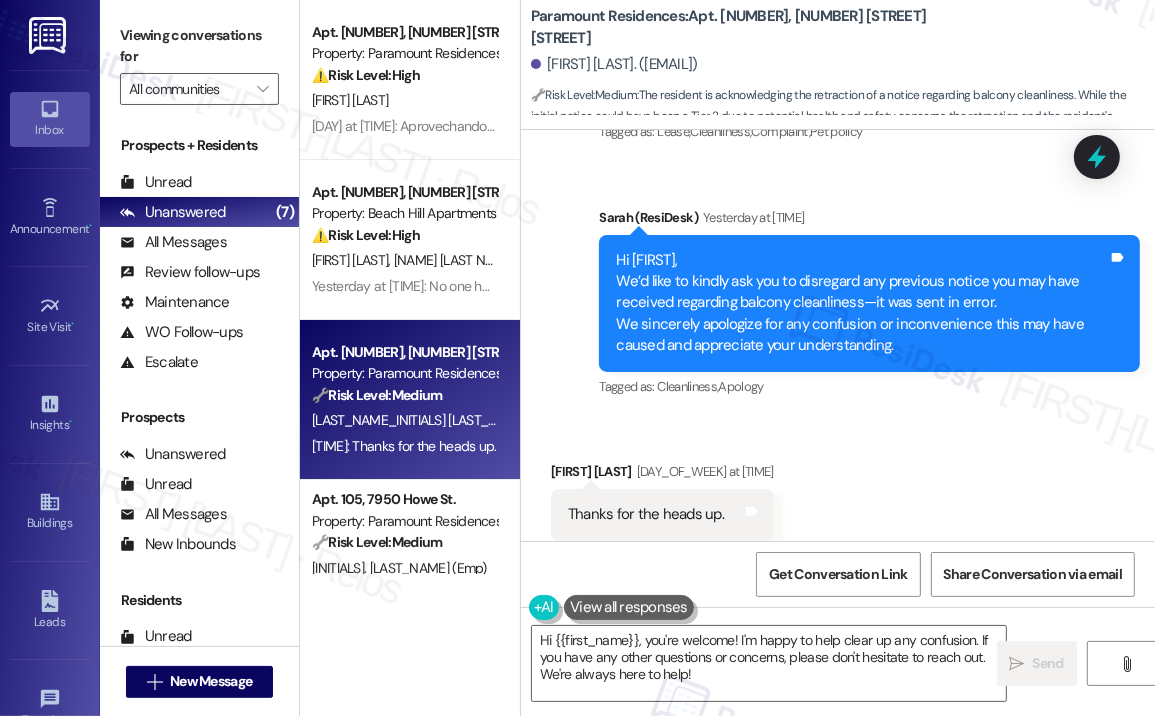 click on "Received via SMS Renata Benitez Yesterday at [TIME]: Thanks for the heads up.  Tags and notes Tagged as:   Praise Click to highlight conversations about Praise" at bounding box center (838, 500) 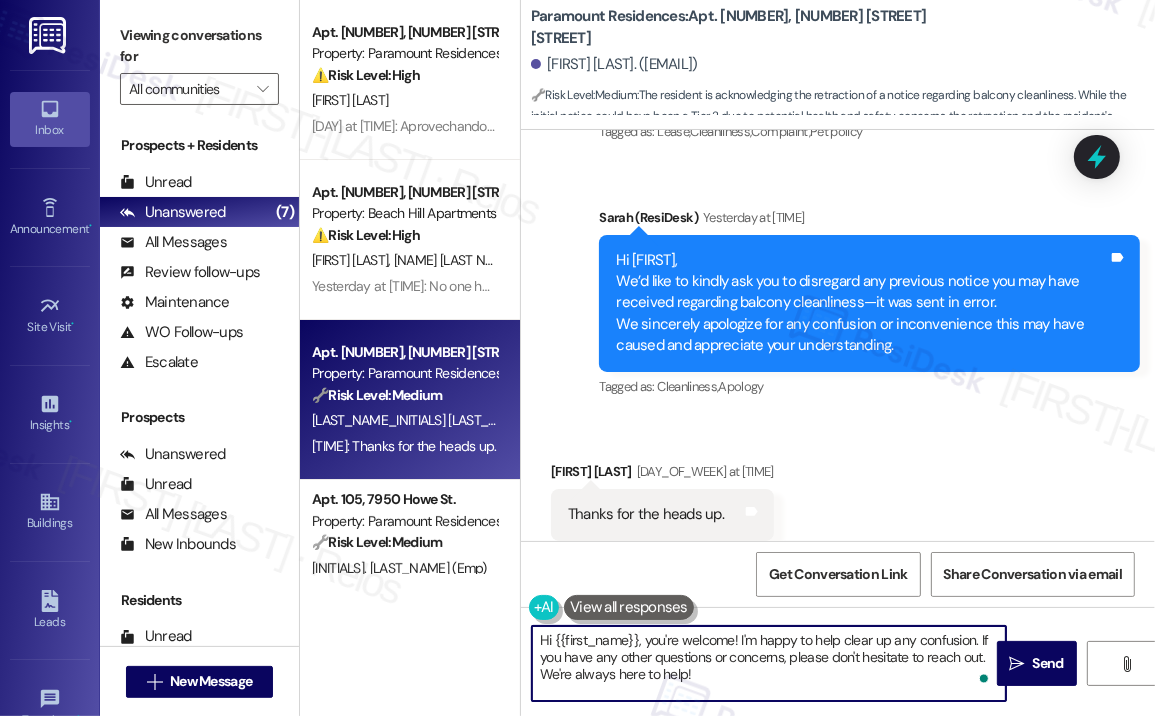 drag, startPoint x: 713, startPoint y: 672, endPoint x: 513, endPoint y: 637, distance: 203.0394 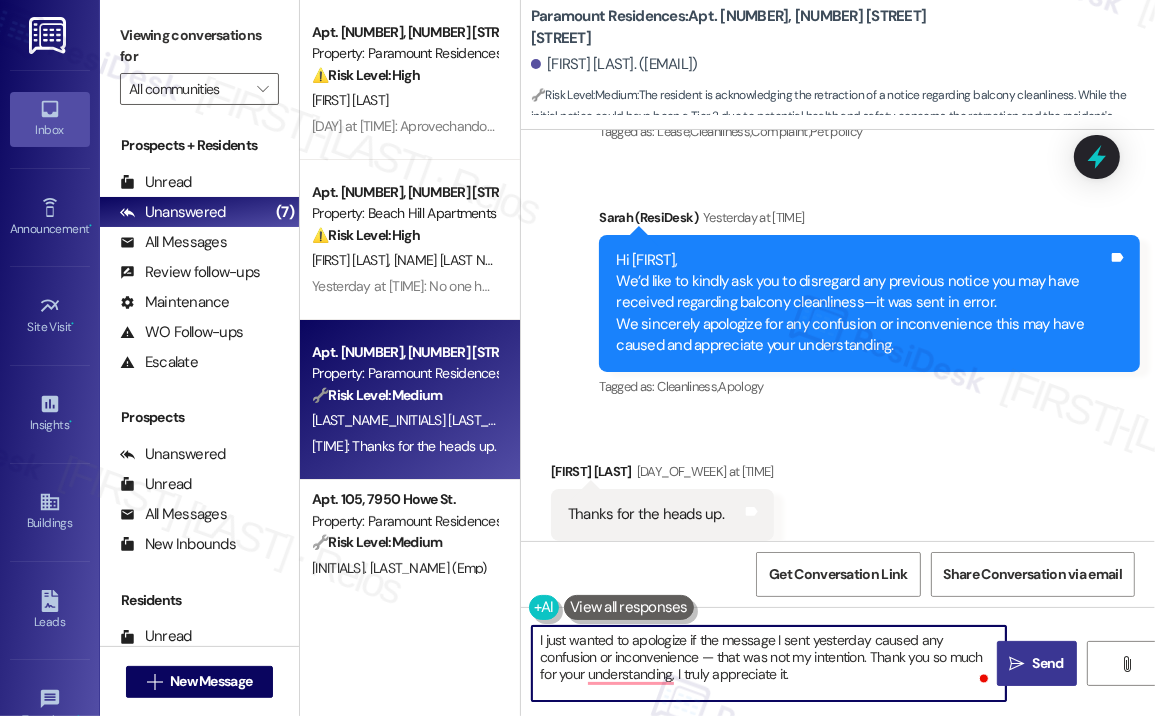 type on "I just wanted to apologize if the message I sent yesterday caused any confusion or inconvenience — that was not my intention. Thank you so much for your understanding, I truly appreciate it." 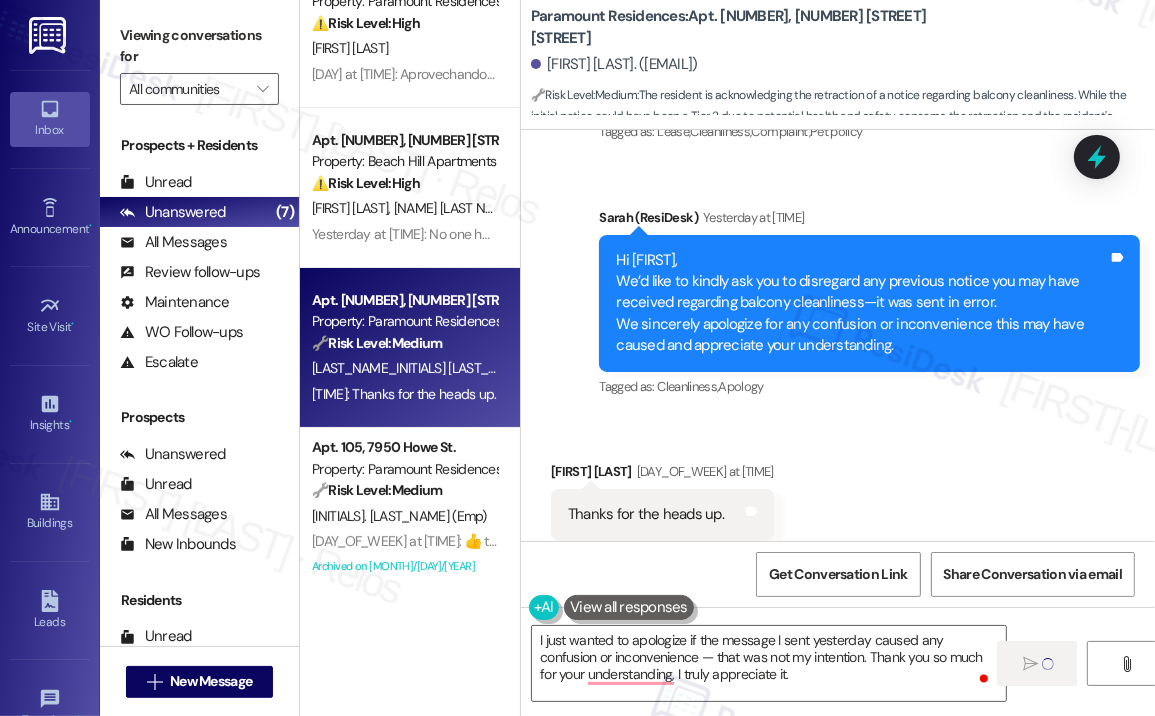 scroll, scrollTop: 100, scrollLeft: 0, axis: vertical 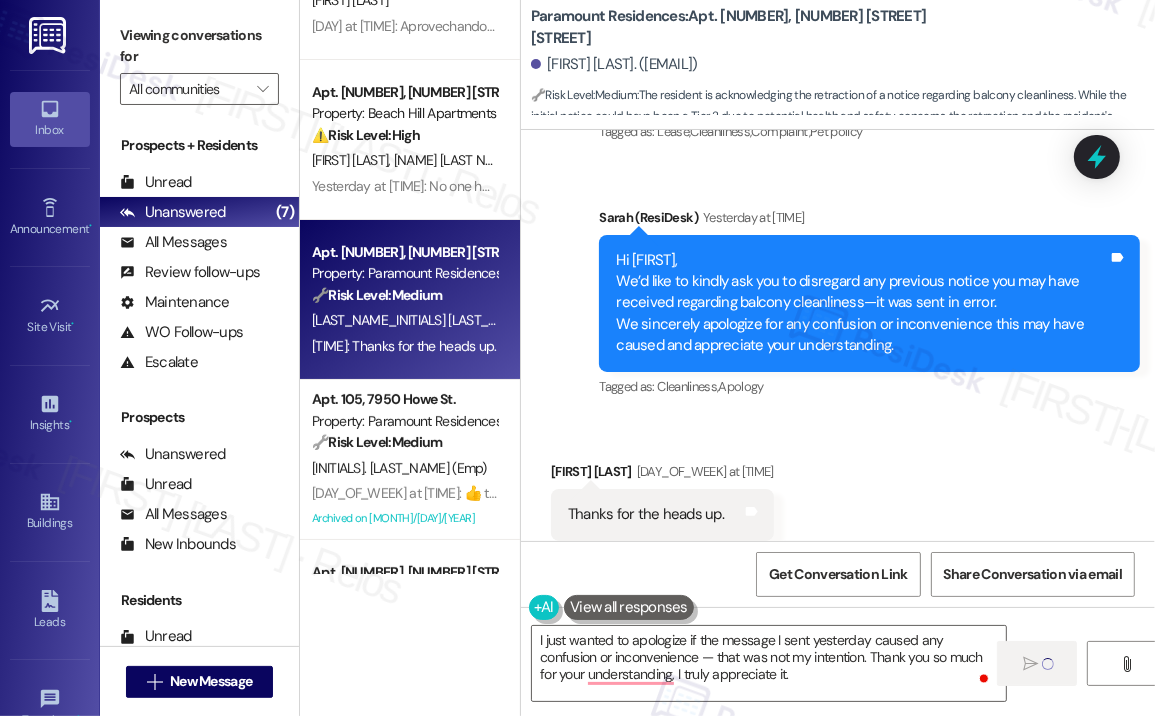type 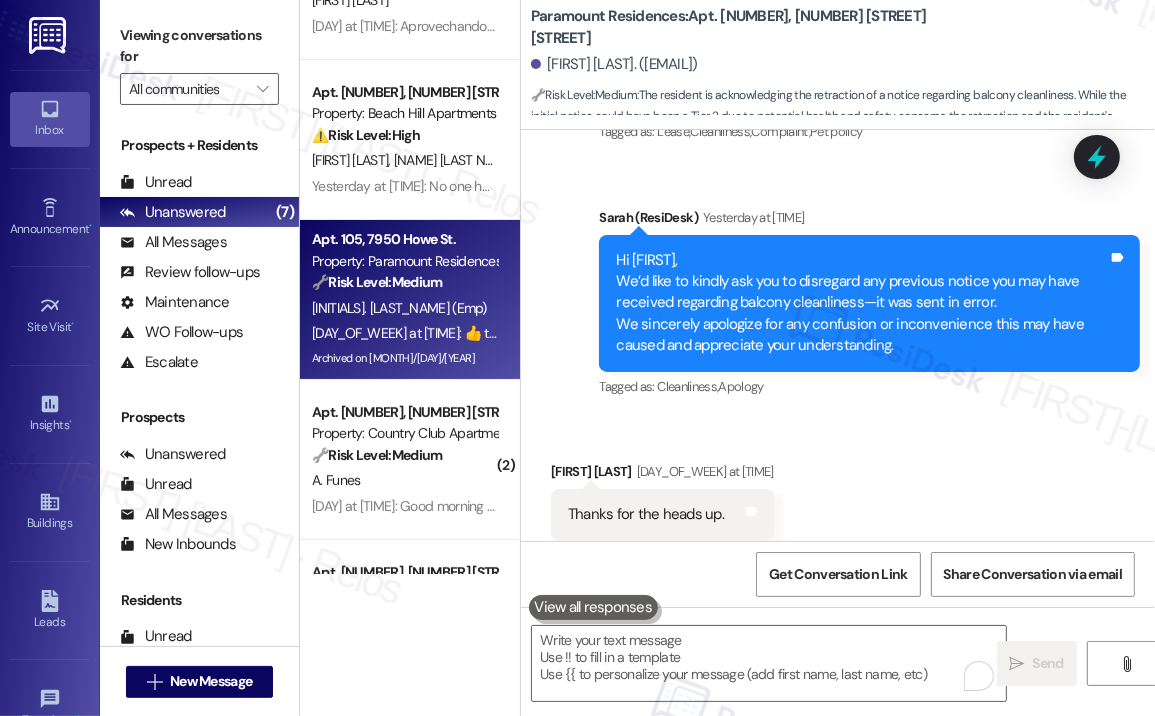 click on "[INITIALS]. [LAST_NAME] (Emp)" at bounding box center [404, 308] 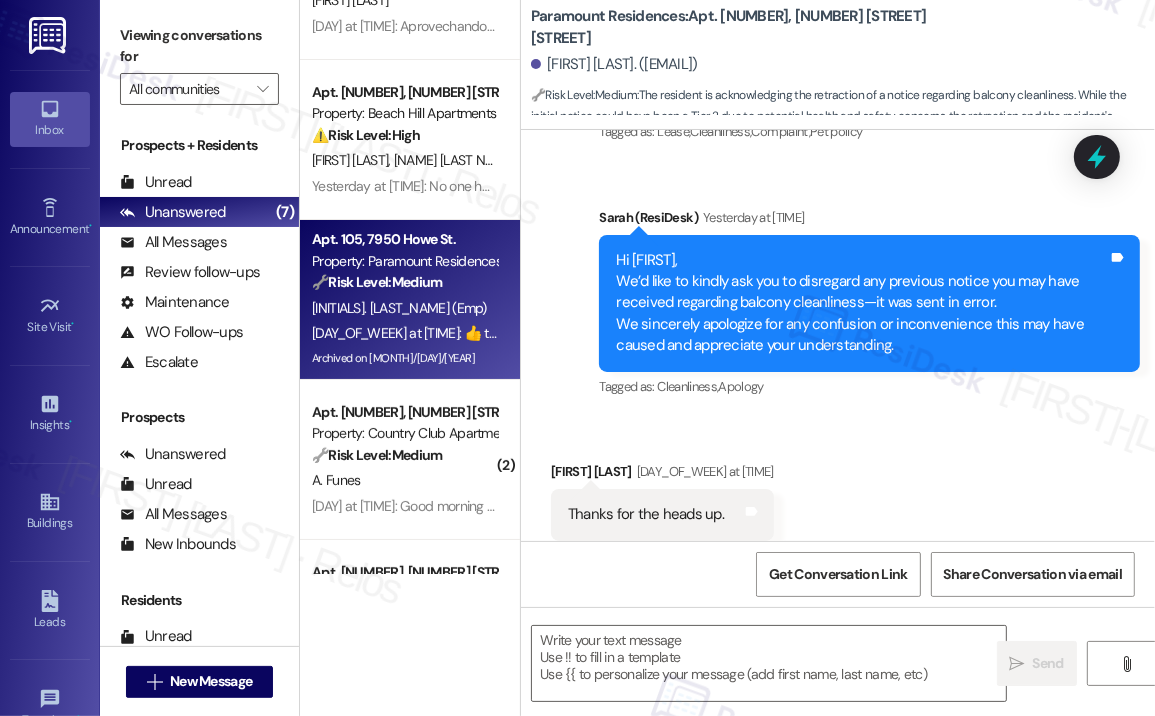 type on "Fetching suggested responses. Please feel free to read through the conversation in the meantime." 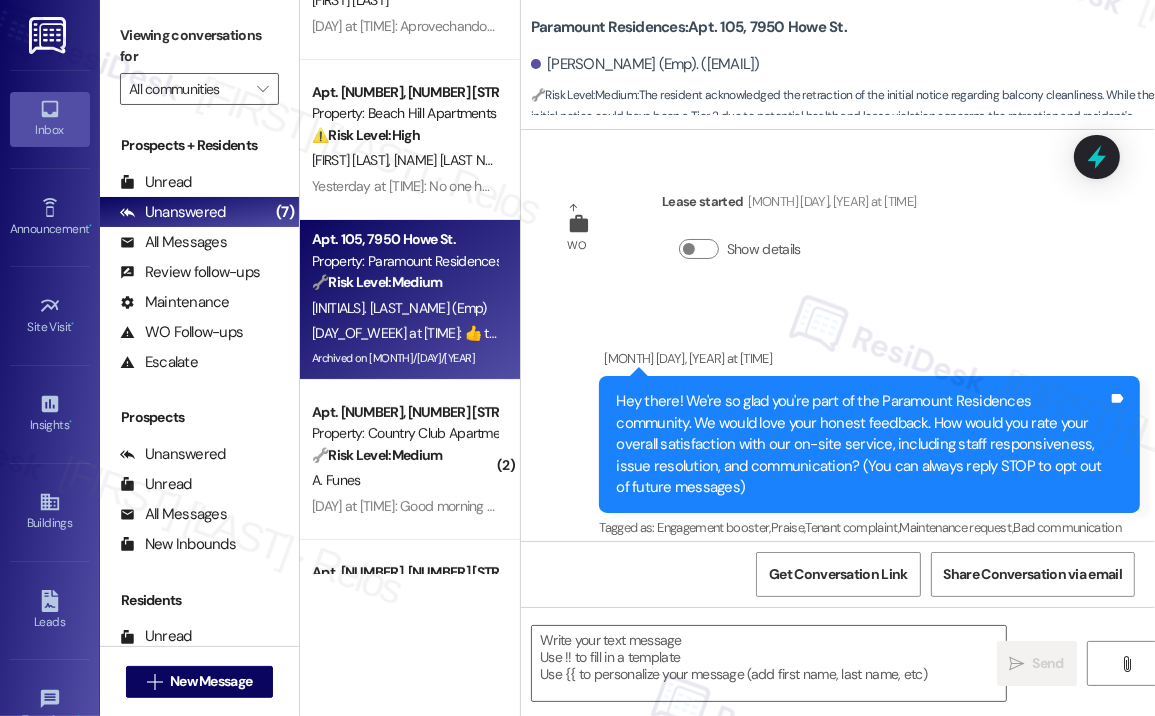 type on "Fetching suggested responses. Please feel free to read through the conversation in the meantime." 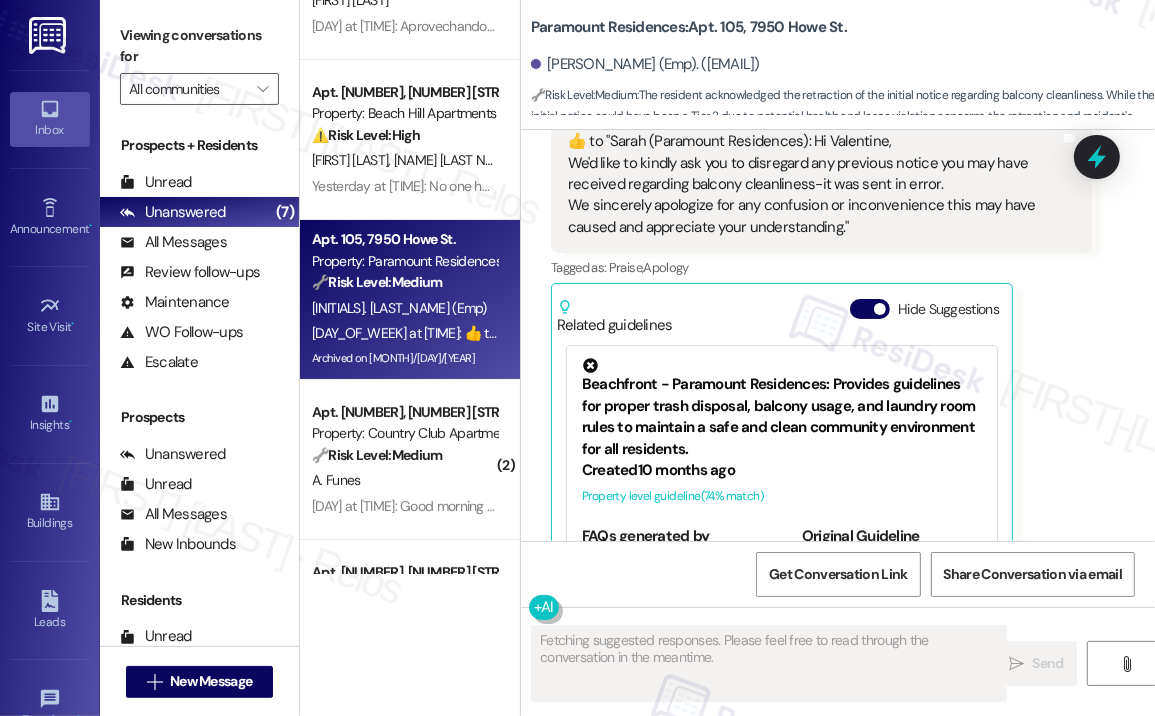 scroll, scrollTop: 28061, scrollLeft: 0, axis: vertical 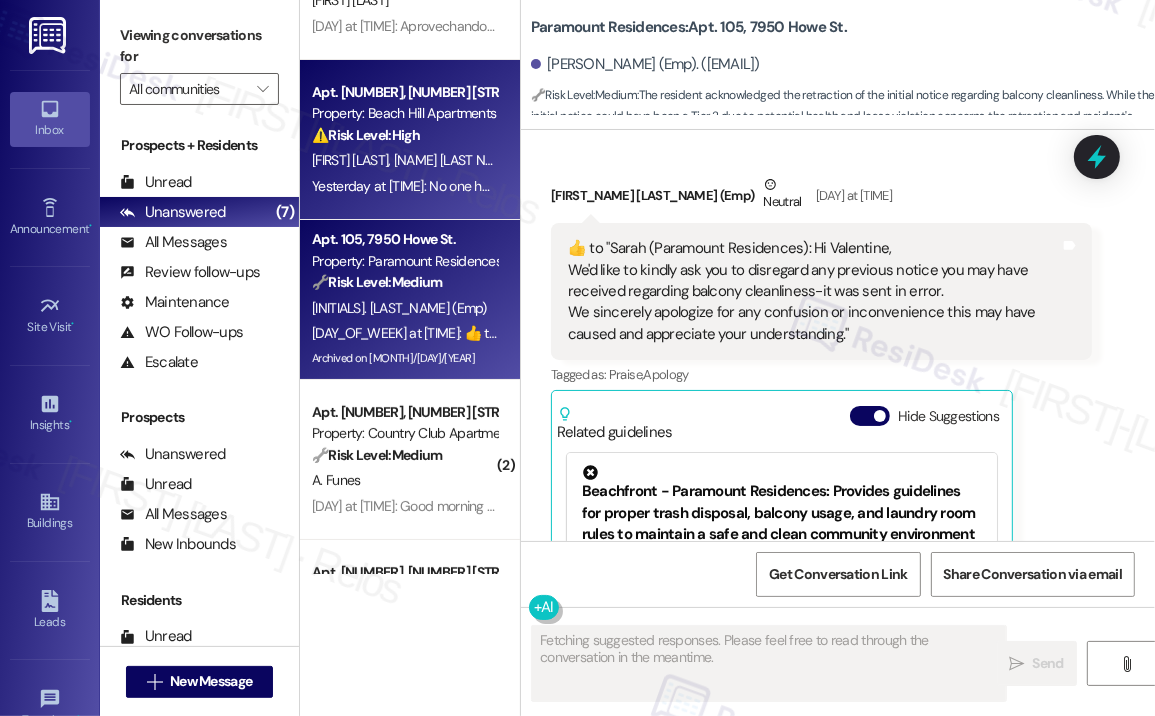click on "[INITIAL]. [INITIAL] [INITIAL] [INITIAL]" at bounding box center [404, 160] 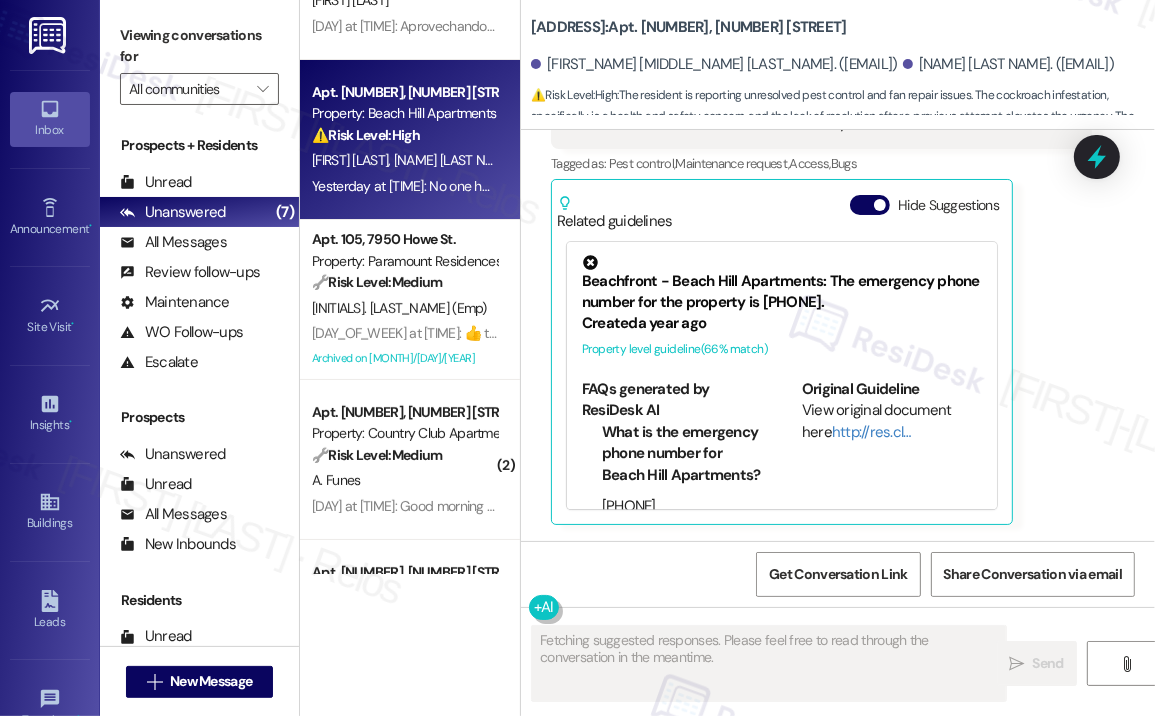 scroll, scrollTop: 4560, scrollLeft: 0, axis: vertical 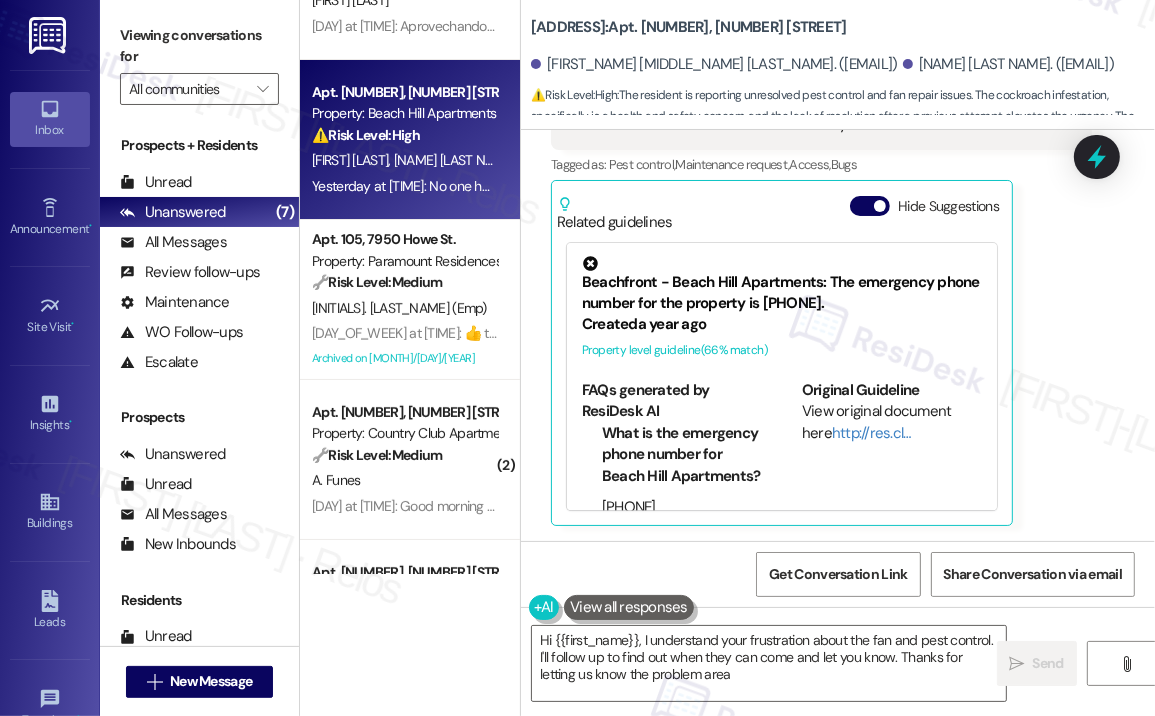 type on "Hi [NAME], I understand your frustration about the fan and pest control. I'll follow up to find out when they can come and let you know. Thanks for letting us know the problem area!" 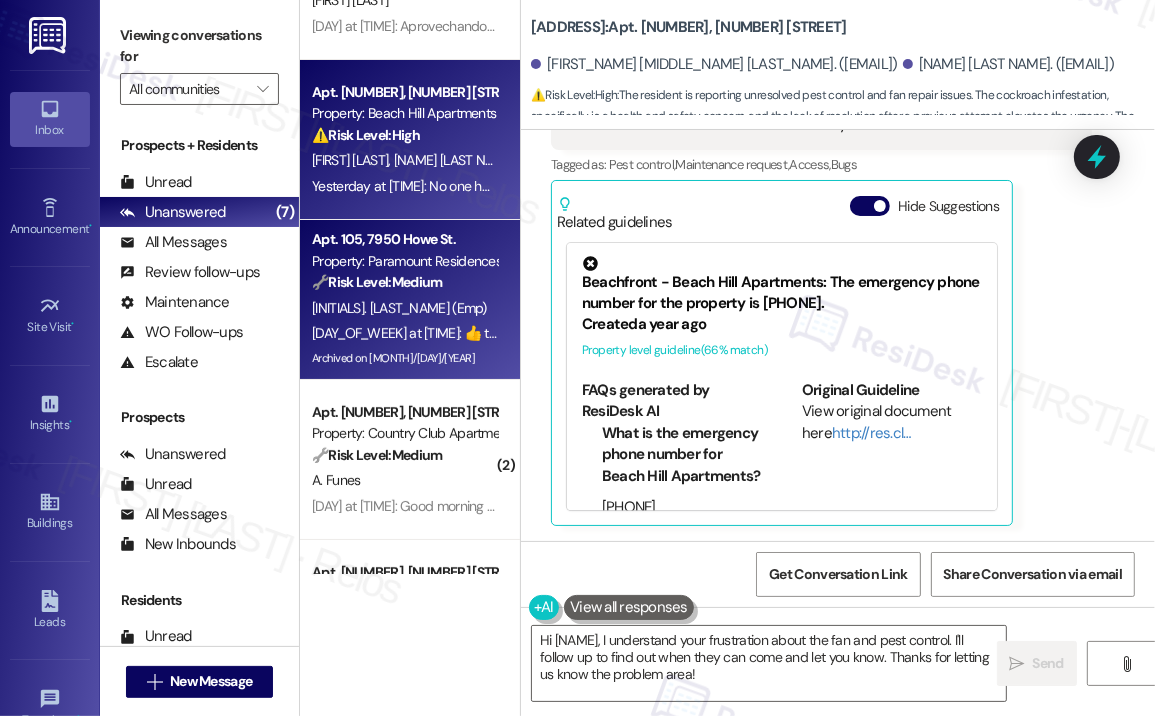click on "Yesterday at 12:02 PM:  ​👍​ to " [FIRST] ([COMPANY]): Hi [FIRST],
We'd like to kindly ask you to disregard any previous notice you may have received regarding balcony cleanliness-it was sent in error.
We sincerely apologize for any confusion or inconvenience this may have caused and appreciate your understanding. "  Yesterday at 12:02 PM:  ​👍​ to " [FIRST] ([COMPANY]): Hi [FIRST],
We'd like to kindly ask you to disregard any previous notice you may have received regarding balcony cleanliness-it was sent in error.
We sincerely apologize for any confusion or inconvenience this may have caused and appreciate your understanding. "" at bounding box center [1265, 333] 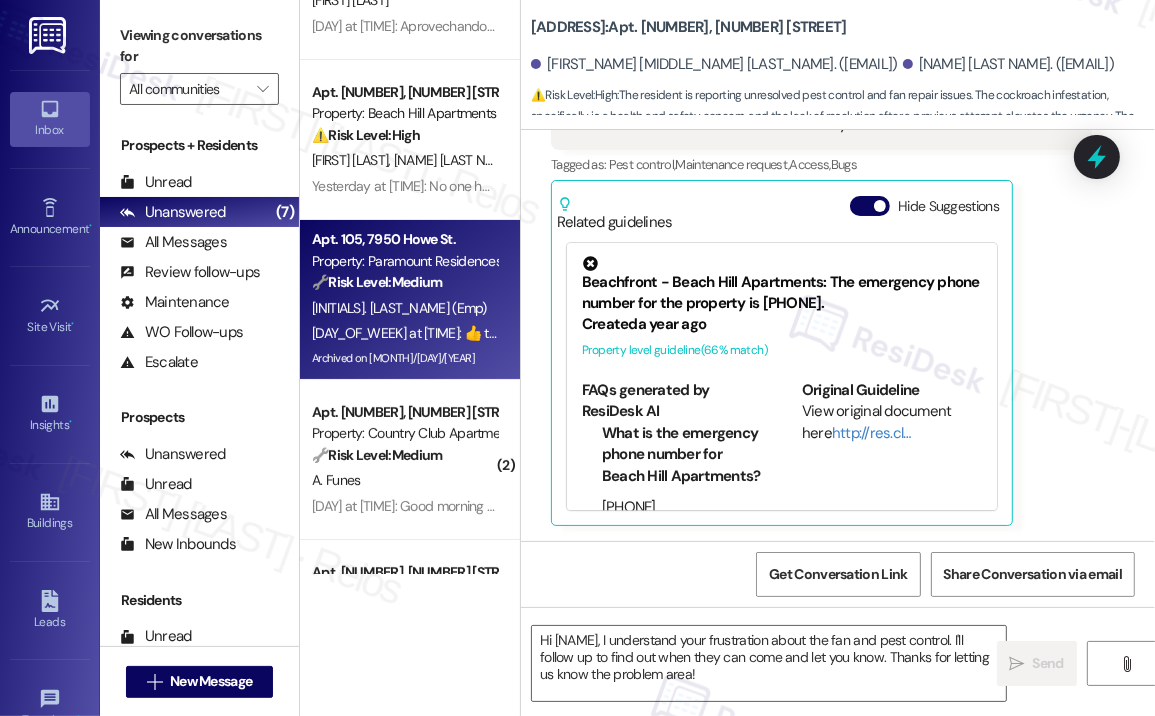 type on "Fetching suggested responses. Please feel free to read through the conversation in the meantime." 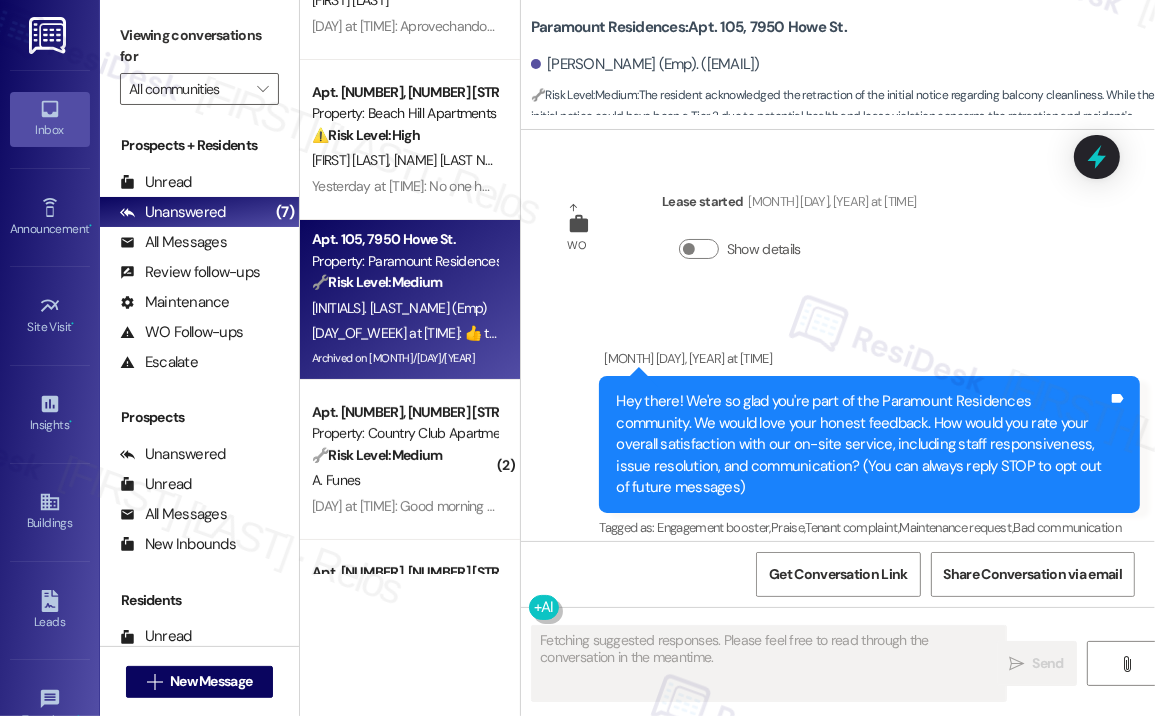 scroll, scrollTop: 28260, scrollLeft: 0, axis: vertical 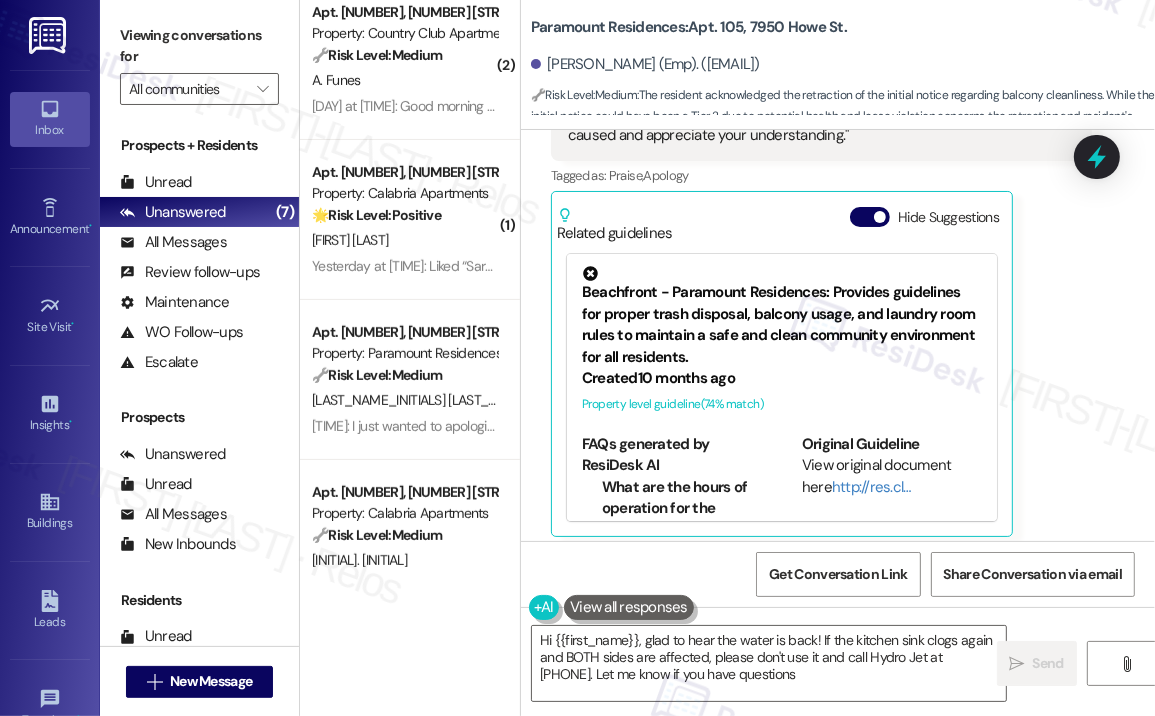 type on "Hi {{first_name}}, glad to hear the water is back! If the kitchen sink clogs again and BOTH sides are affected, please don't use it and call Hydro Jet at [PHONE]. Let me know if you have questions!" 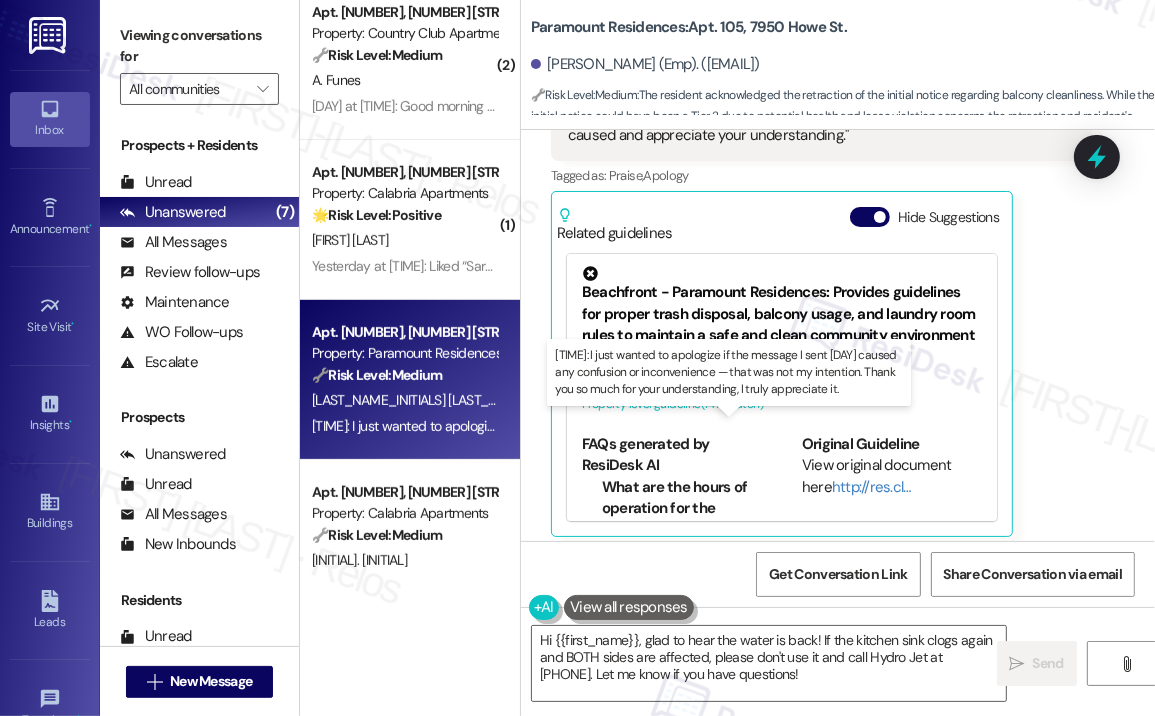 click on "[TIME]: I just wanted to apologize if the message I sent yesterday caused any confusion or inconvenience — that was not my intention. Thank you so much for your understanding, I truly appreciate it. [TIME]: I just wanted to apologize if the message I sent yesterday caused any confusion or inconvenience — that was not my intention. Thank you so much for your understanding, I truly appreciate it." at bounding box center (868, 426) 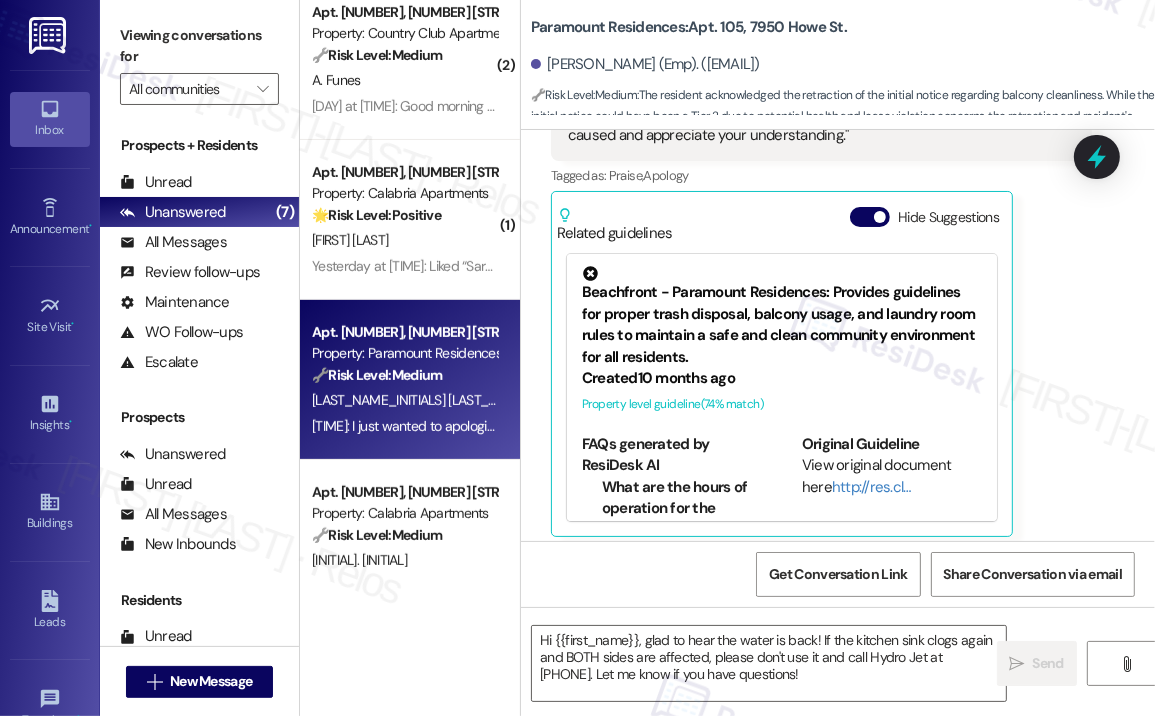 type on "Fetching suggested responses. Please feel free to read through the conversation in the meantime." 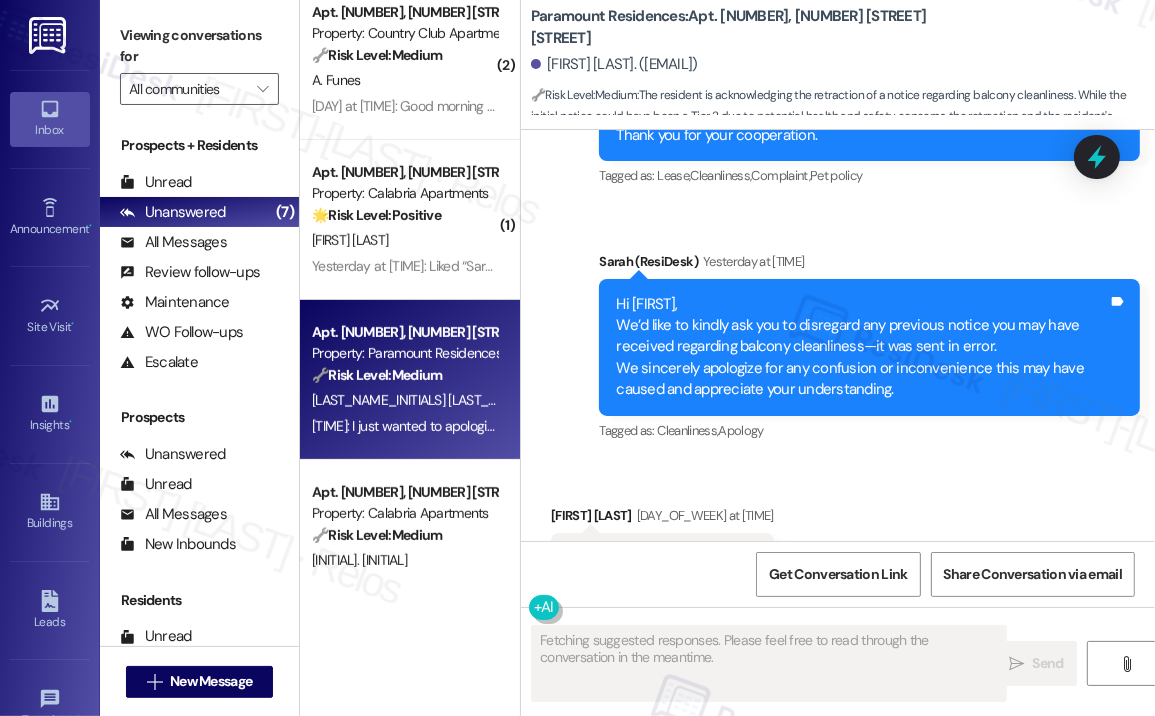 scroll, scrollTop: 10028, scrollLeft: 0, axis: vertical 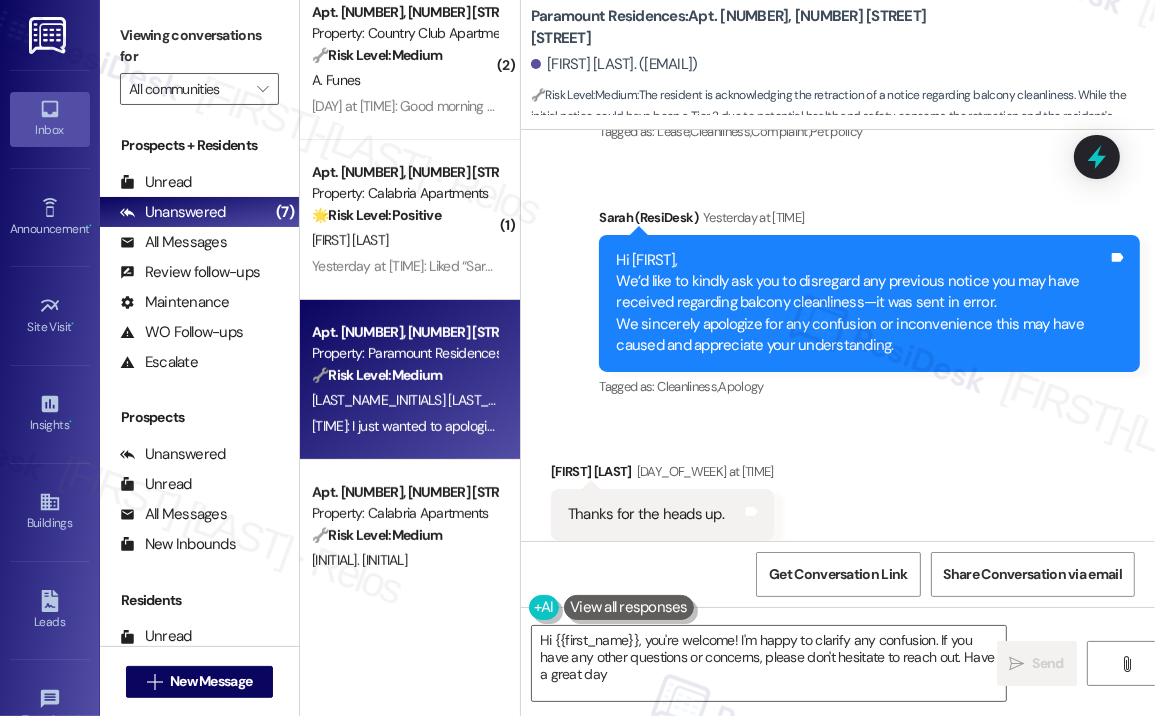 type on "Hi [NAME], you're welcome! I'm happy to clarify any confusion. If you have any other questions or concerns, please don't hesitate to reach out. Have a great day!" 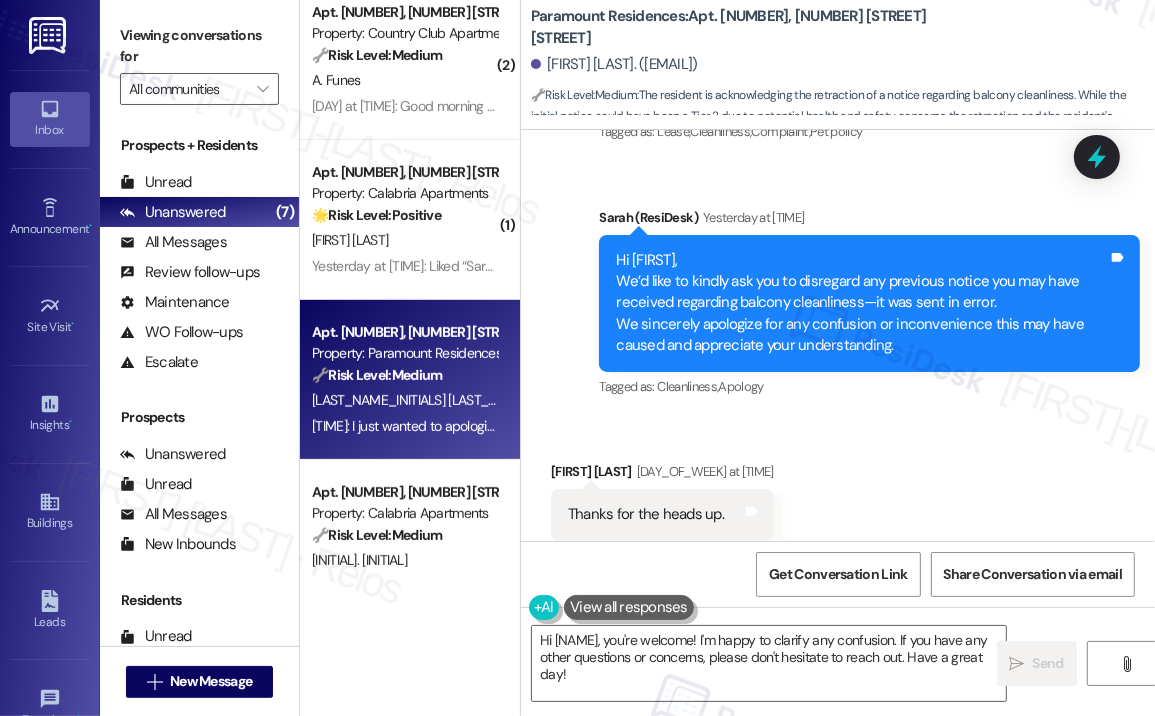 scroll, scrollTop: 10228, scrollLeft: 0, axis: vertical 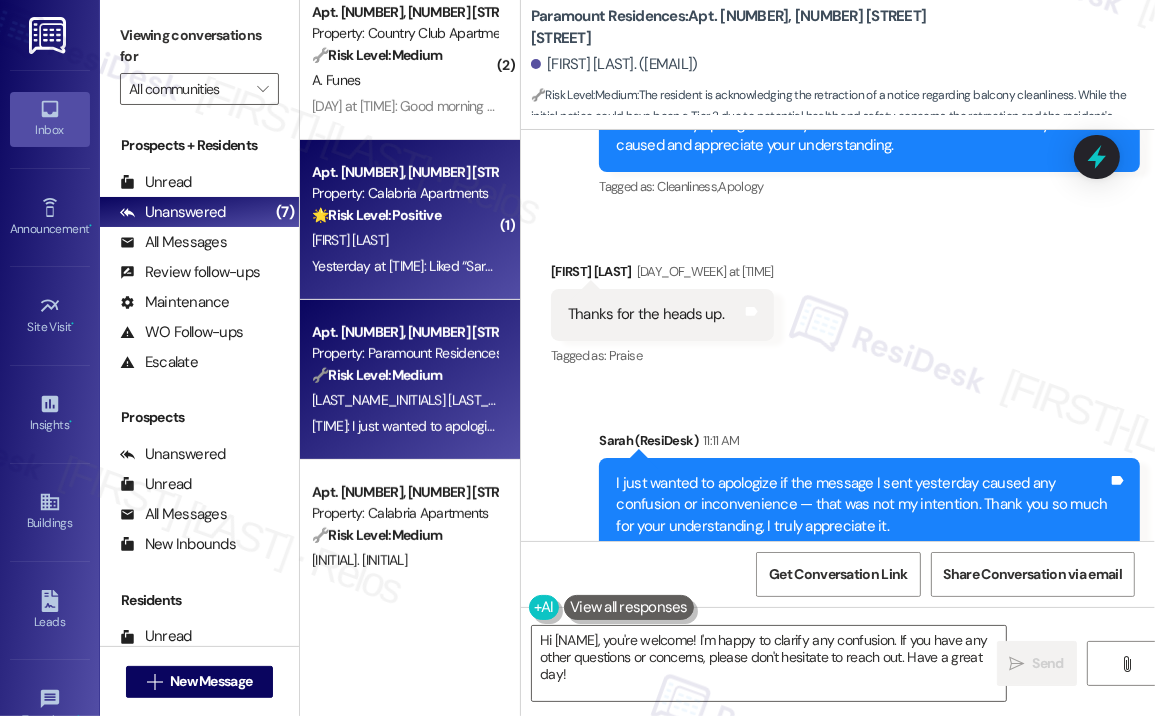 click on "Yesterday at [TIME]: Liked “[NAME] ([APARTMENT_NAME]): Hi [NAME],
We’re happy to share that water service has now been fully restored.
Thank you for your patience and understanding!” Yesterday at [TIME]: Liked “[NAME] ([APARTMENT_NAME]): Hi [NAME],
We’re happy to share that water service has now been fully restored.
Thank you for your patience and understanding!”" at bounding box center (873, 266) 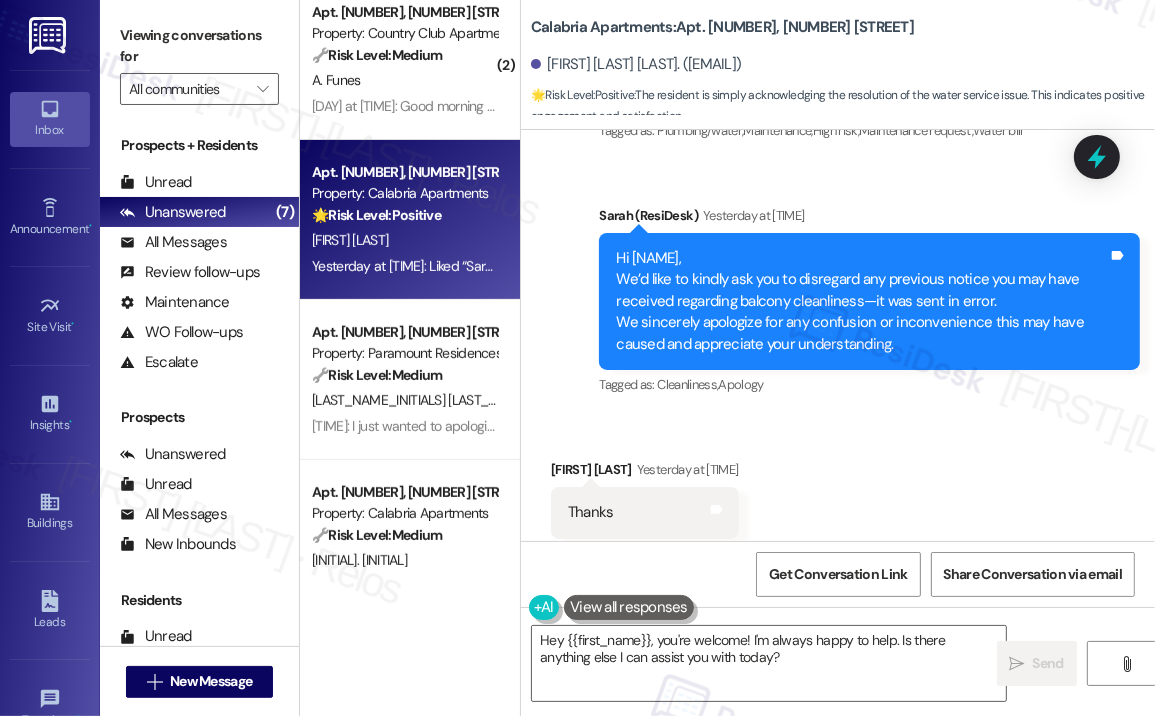 scroll, scrollTop: 6990, scrollLeft: 0, axis: vertical 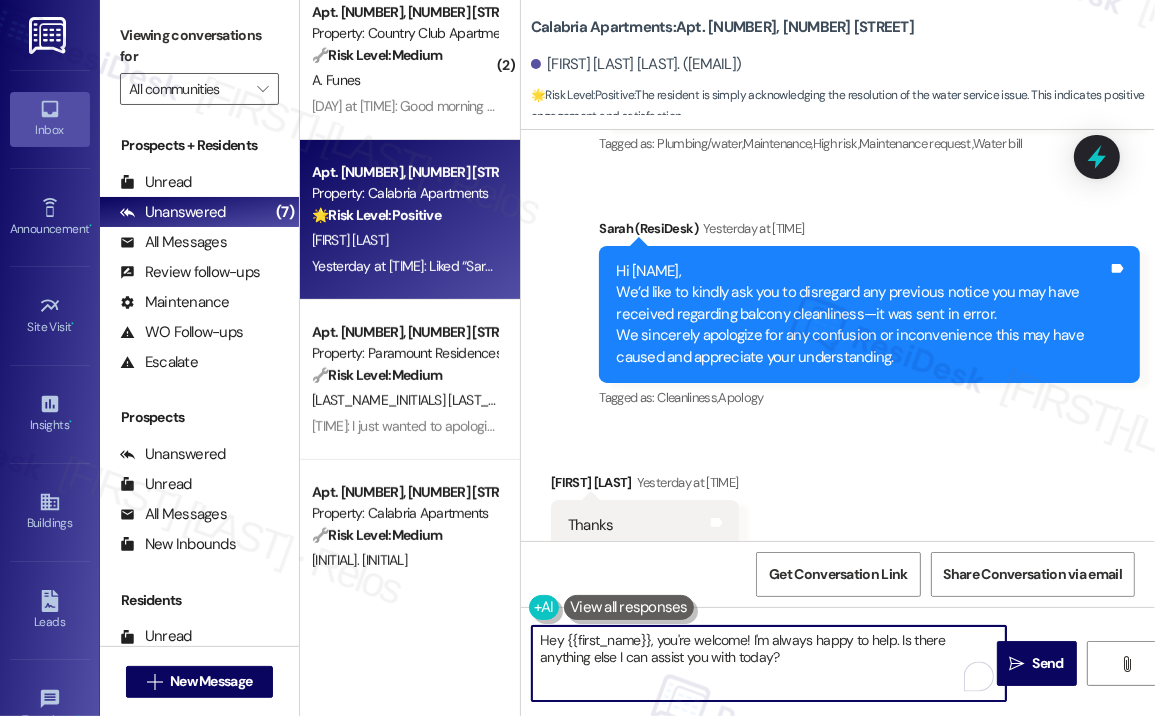 drag, startPoint x: 803, startPoint y: 665, endPoint x: 897, endPoint y: 642, distance: 96.77293 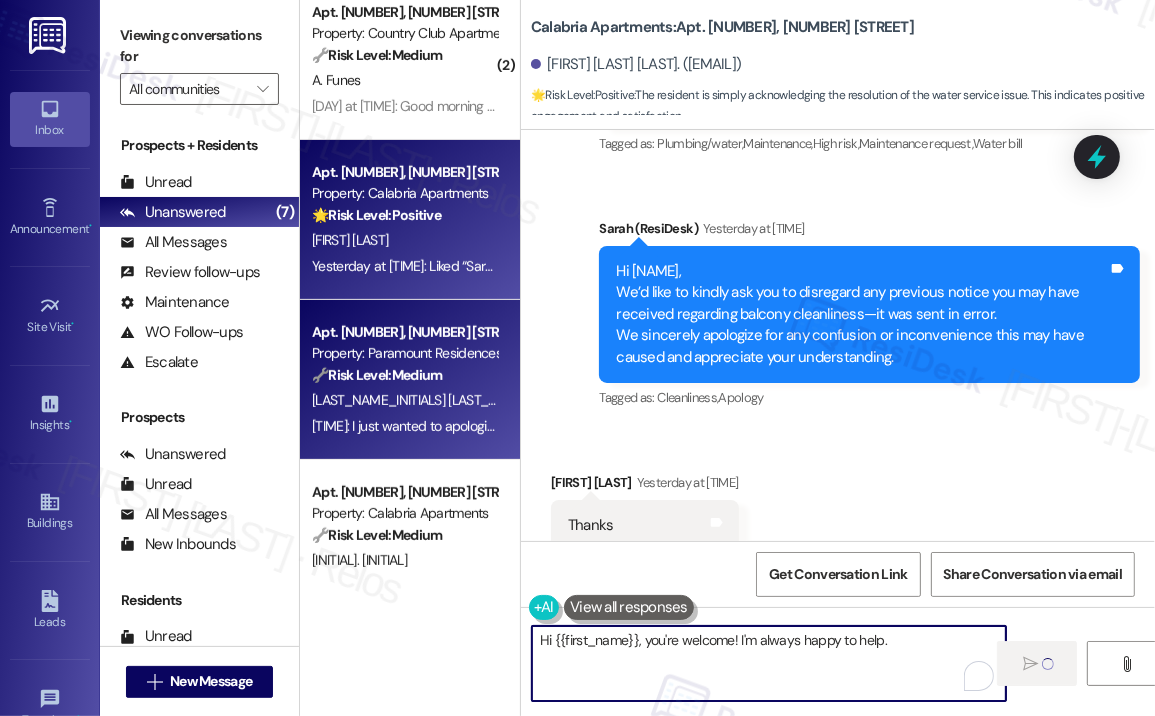 scroll, scrollTop: 545, scrollLeft: 0, axis: vertical 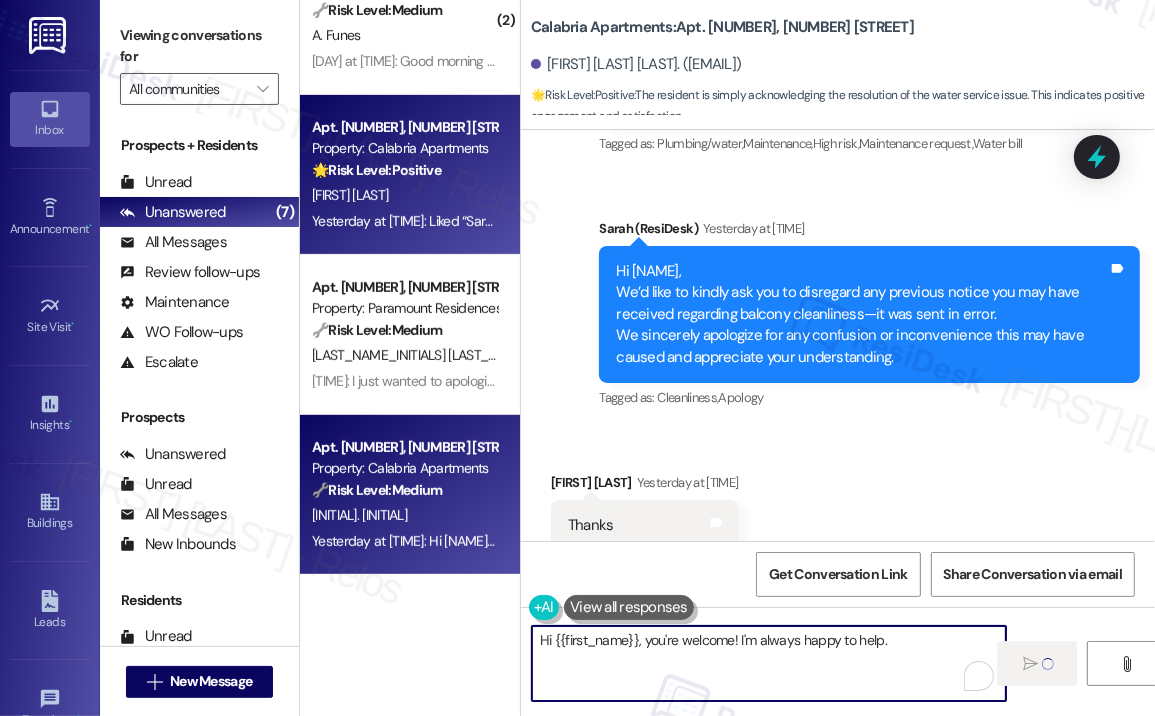 type on "Hi {{first_name}}, you're welcome! I'm always happy to help." 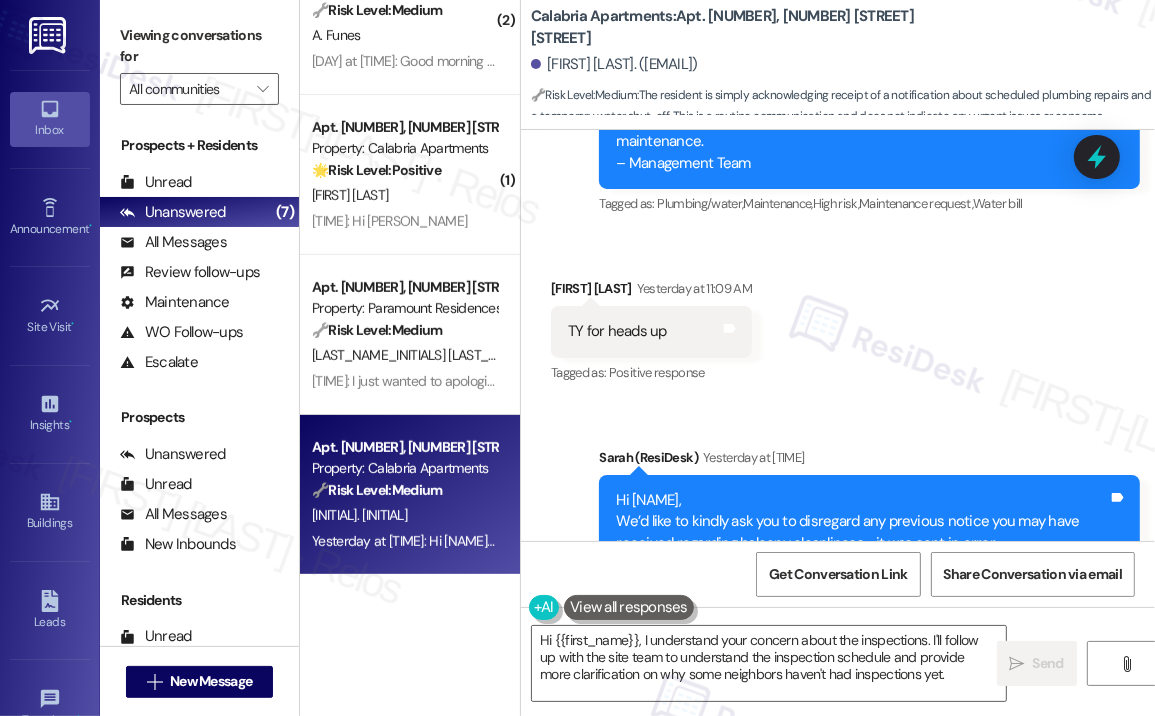 scroll, scrollTop: 23937, scrollLeft: 0, axis: vertical 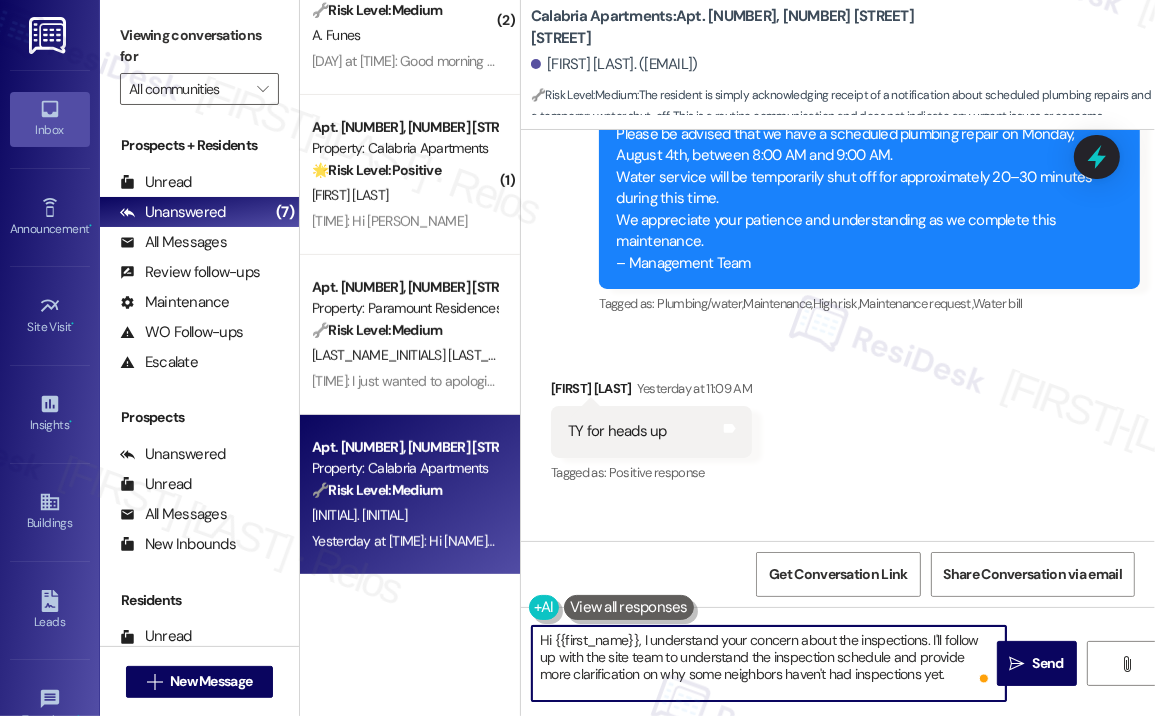 drag, startPoint x: 922, startPoint y: 679, endPoint x: 536, endPoint y: 634, distance: 388.6142 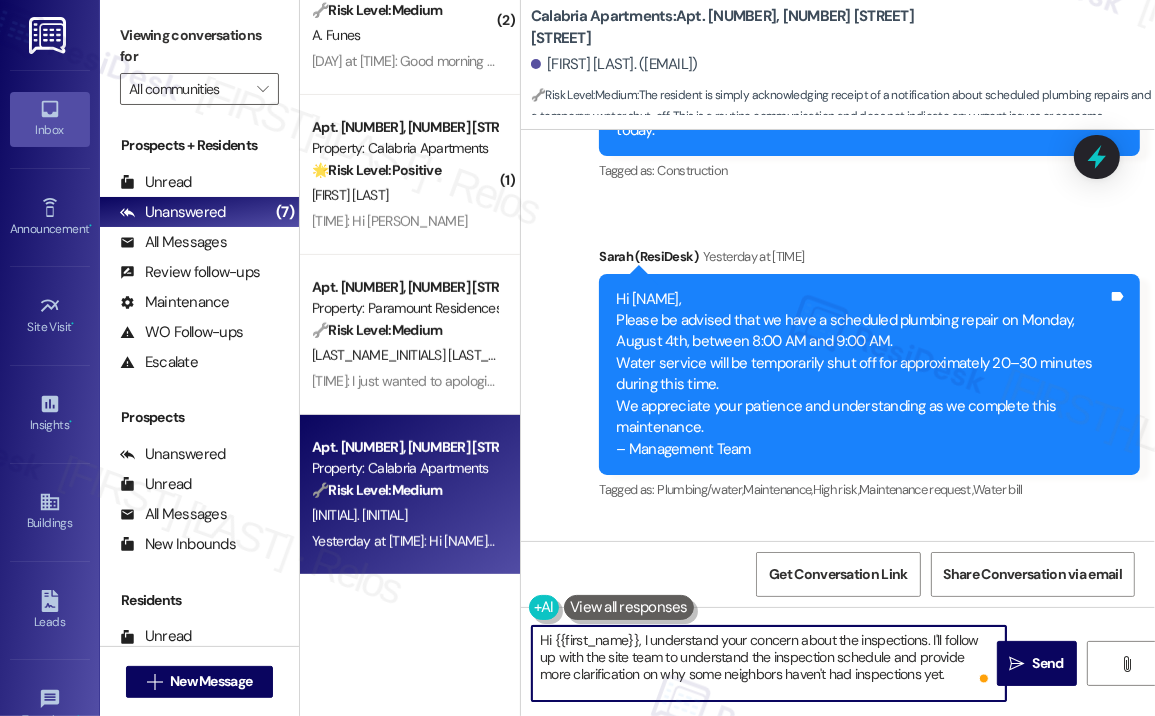 scroll, scrollTop: 23737, scrollLeft: 0, axis: vertical 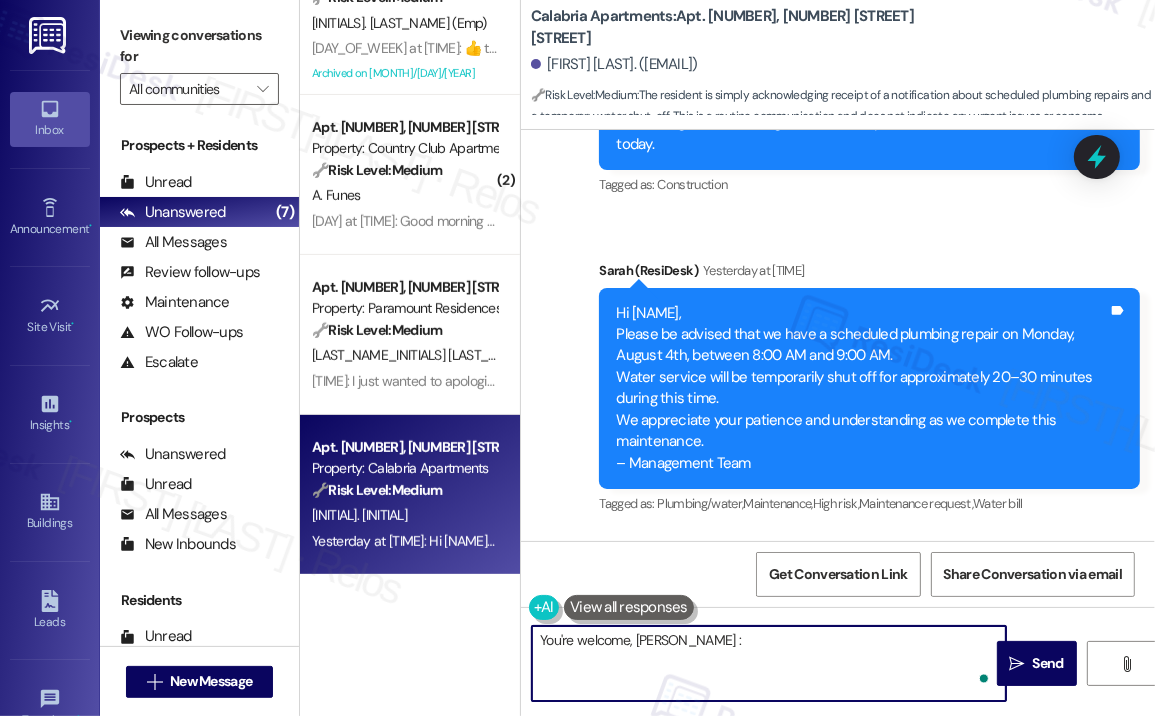 type on "You're welcome, [NAME]! :)" 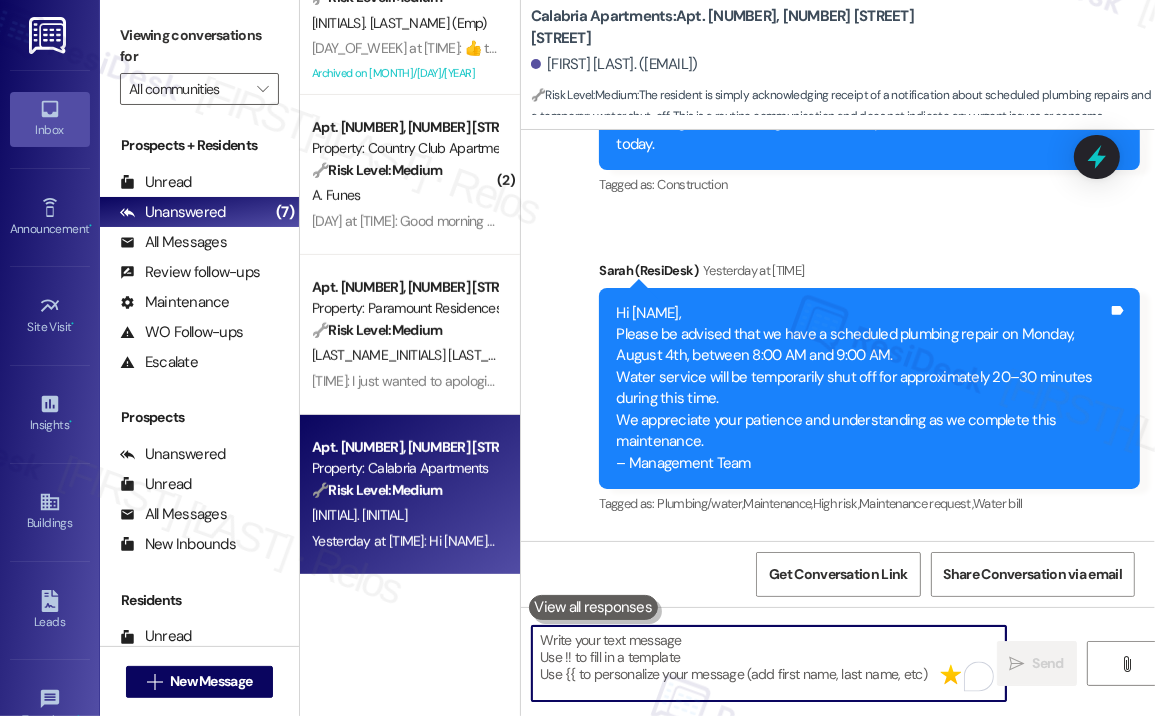 scroll, scrollTop: 23870, scrollLeft: 0, axis: vertical 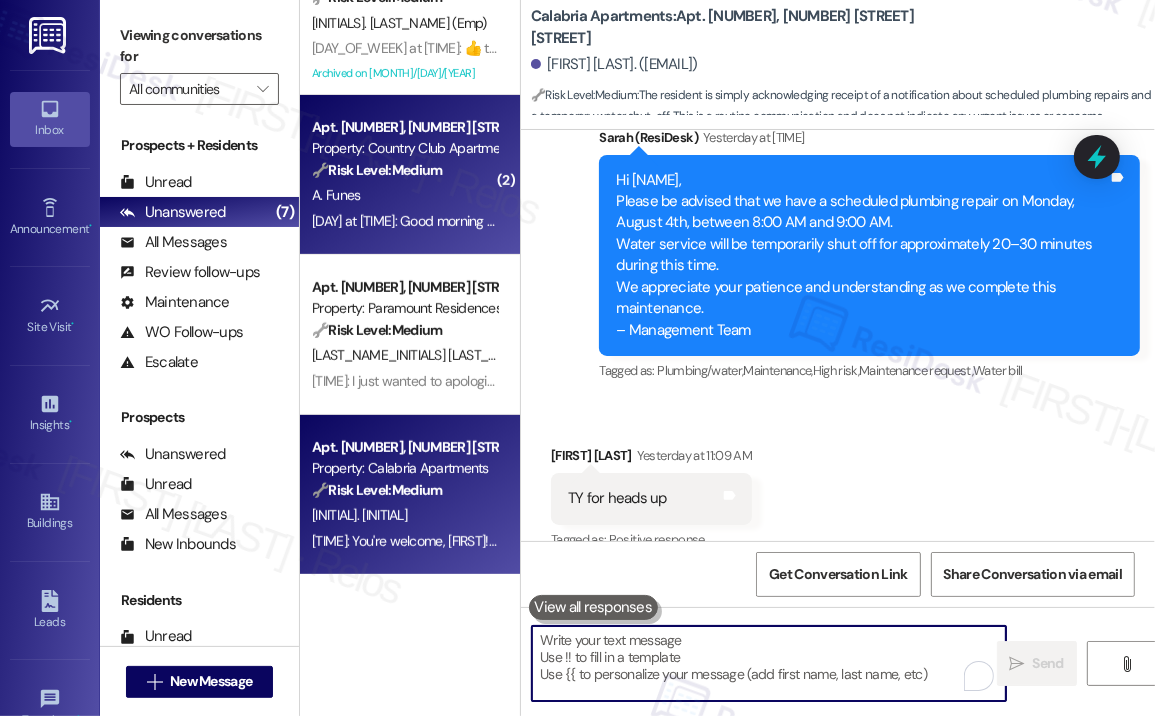 type 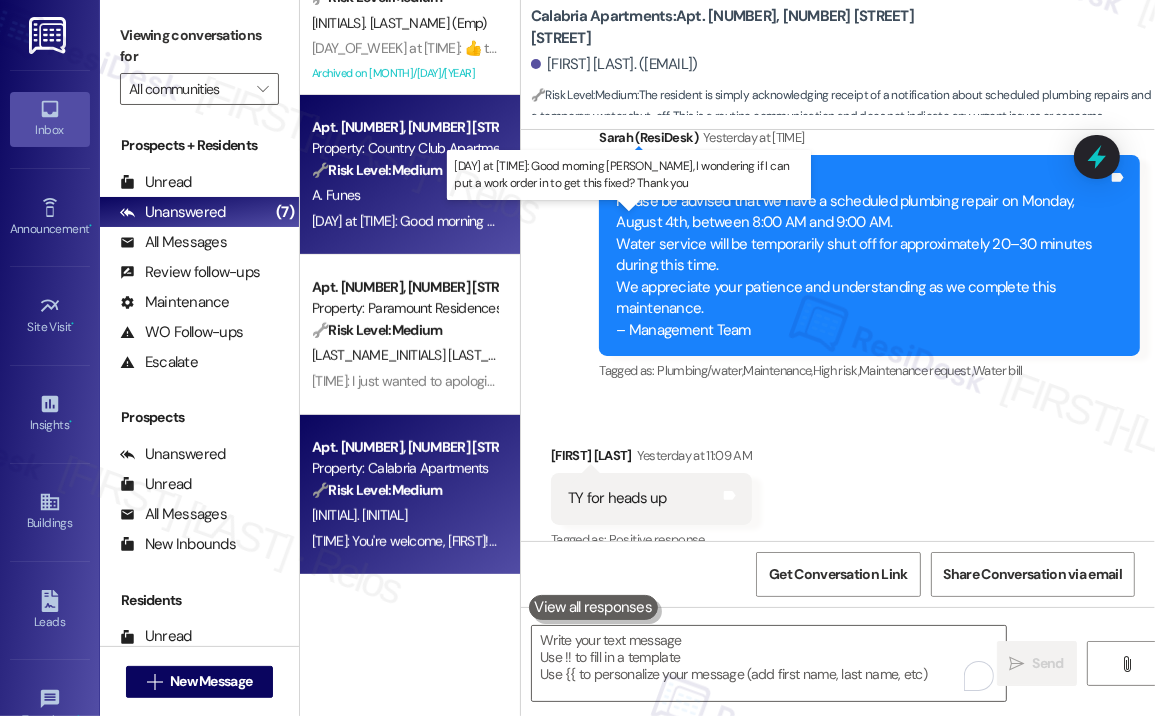 click on "Yesterday at [TIME]: Good morning Sarah, I wondering if I can put a work order in to get this fixed? Thank you  Yesterday at [TIME]: Good morning Sarah, I wondering if I can put a work order in to get this fixed? Thank you" at bounding box center [643, 221] 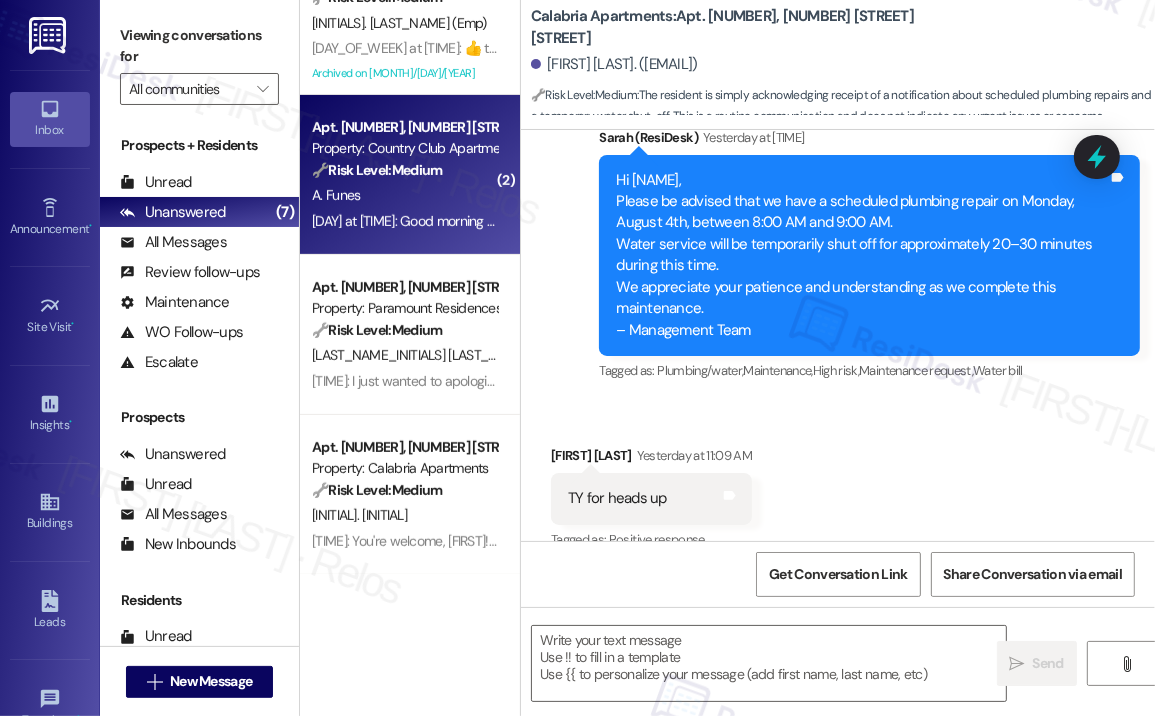 type on "Fetching suggested responses. Please feel free to read through the conversation in the meantime." 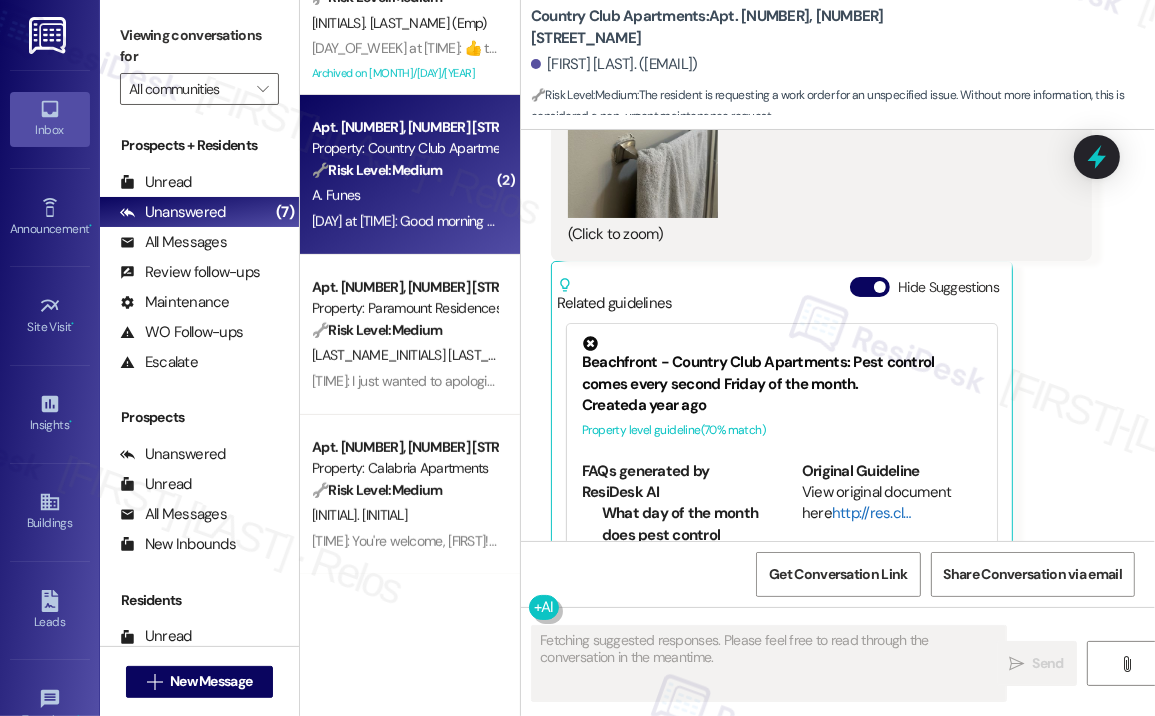 scroll, scrollTop: 38136, scrollLeft: 0, axis: vertical 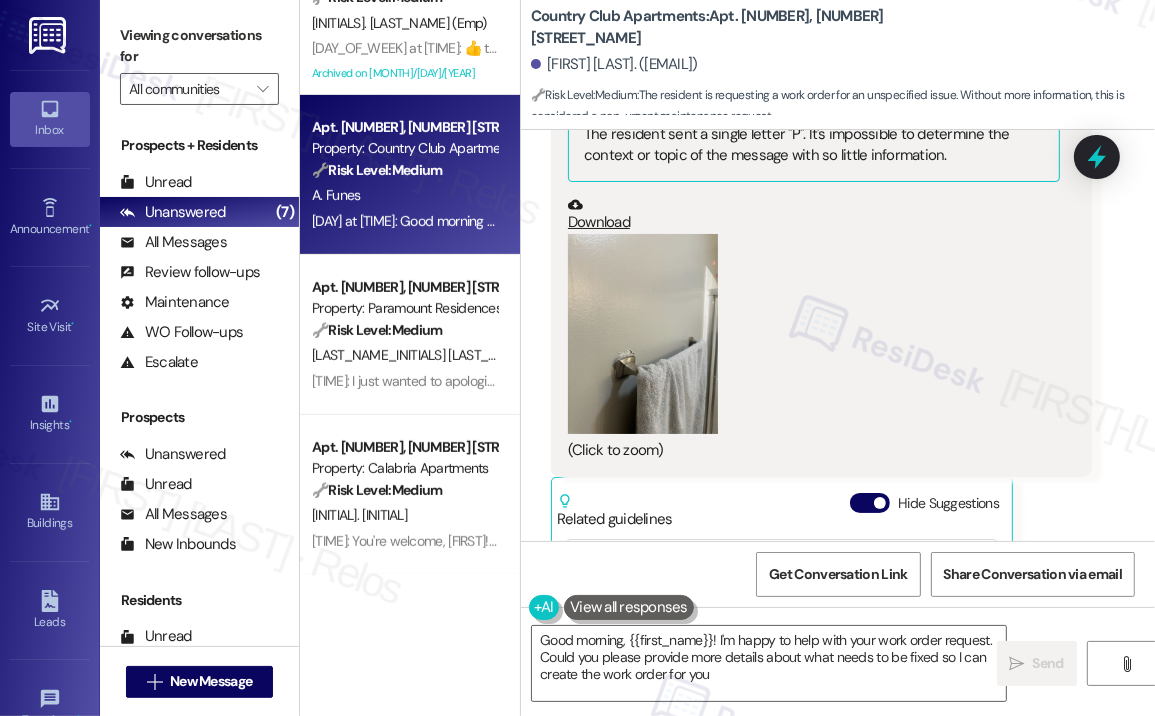 type on "Good morning, [FIRST_NAME]! I'm happy to help with your work order request. Could you please provide more details about what needs to be fixed so I can create the work order for you?" 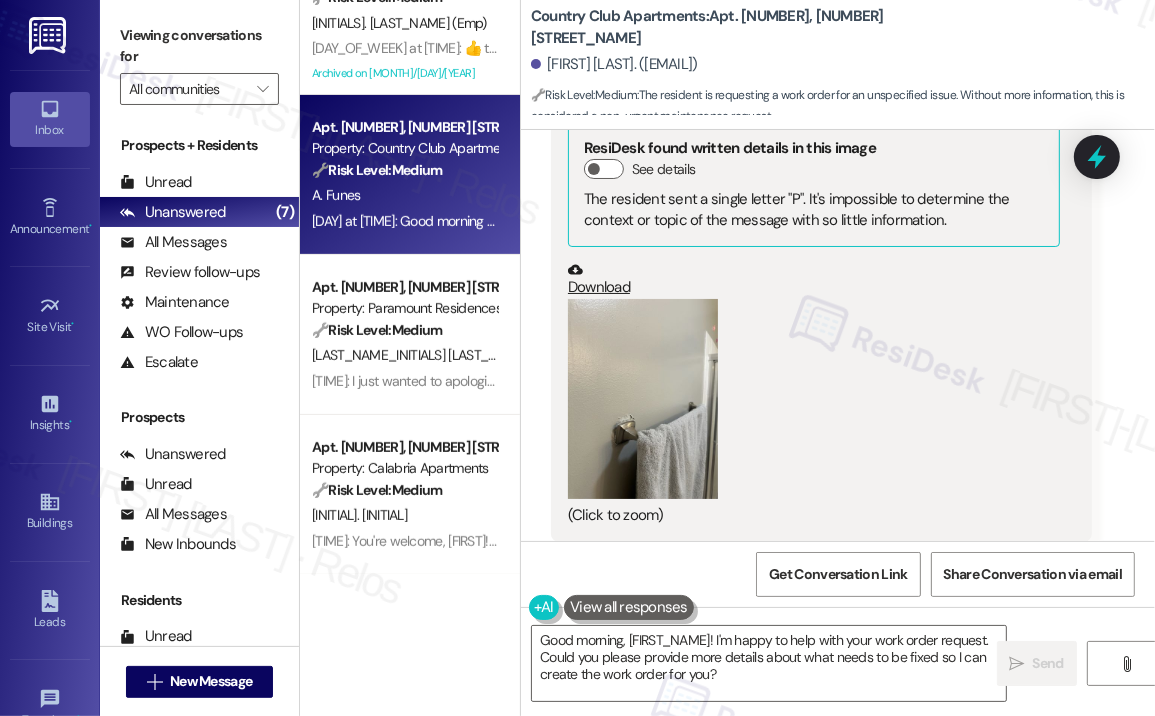 scroll, scrollTop: 37736, scrollLeft: 0, axis: vertical 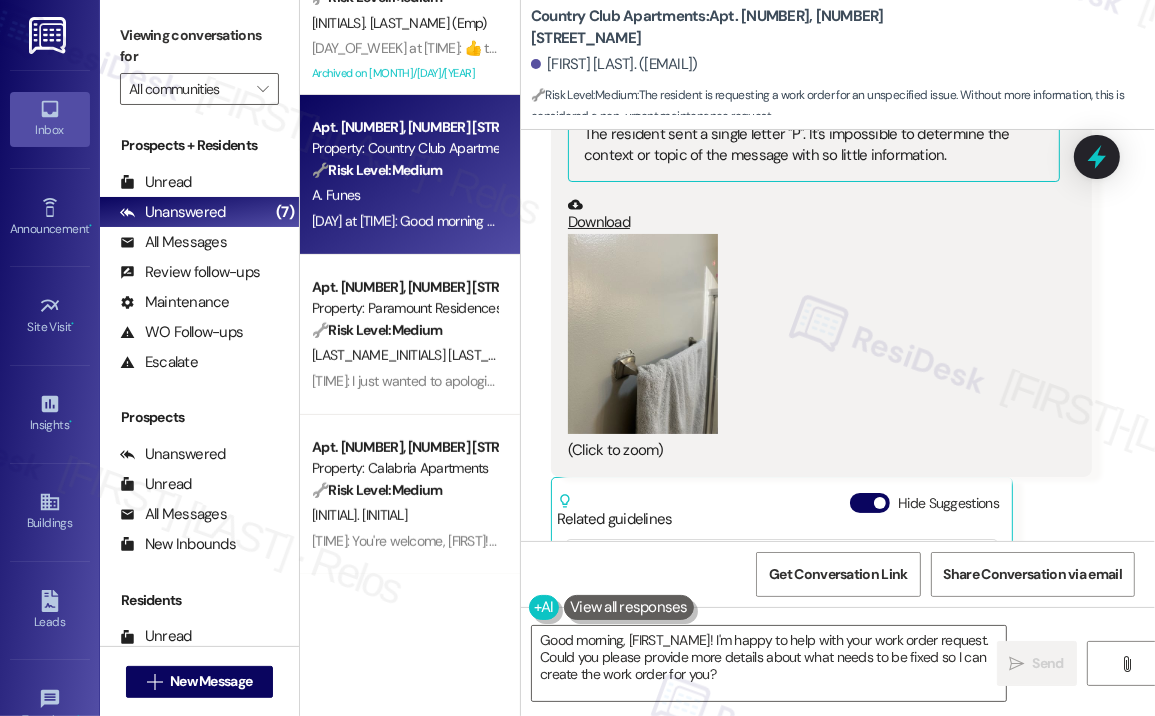 click at bounding box center [643, 334] 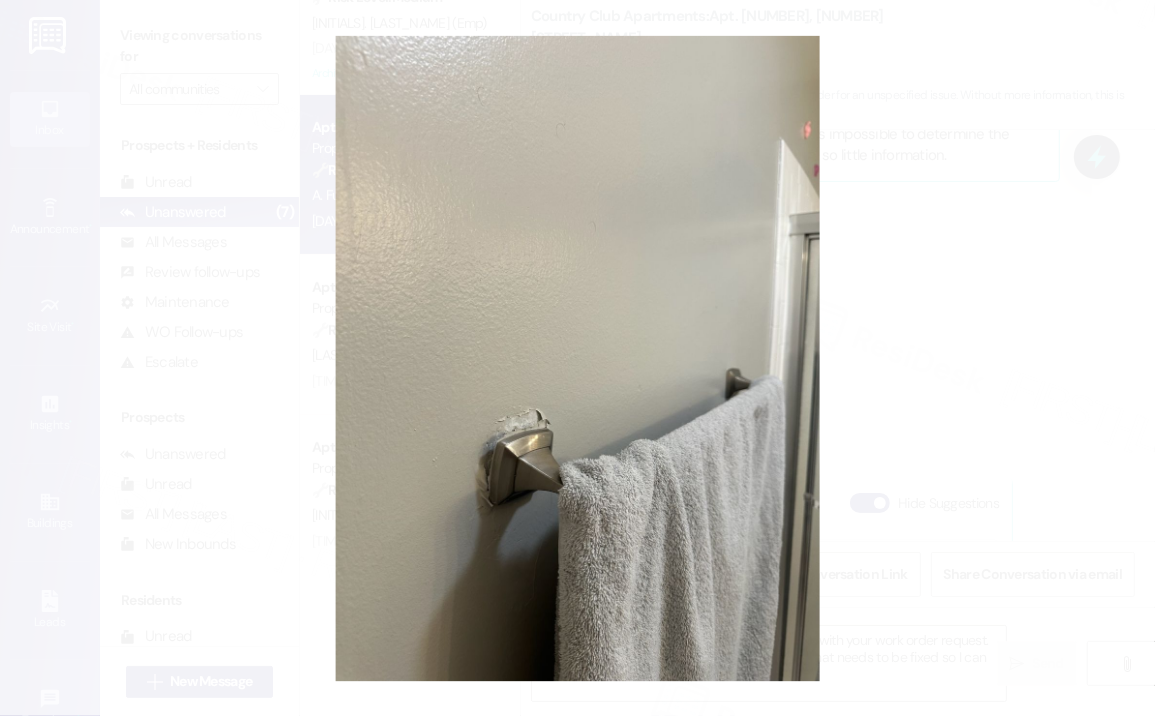 click at bounding box center [577, 358] 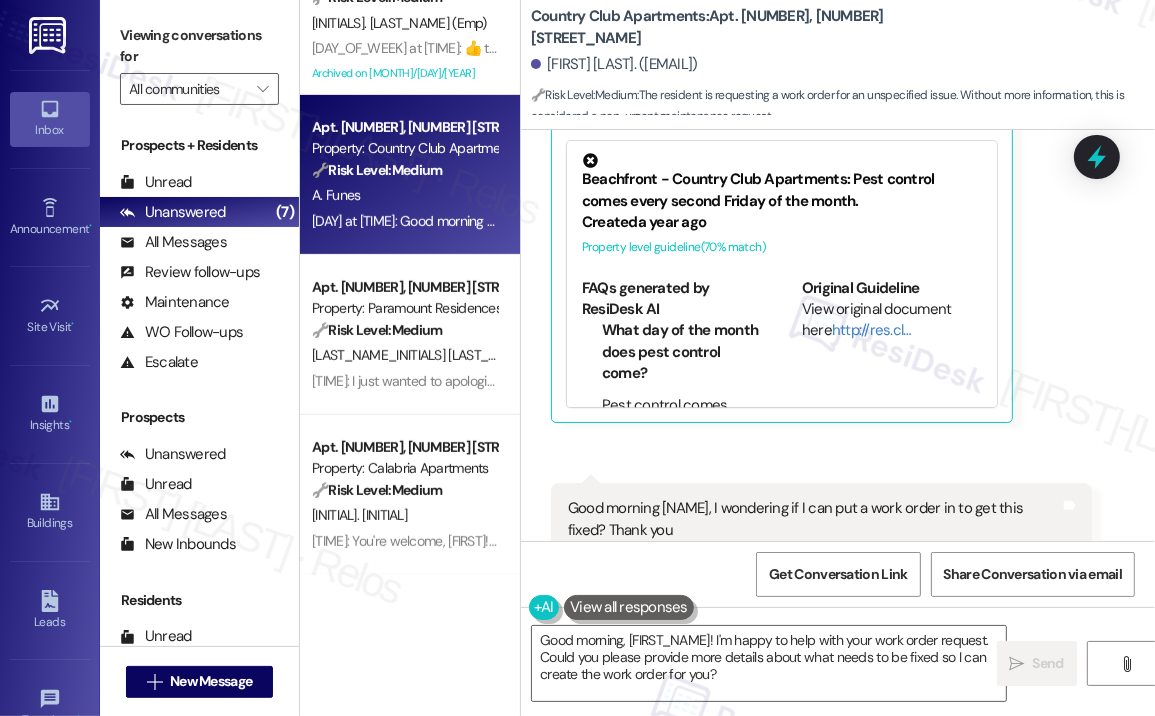 scroll, scrollTop: 38136, scrollLeft: 0, axis: vertical 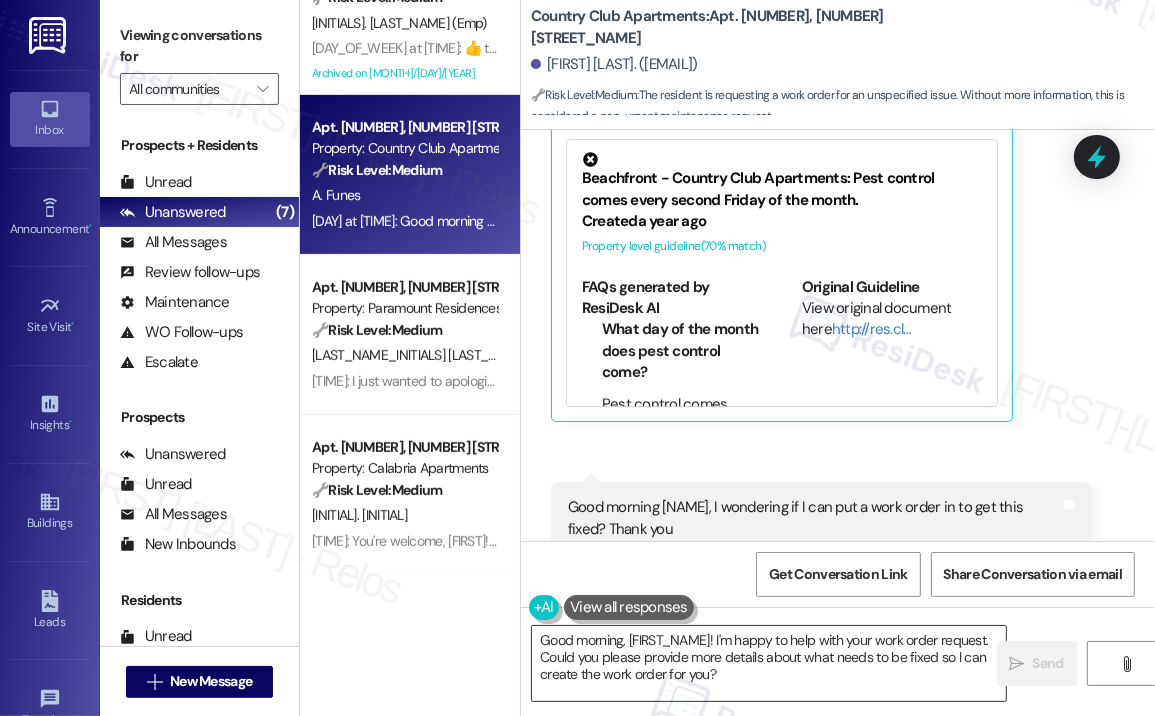 click on "Good morning, [FIRST_NAME]! I'm happy to help with your work order request. Could you please provide more details about what needs to be fixed so I can create the work order for you?" at bounding box center (769, 663) 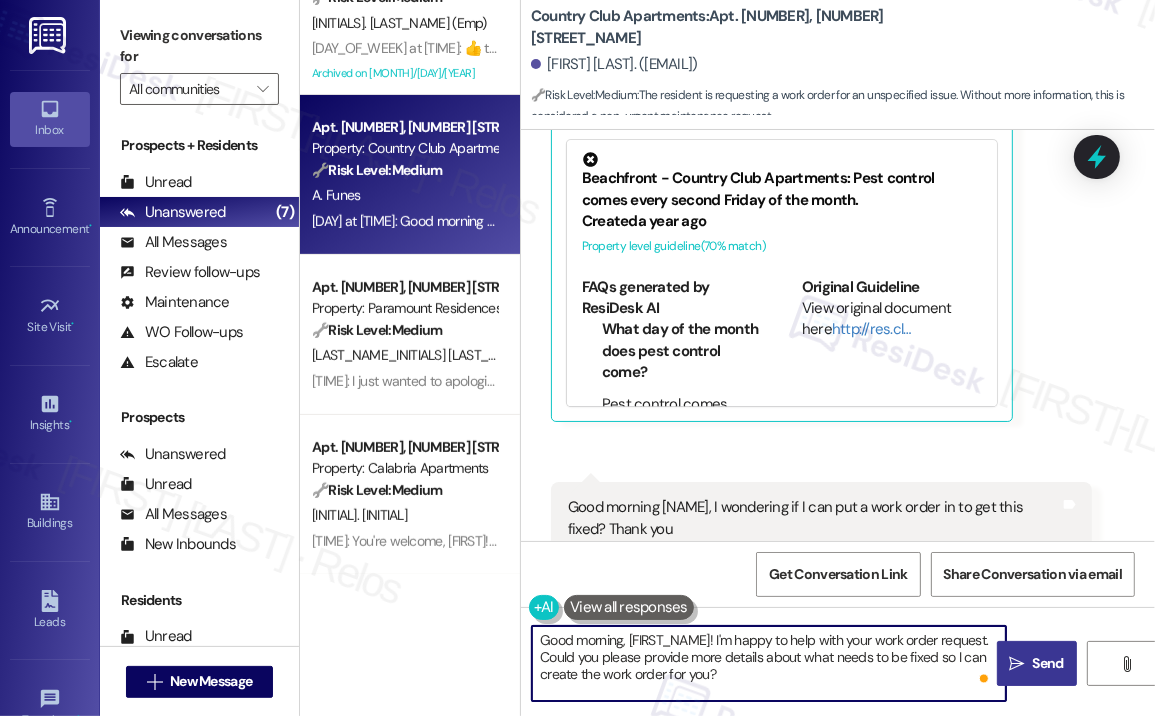 click on "" at bounding box center [1016, 664] 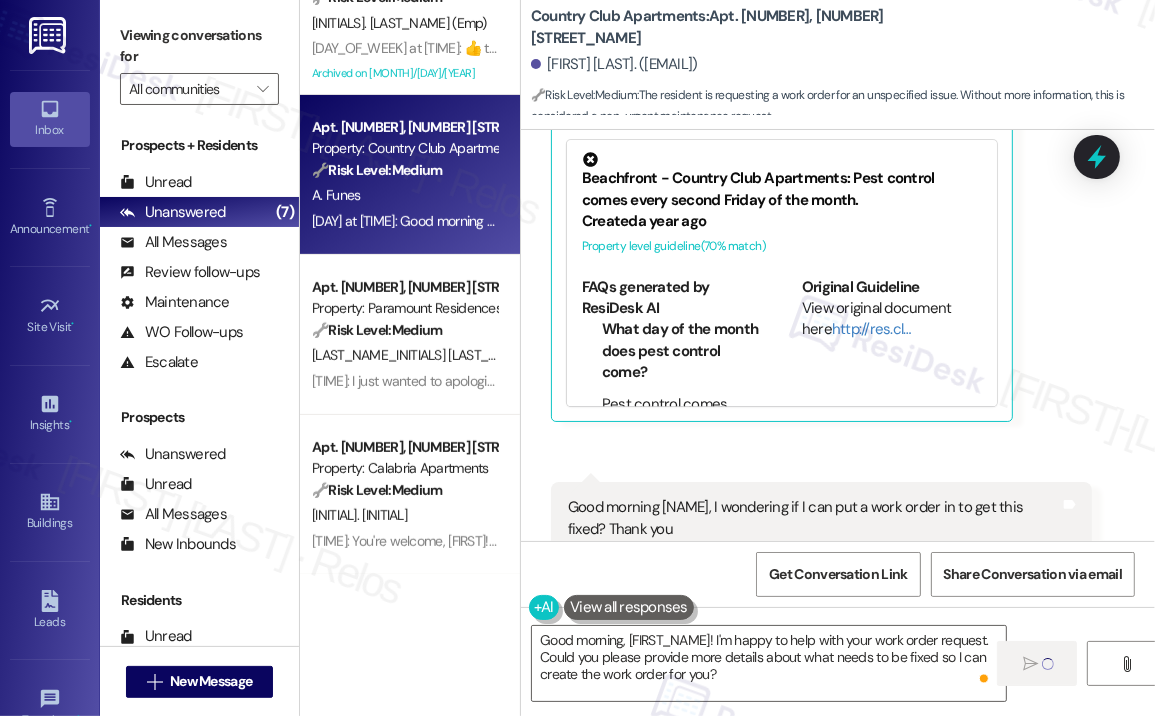 type 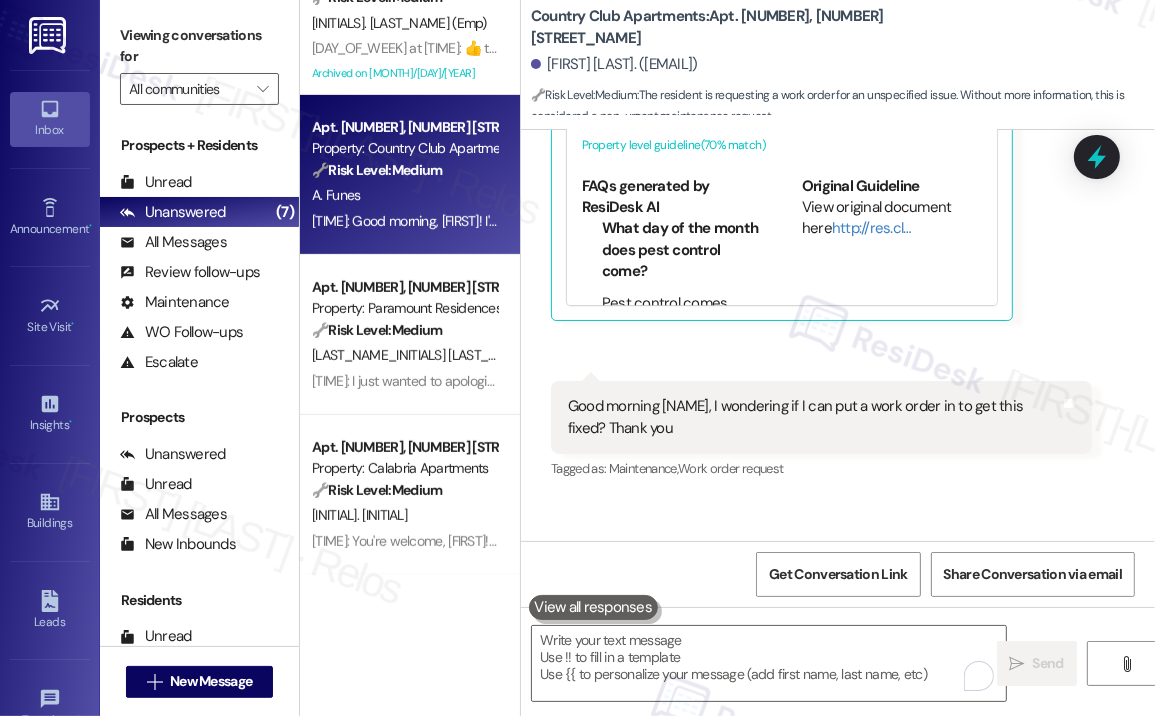 scroll, scrollTop: 38318, scrollLeft: 0, axis: vertical 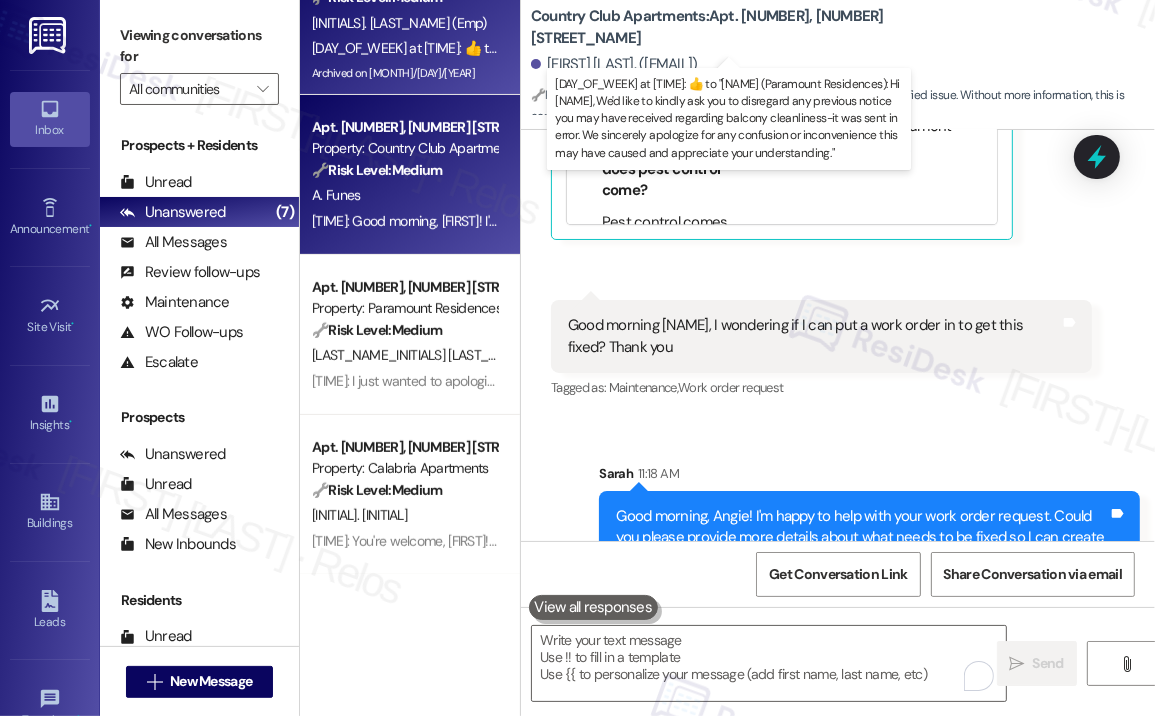 click on "Yesterday at 12:02 PM:  ​👍​ to " [FIRST] ([COMPANY]): Hi [FIRST],
We'd like to kindly ask you to disregard any previous notice you may have received regarding balcony cleanliness-it was sent in error.
We sincerely apologize for any confusion or inconvenience this may have caused and appreciate your understanding. "  Yesterday at 12:02 PM:  ​👍​ to " [FIRST] ([COMPANY]): Hi [FIRST],
We'd like to kindly ask you to disregard any previous notice you may have received regarding balcony cleanliness-it was sent in error.
We sincerely apologize for any confusion or inconvenience this may have caused and appreciate your understanding. "" at bounding box center (1265, 48) 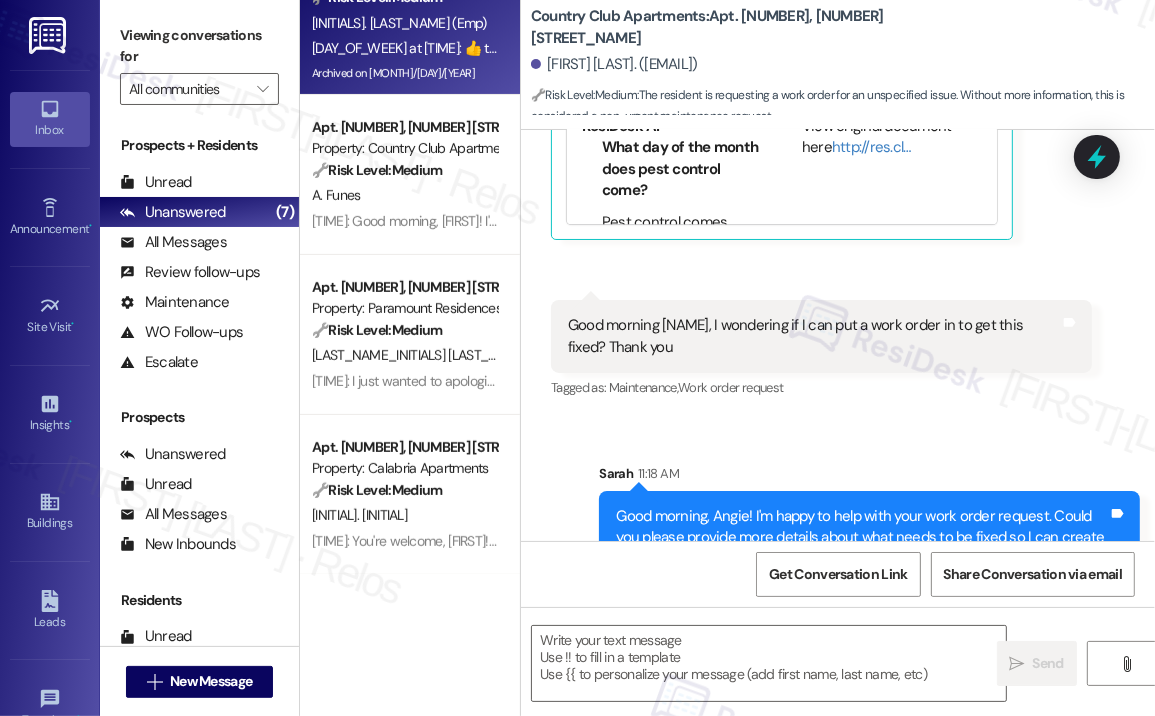 type on "Fetching suggested responses. Please feel free to read through the conversation in the meantime." 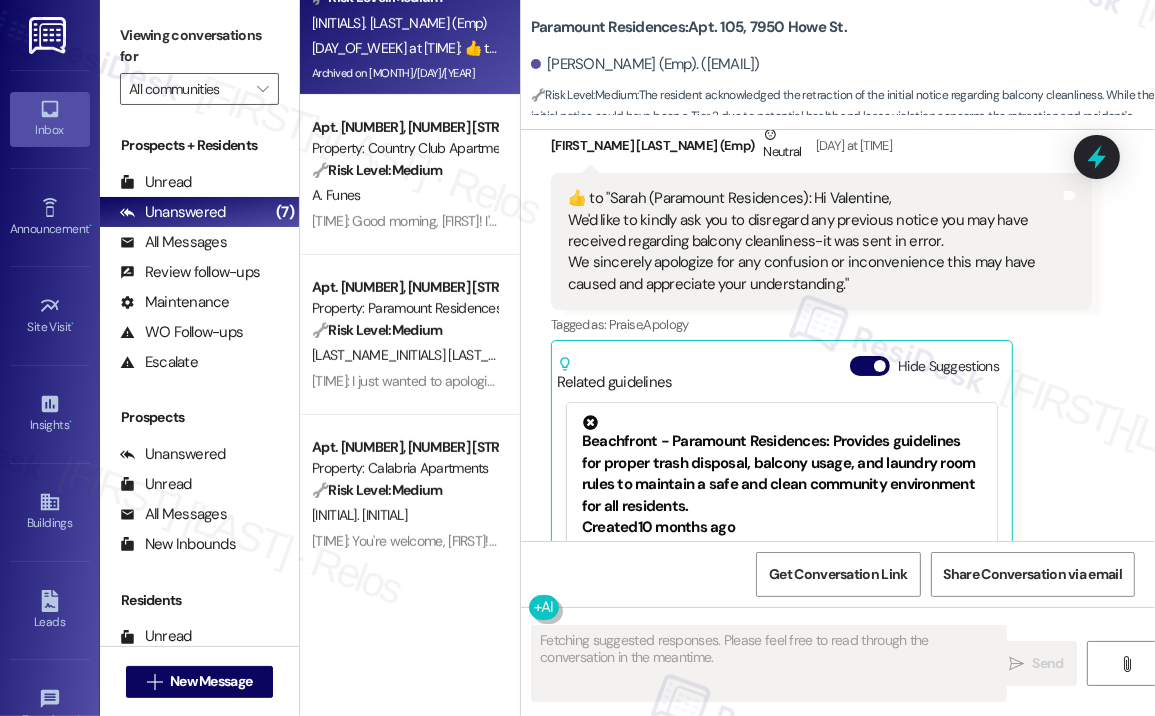 scroll, scrollTop: 28061, scrollLeft: 0, axis: vertical 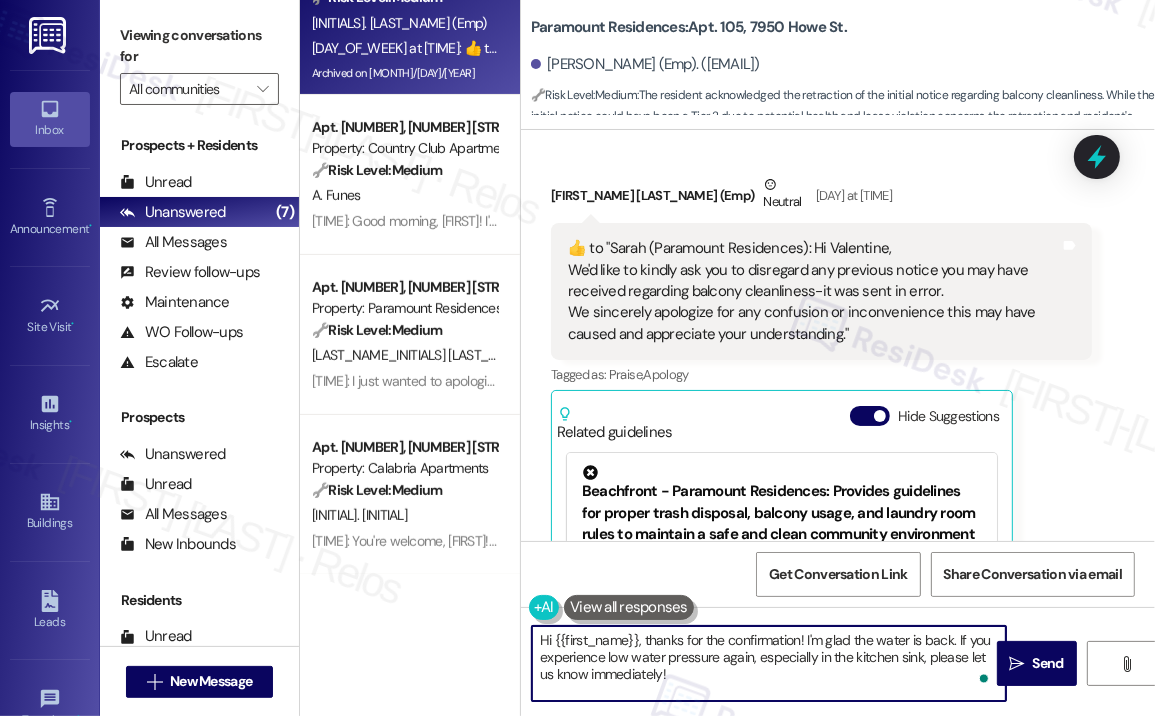 drag, startPoint x: 666, startPoint y: 671, endPoint x: 537, endPoint y: 636, distance: 133.66376 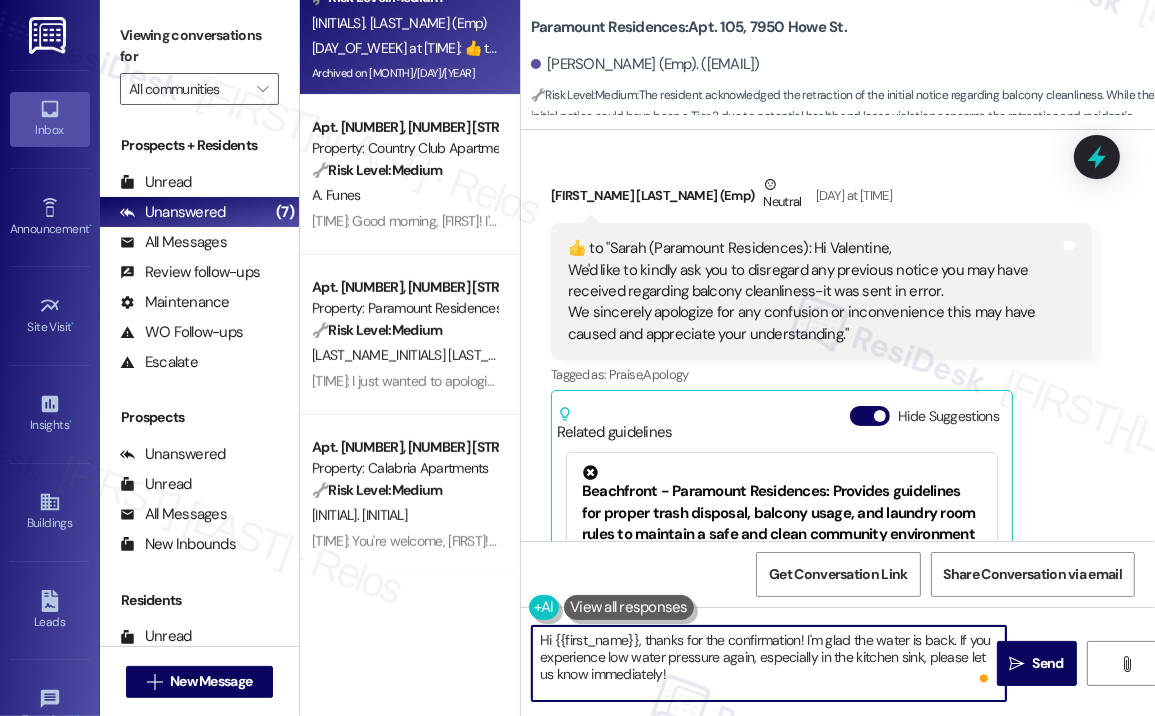 type on "A" 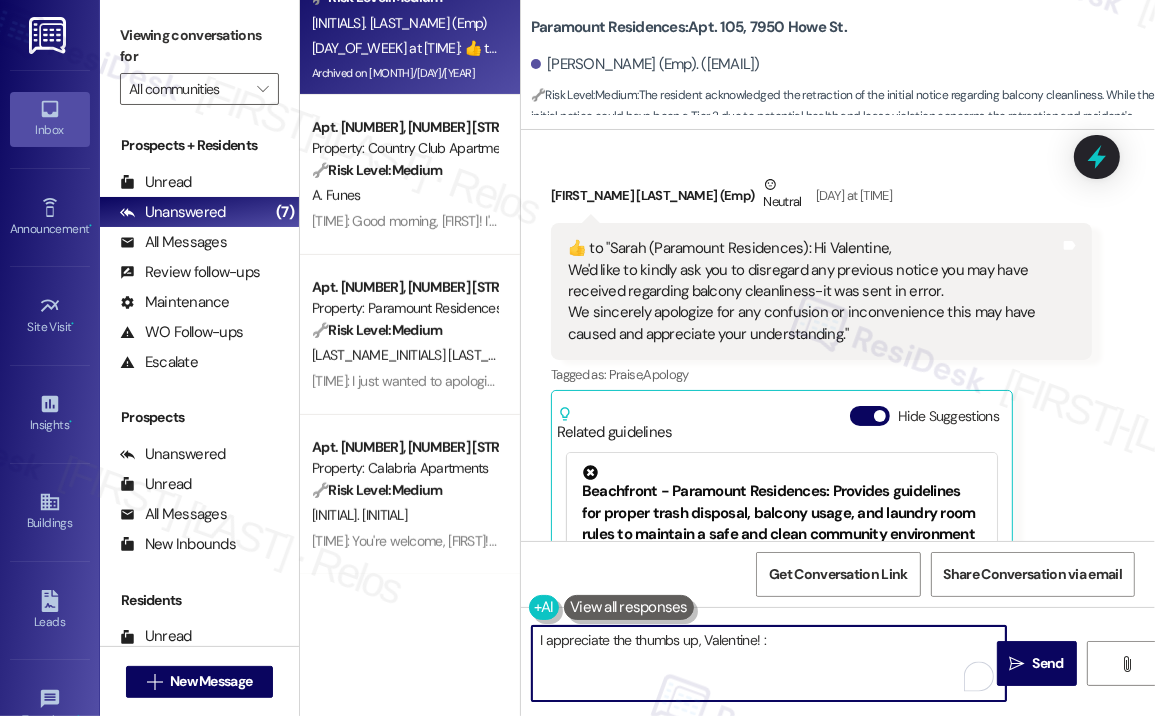type on "I appreciate the thumbs up, Valentine! :)" 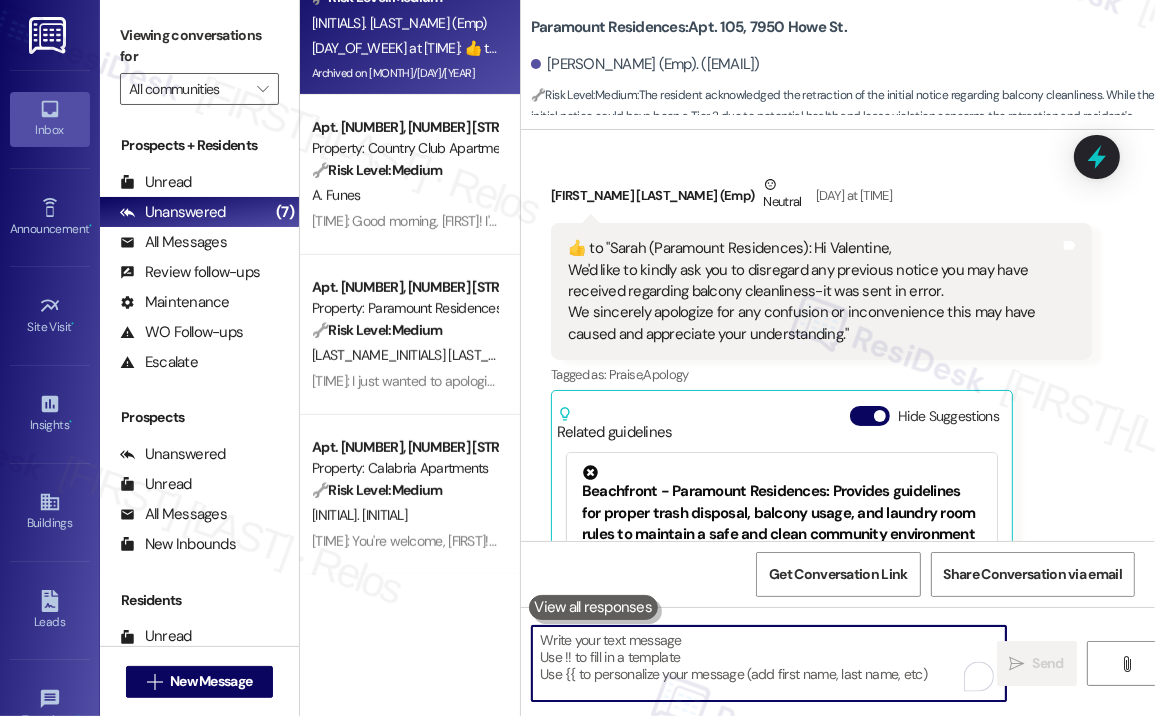 scroll, scrollTop: 28260, scrollLeft: 0, axis: vertical 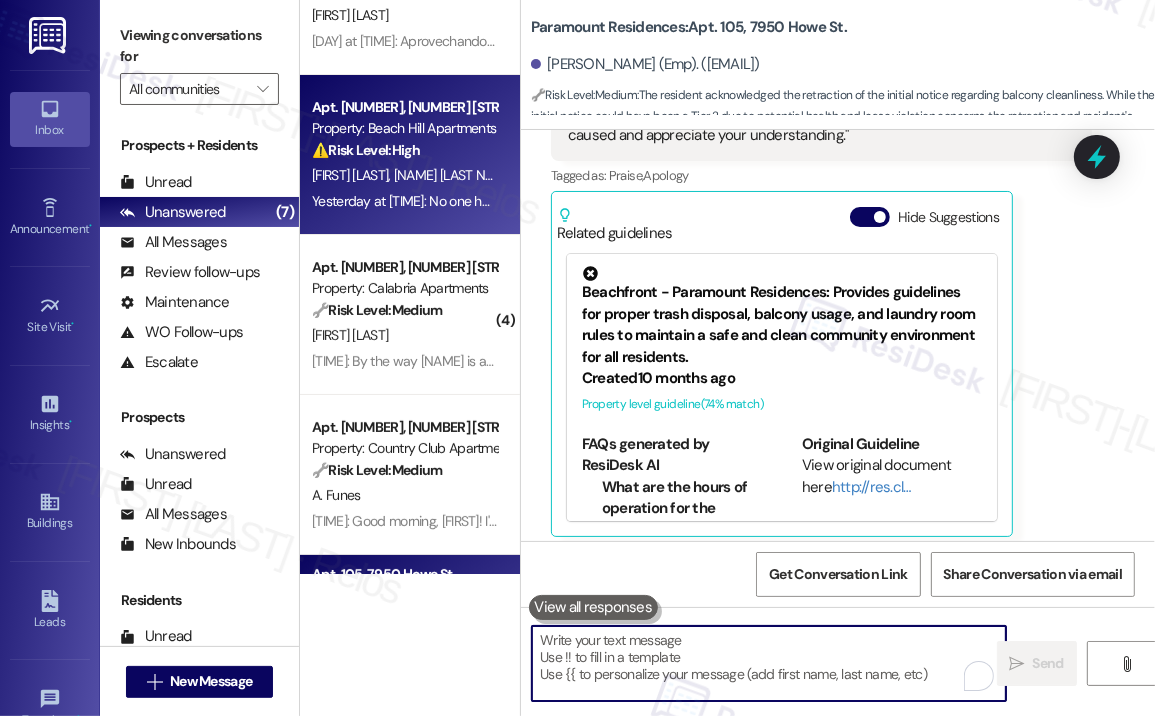 type 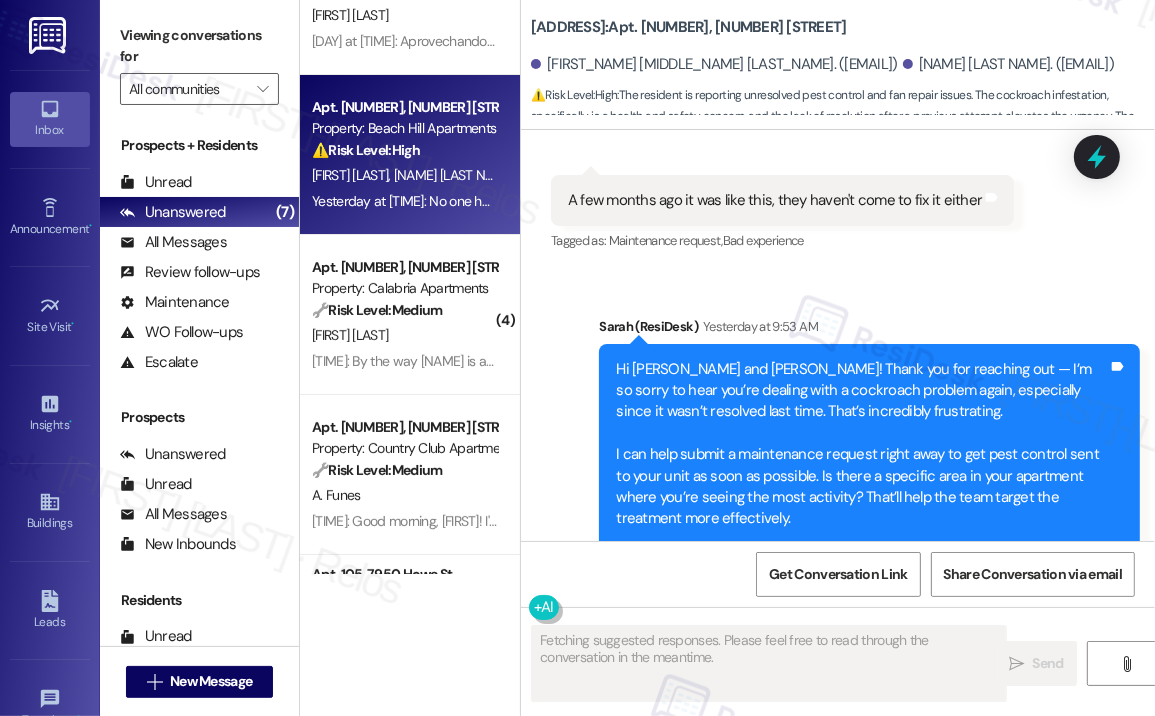 scroll, scrollTop: 4560, scrollLeft: 0, axis: vertical 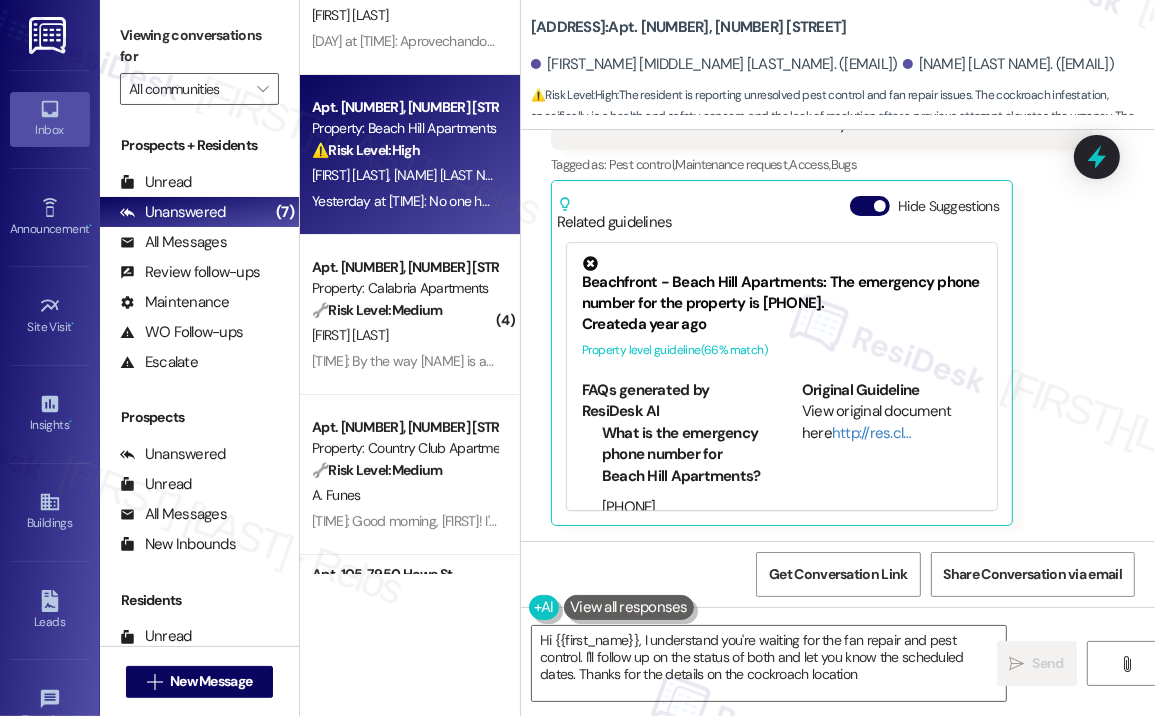 type on "Hi [NAME], I understand you're waiting for the fan repair and pest control. I'll follow up on the status of both and let you know the scheduled dates. Thanks for the details on the cockroach location!" 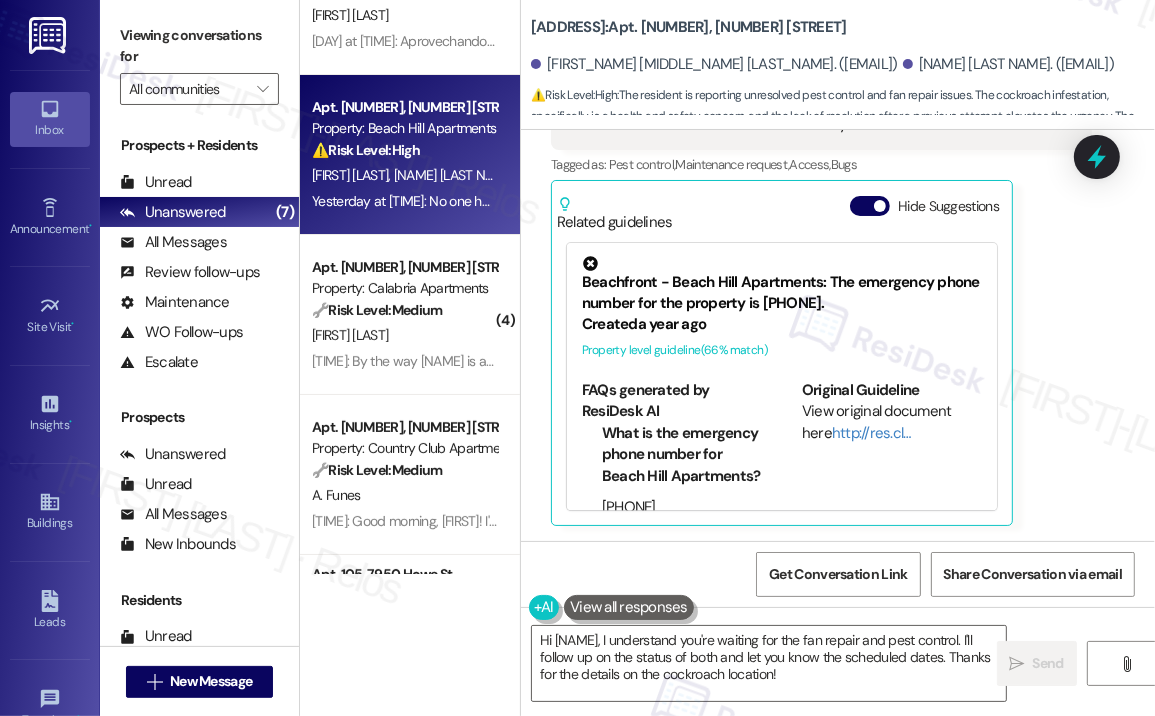 click on "[FIRST] [LAST] [LAST] Neutral Yesterday at [TIME] No one has yet come to repair the fan nor the pest control. We don't have pets and you can tell me what day they are going to go and I will be there or I will give the authorization for them to enter. The problem comes from where the kitchen washing machine is located and the lower part where all the connections and connection hoses of the washing machine and the dishwasher are located. There are too many out there. Tags and notes Tagged as:   Pest control ,  Click to highlight conversations about Pest control Maintenance request ,  Click to highlight conversations about Maintenance request Access ,  Click to highlight conversations about Access Bugs Click to highlight conversations about Bugs  Related guidelines Hide Suggestions Beachfront - Beach Hill Apartments: The emergency phone number for the property is ([PHONE]). Created  a year ago Property level guideline  ( 66 % match) FAQs generated by ResiDesk AI ([PHONE]) http://res.cl…" at bounding box center (821, 234) 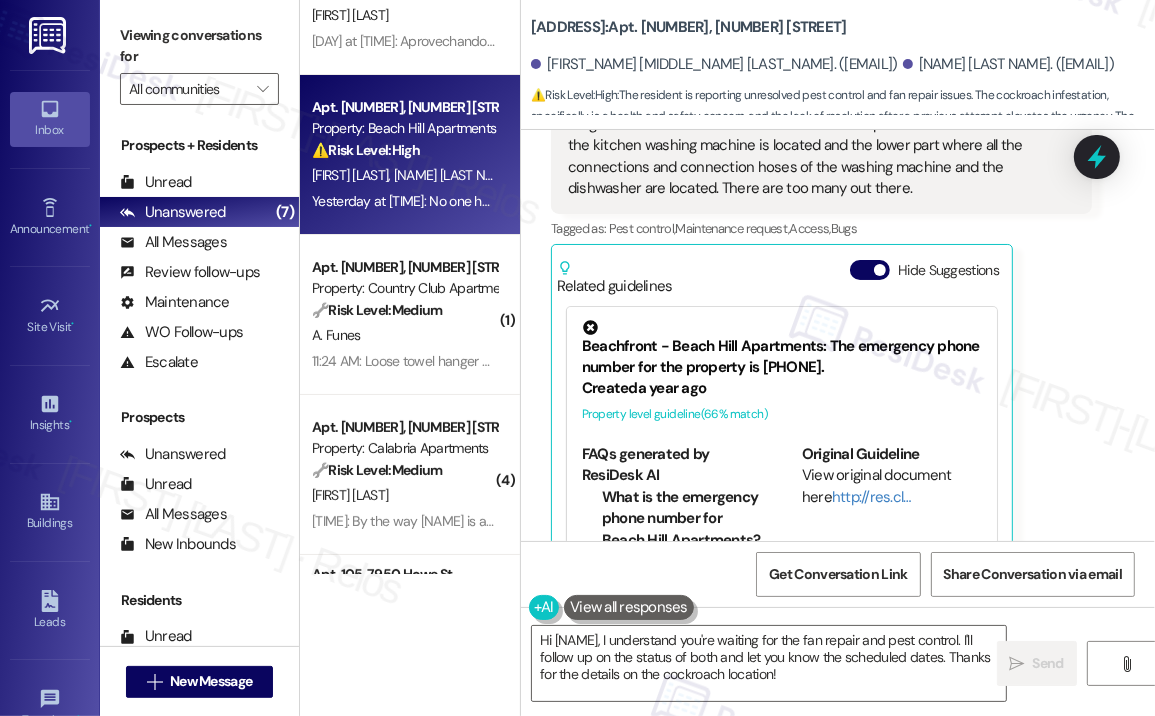 scroll, scrollTop: 4460, scrollLeft: 0, axis: vertical 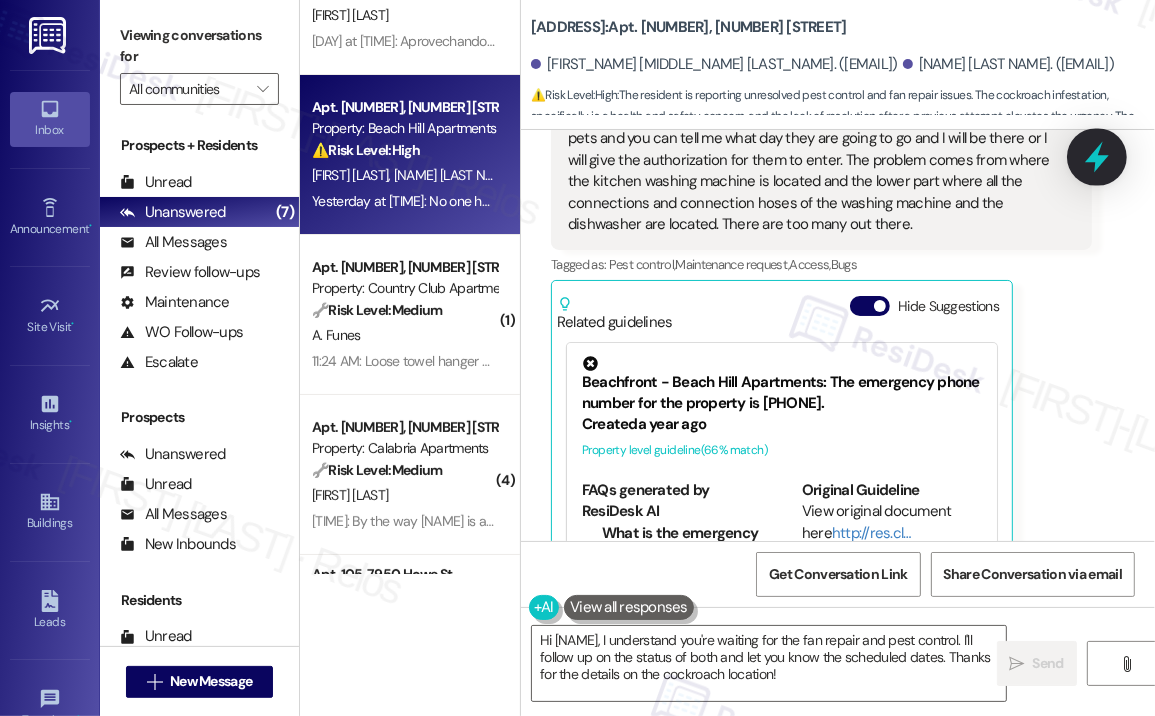 click 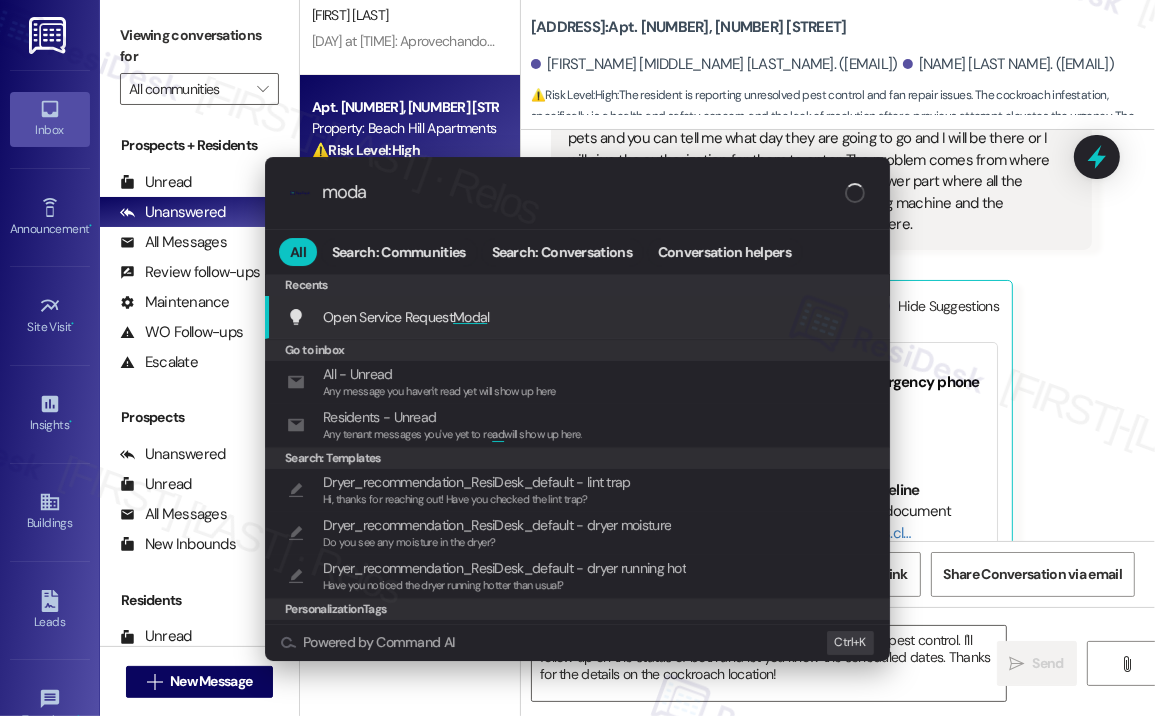 type on "modal" 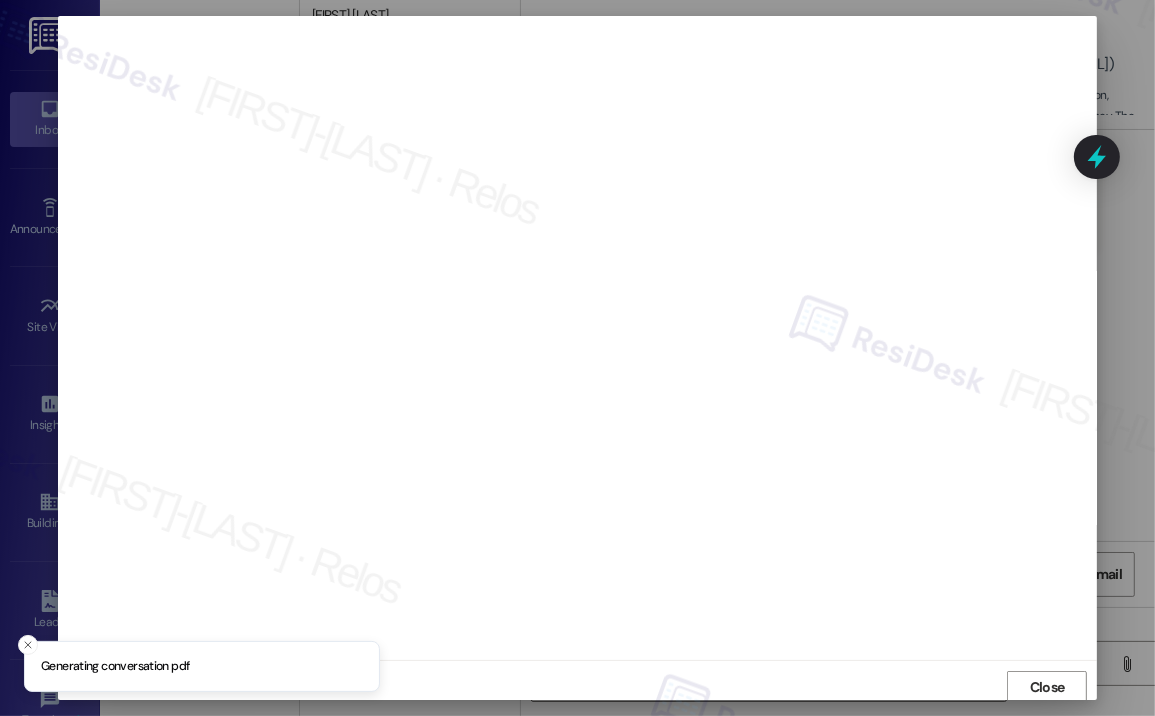 scroll, scrollTop: 3, scrollLeft: 0, axis: vertical 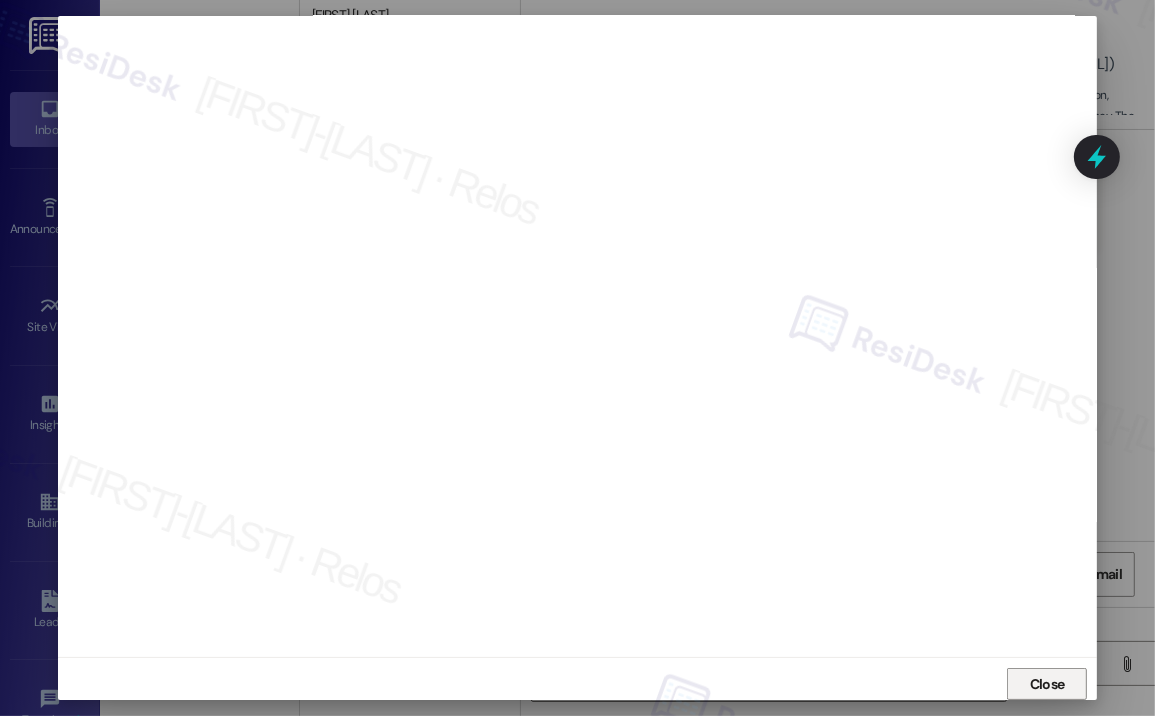 click on "Close" at bounding box center (1047, 684) 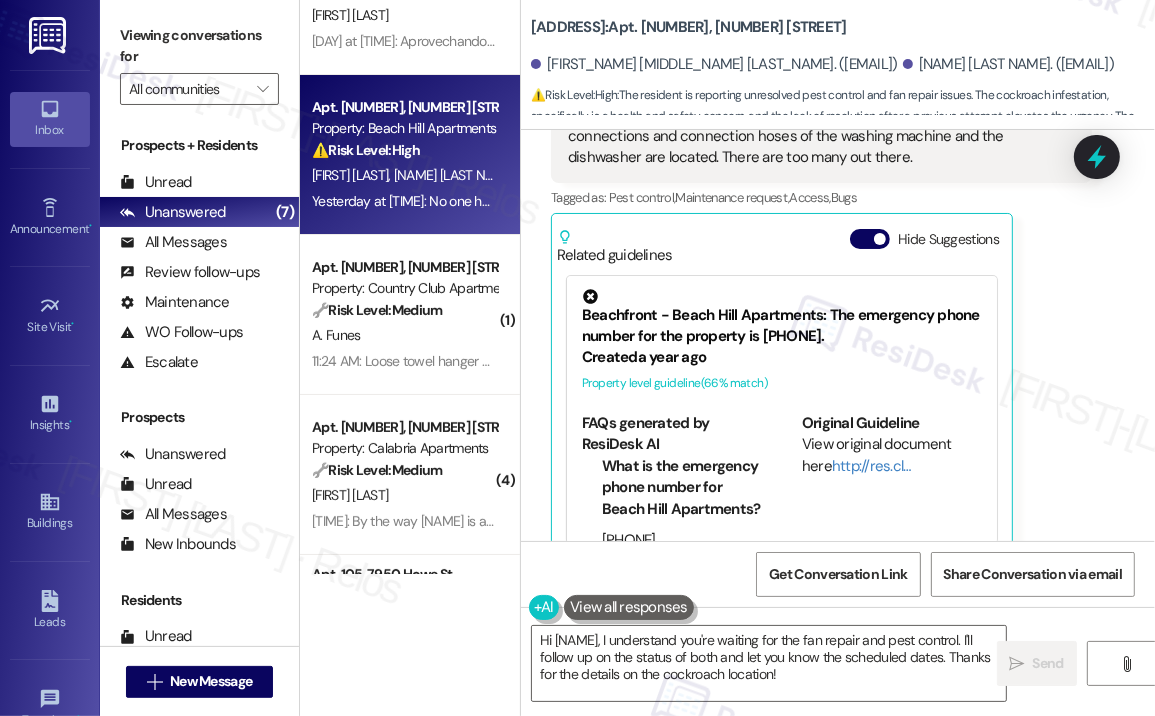 scroll, scrollTop: 4560, scrollLeft: 0, axis: vertical 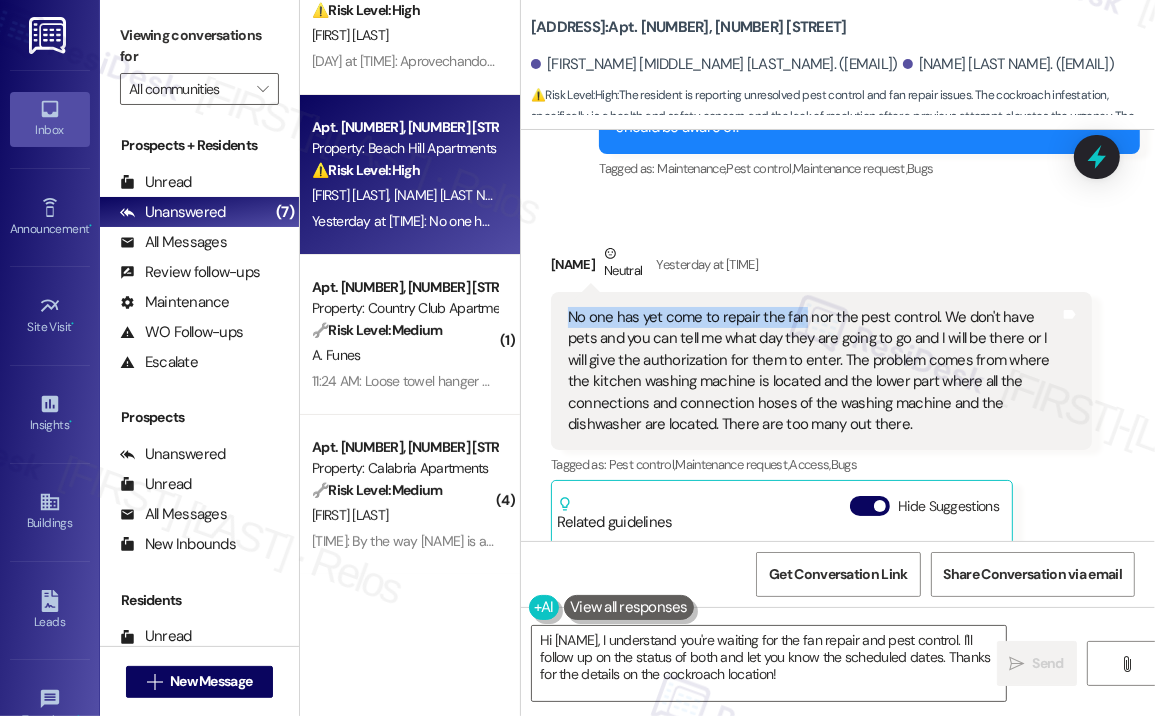 drag, startPoint x: 800, startPoint y: 314, endPoint x: 546, endPoint y: 320, distance: 254.07086 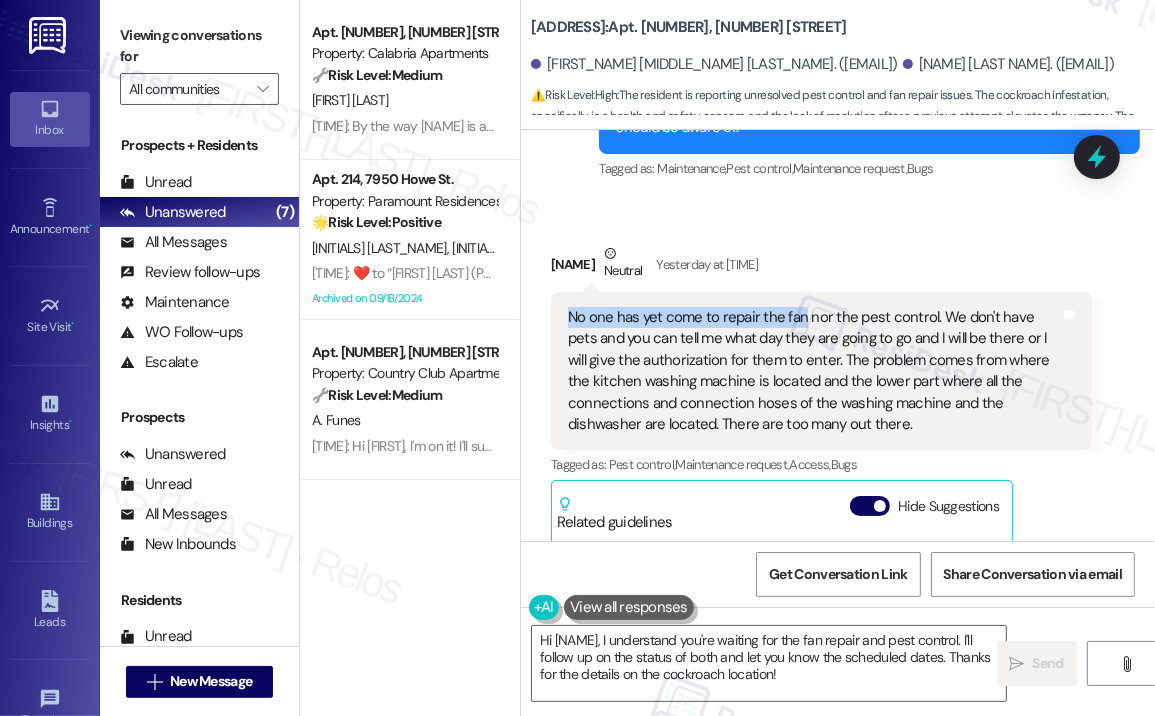 scroll, scrollTop: 0, scrollLeft: 0, axis: both 